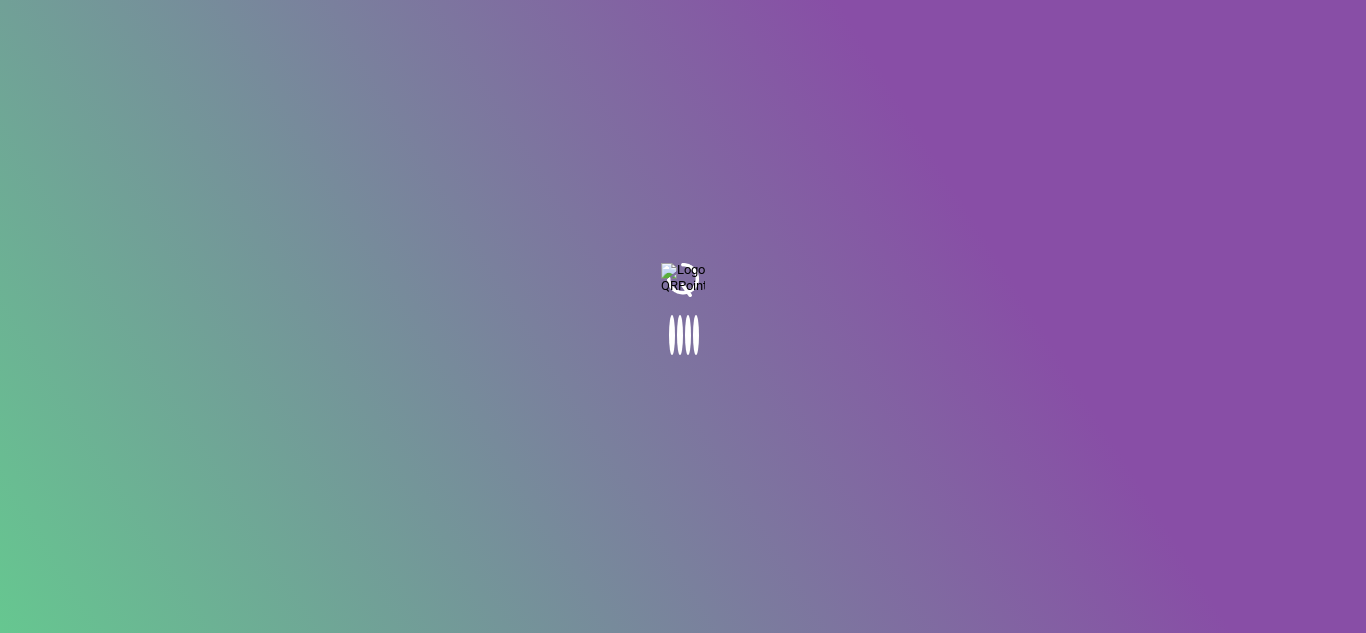 scroll, scrollTop: 0, scrollLeft: 0, axis: both 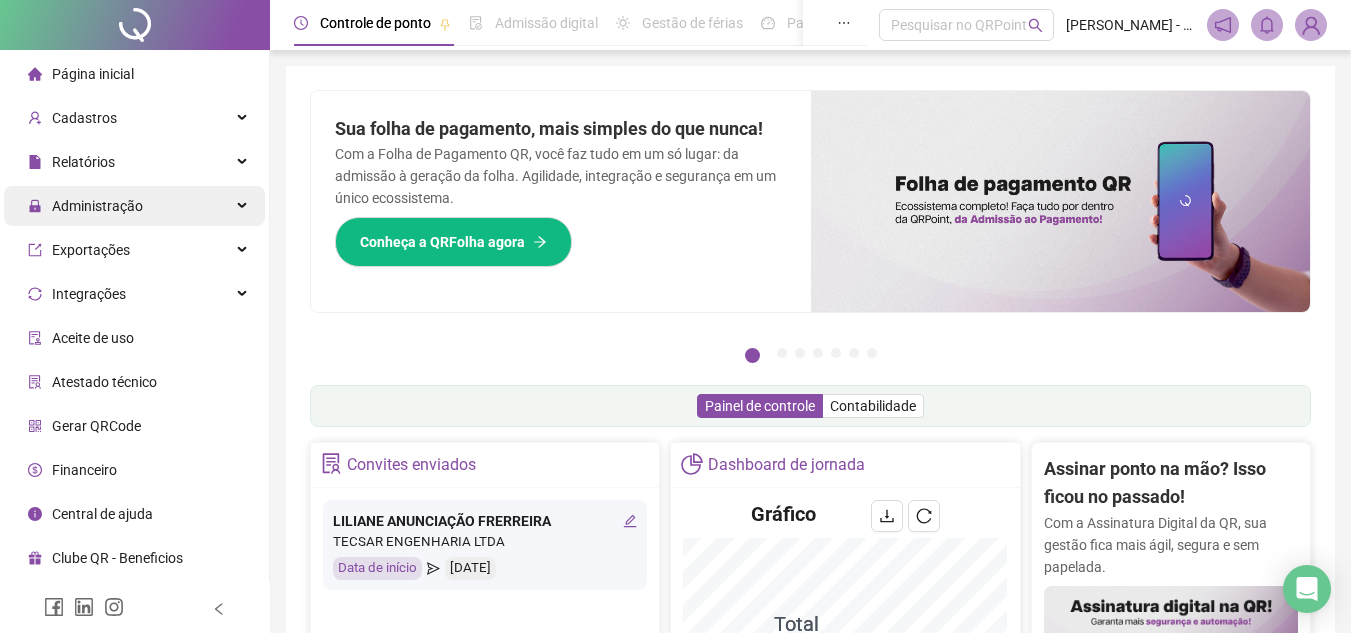 click on "Administração" at bounding box center (134, 206) 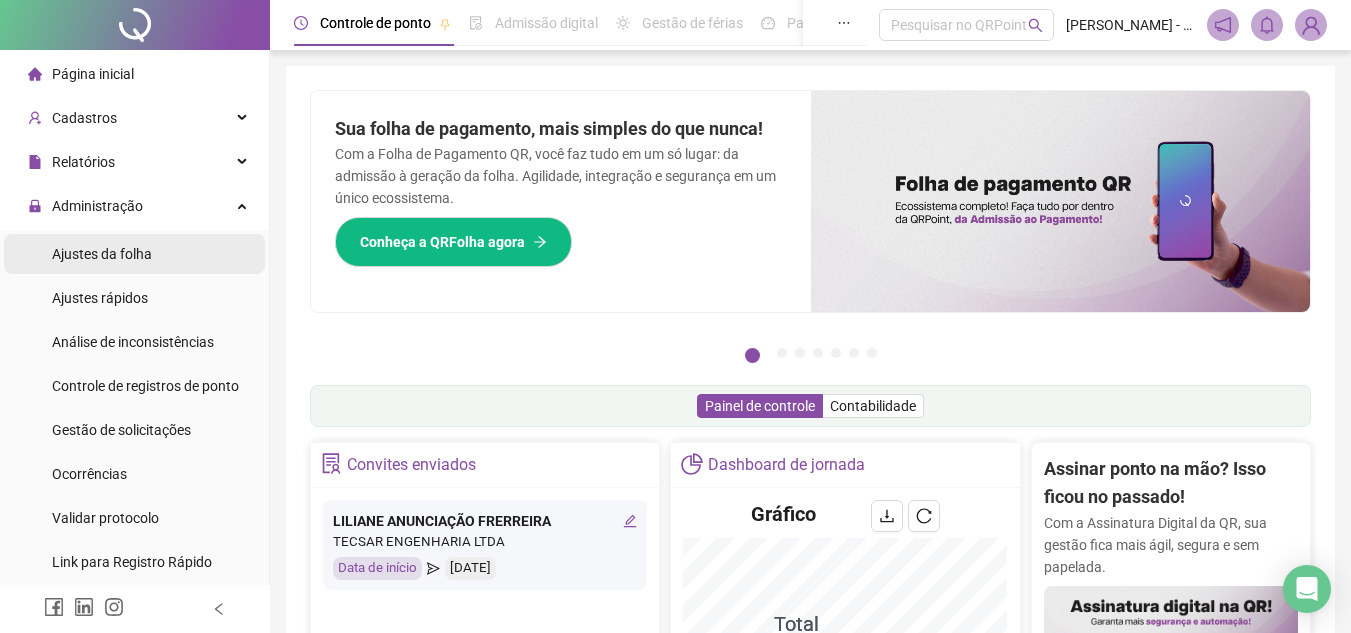 click on "Ajustes da folha" at bounding box center [134, 254] 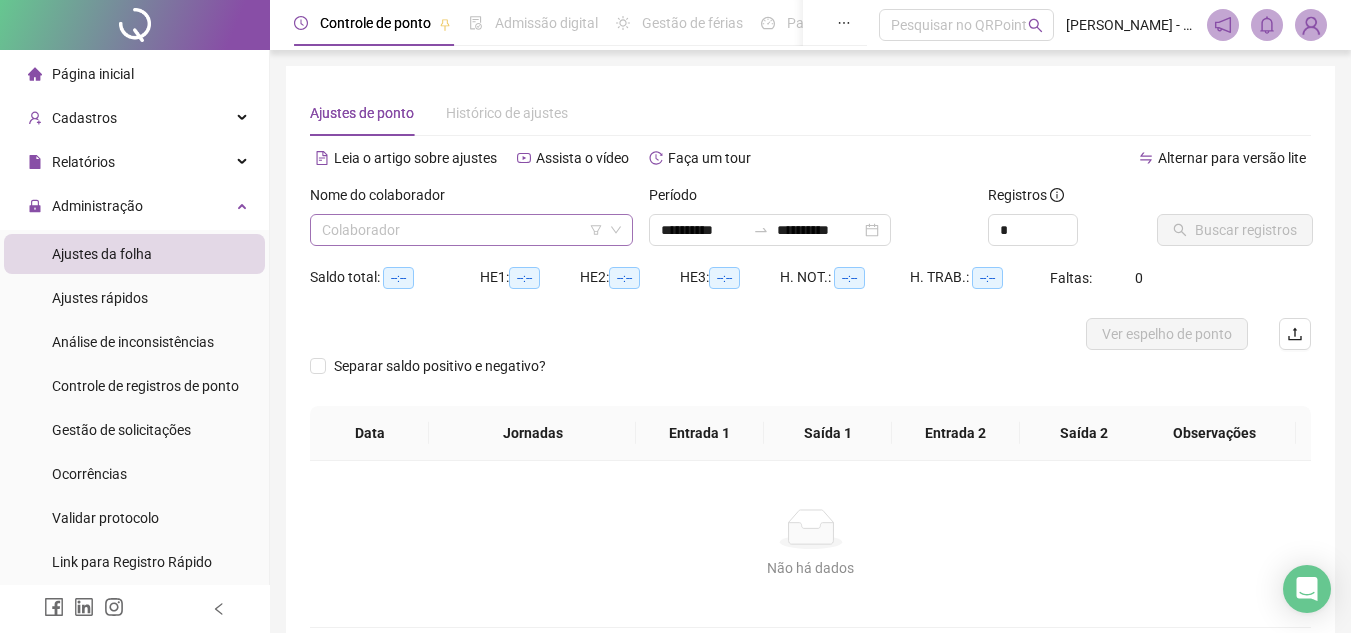 click at bounding box center [465, 230] 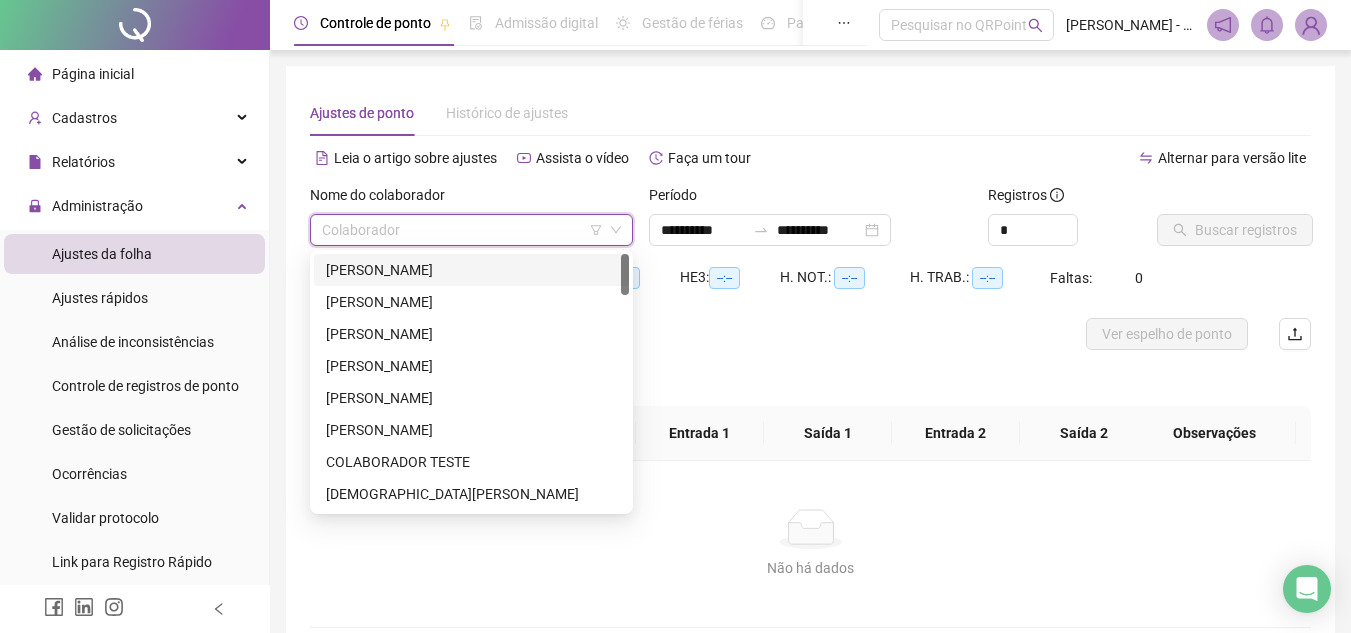 click on "ALISSON PIRES AZEVEDO" at bounding box center [471, 270] 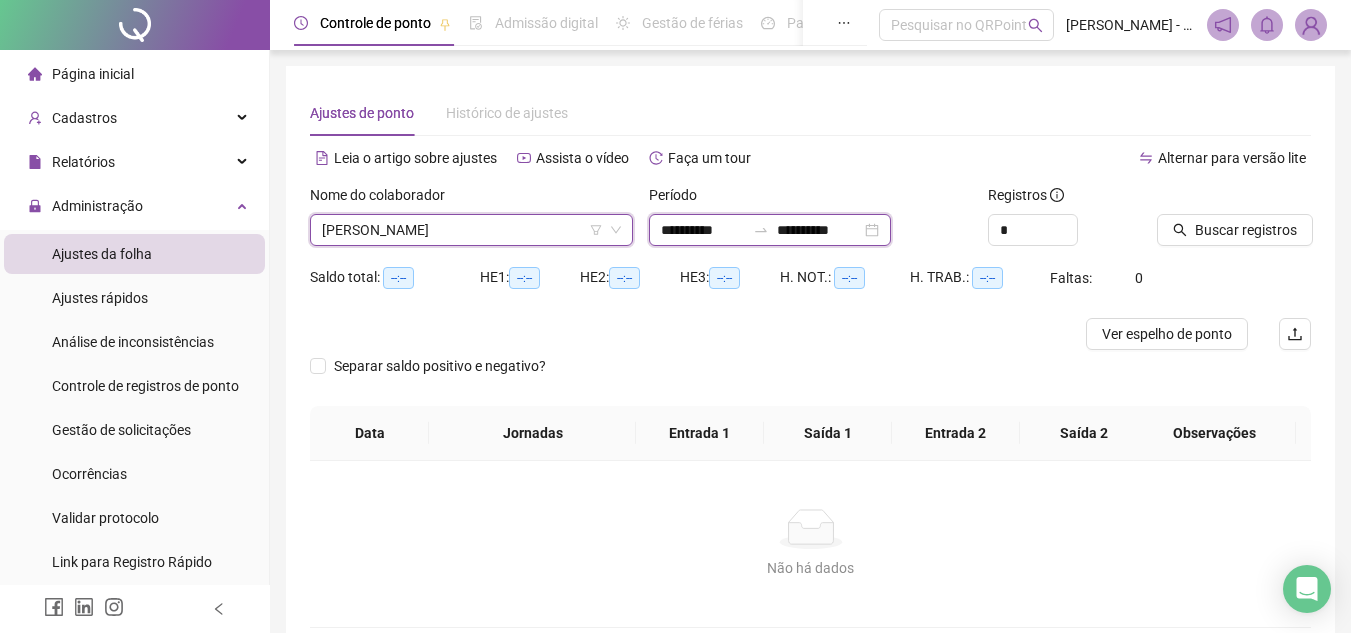 click on "**********" at bounding box center (703, 230) 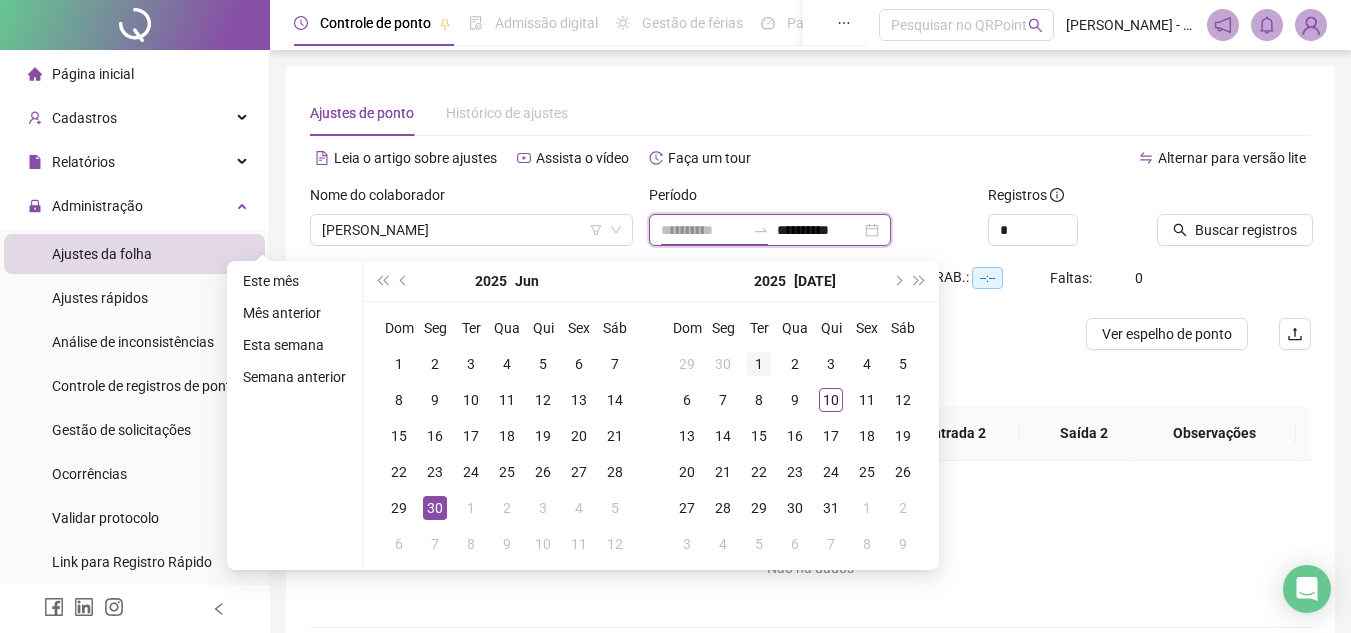 type on "**********" 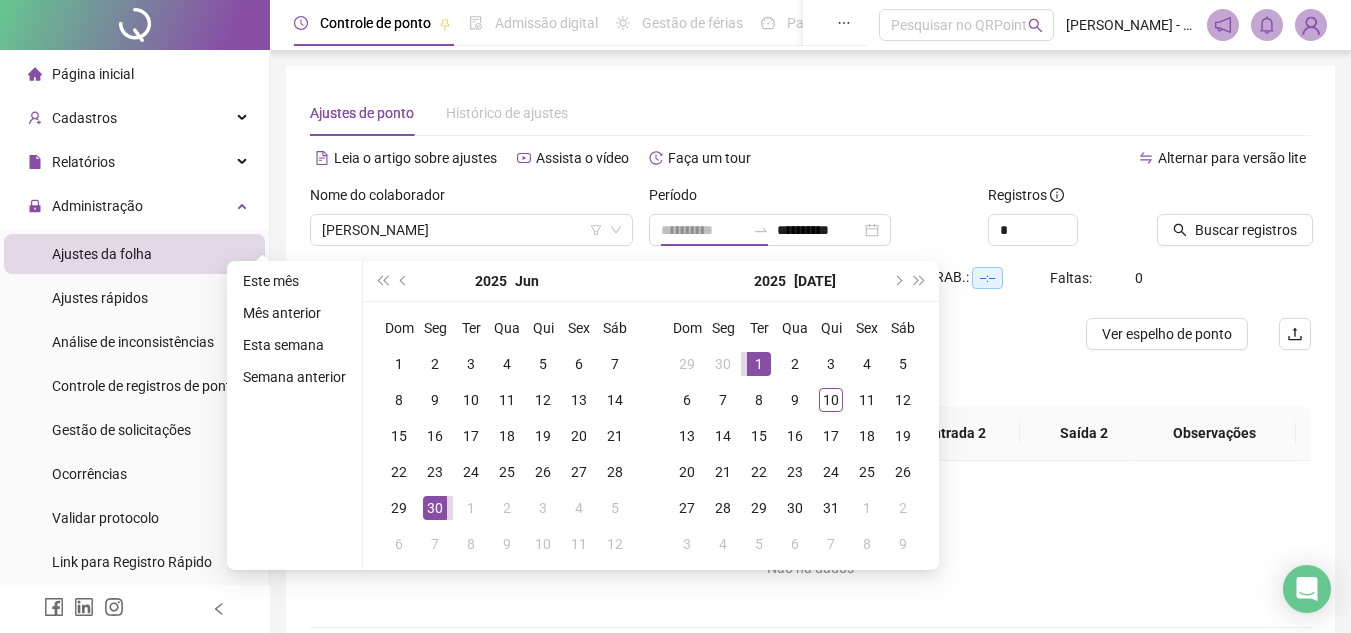 click on "1" at bounding box center [759, 364] 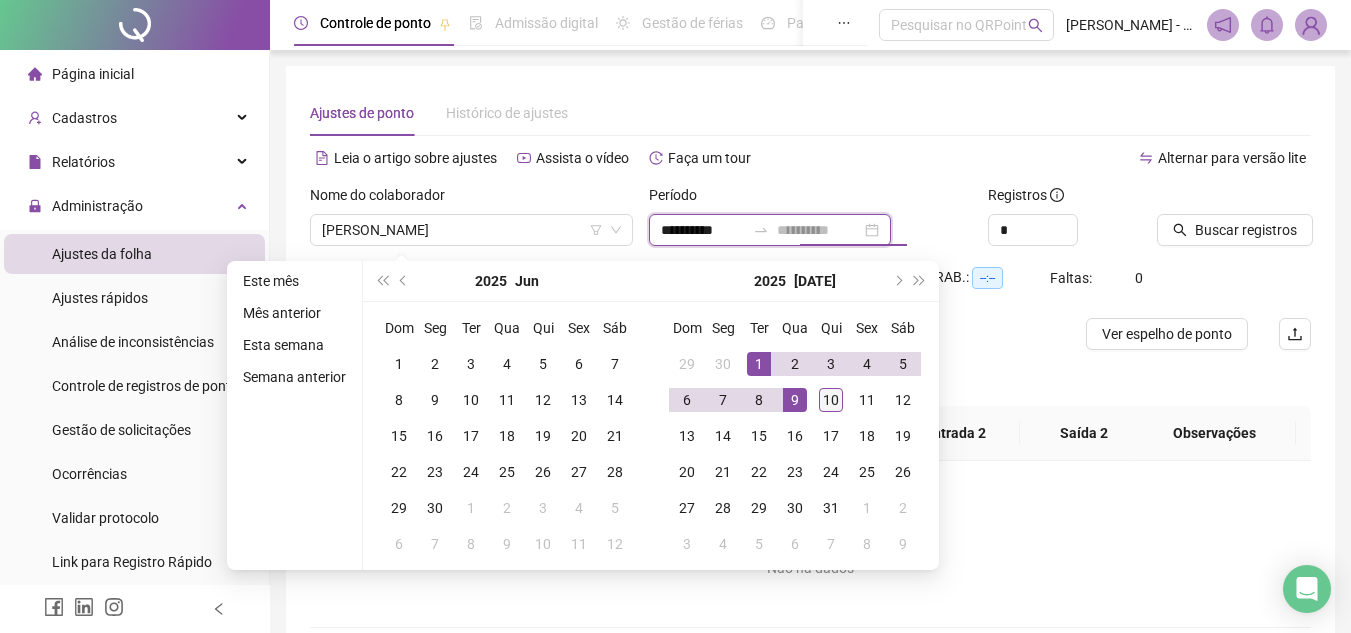 type on "**********" 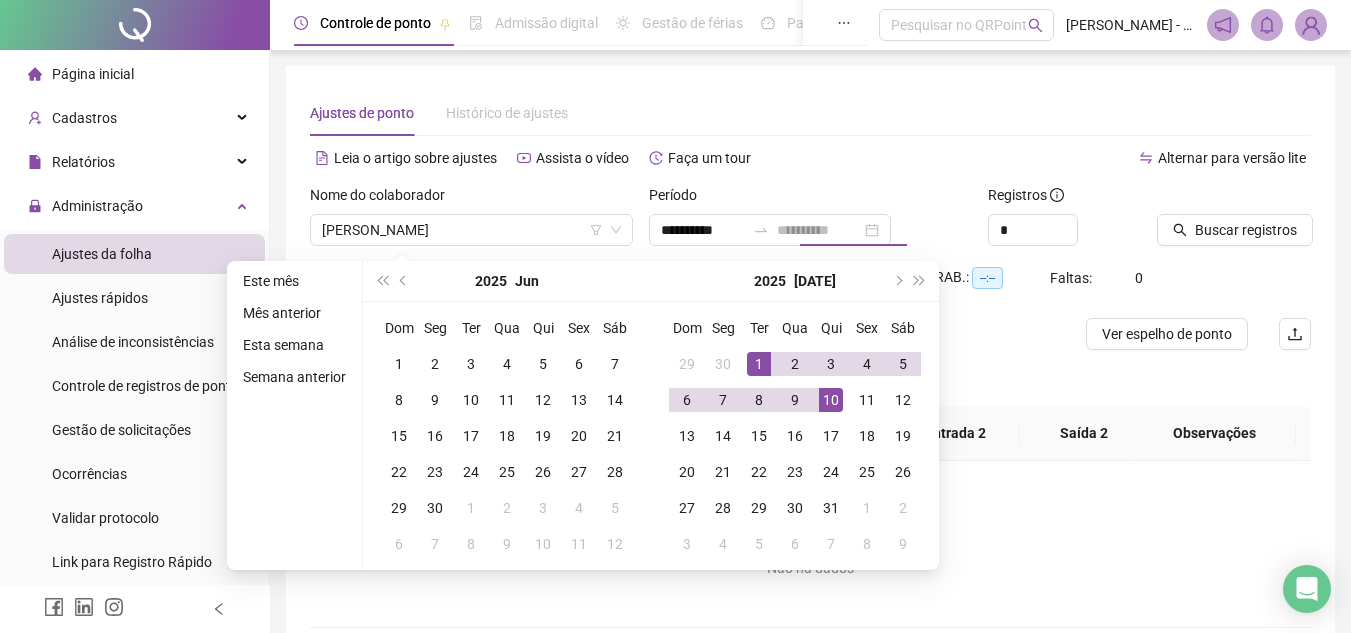 click on "10" at bounding box center [831, 400] 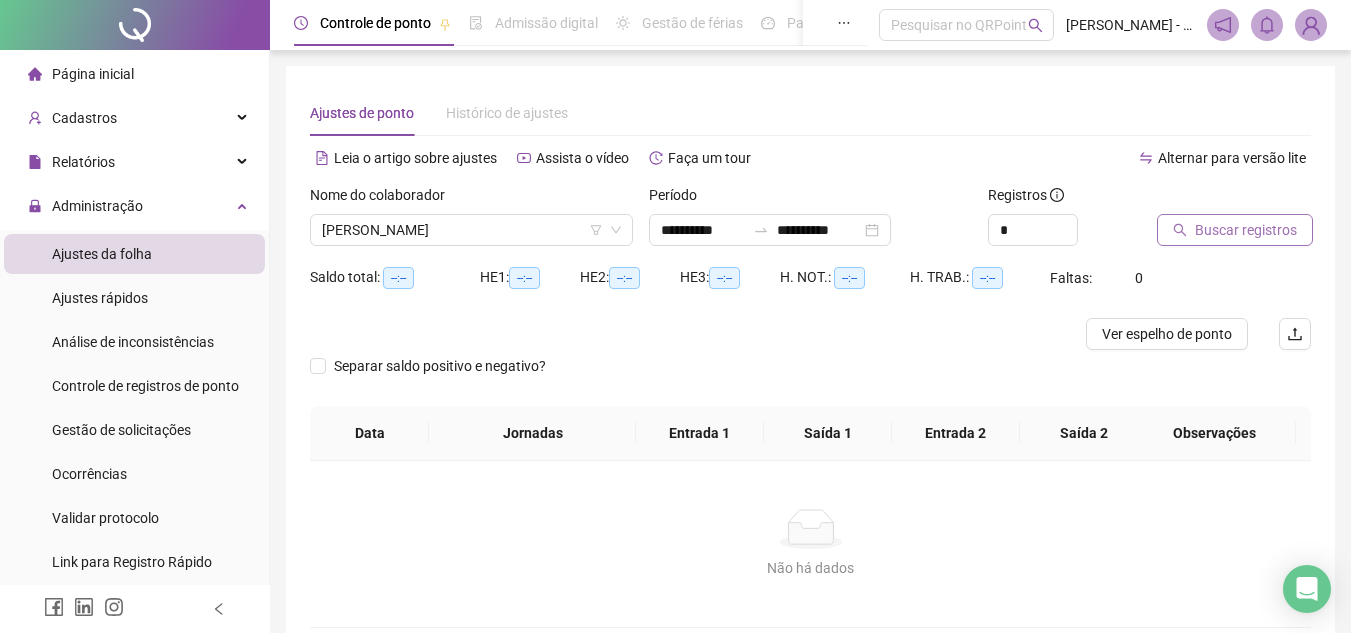 click on "Buscar registros" at bounding box center [1246, 230] 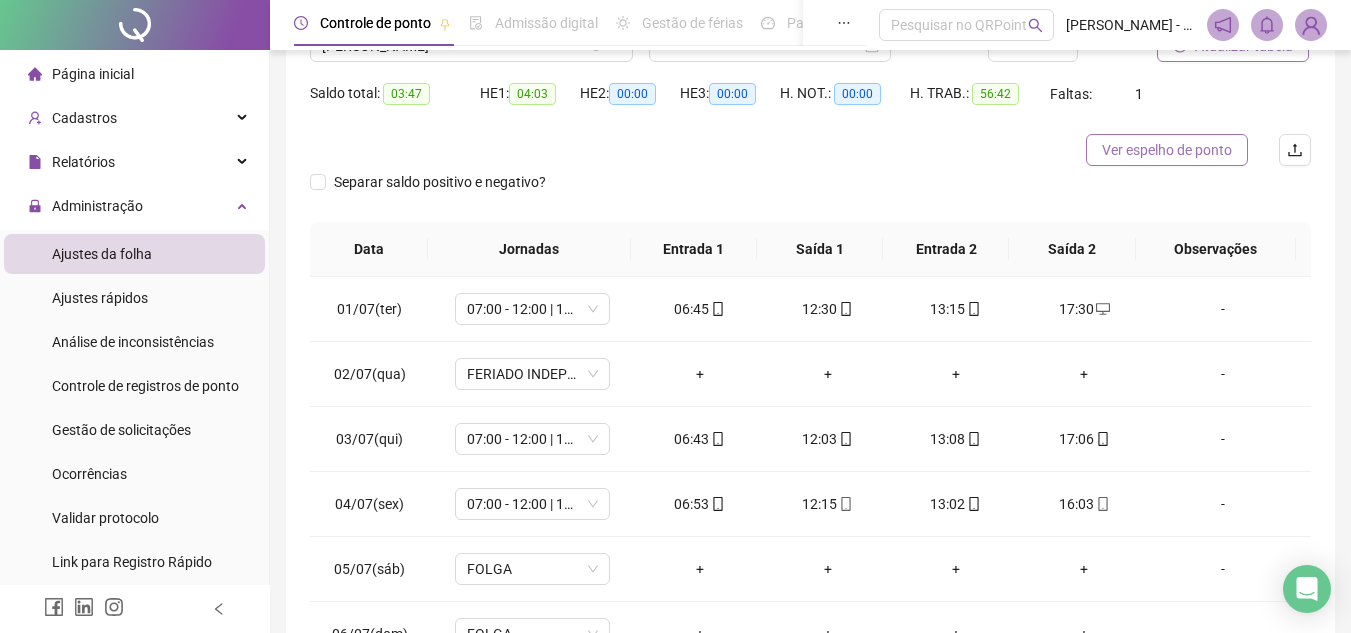 scroll, scrollTop: 200, scrollLeft: 0, axis: vertical 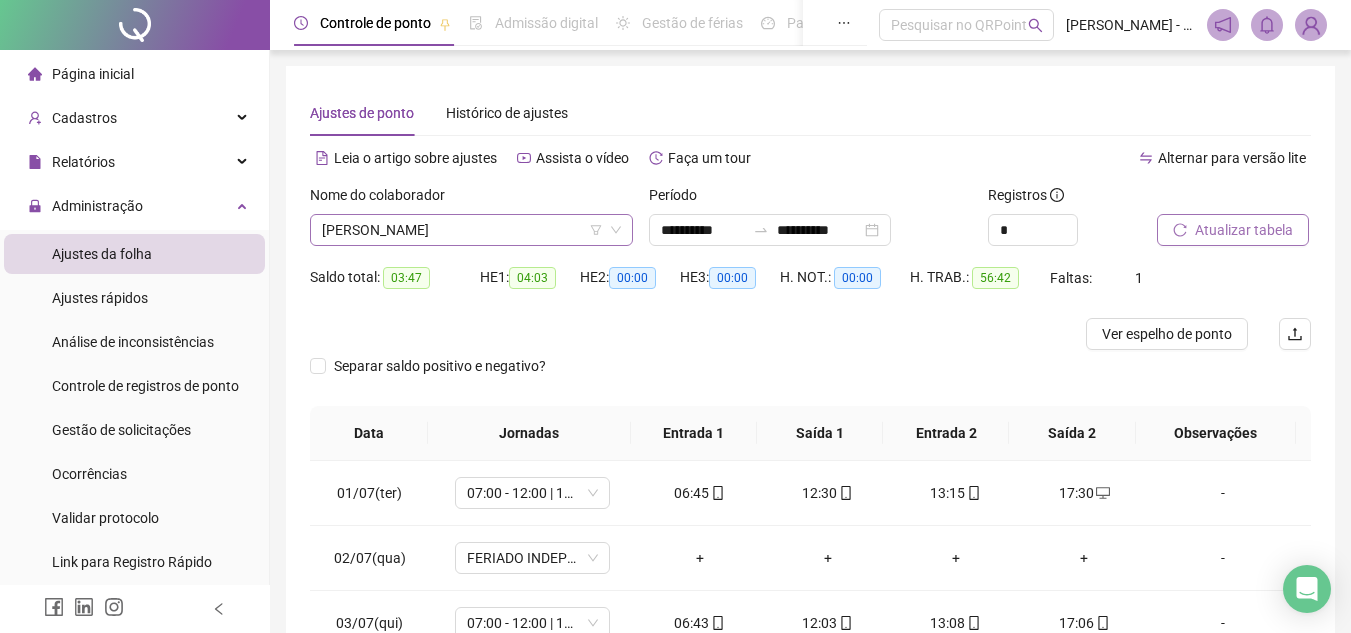 click on "ALISSON PIRES AZEVEDO" at bounding box center [471, 230] 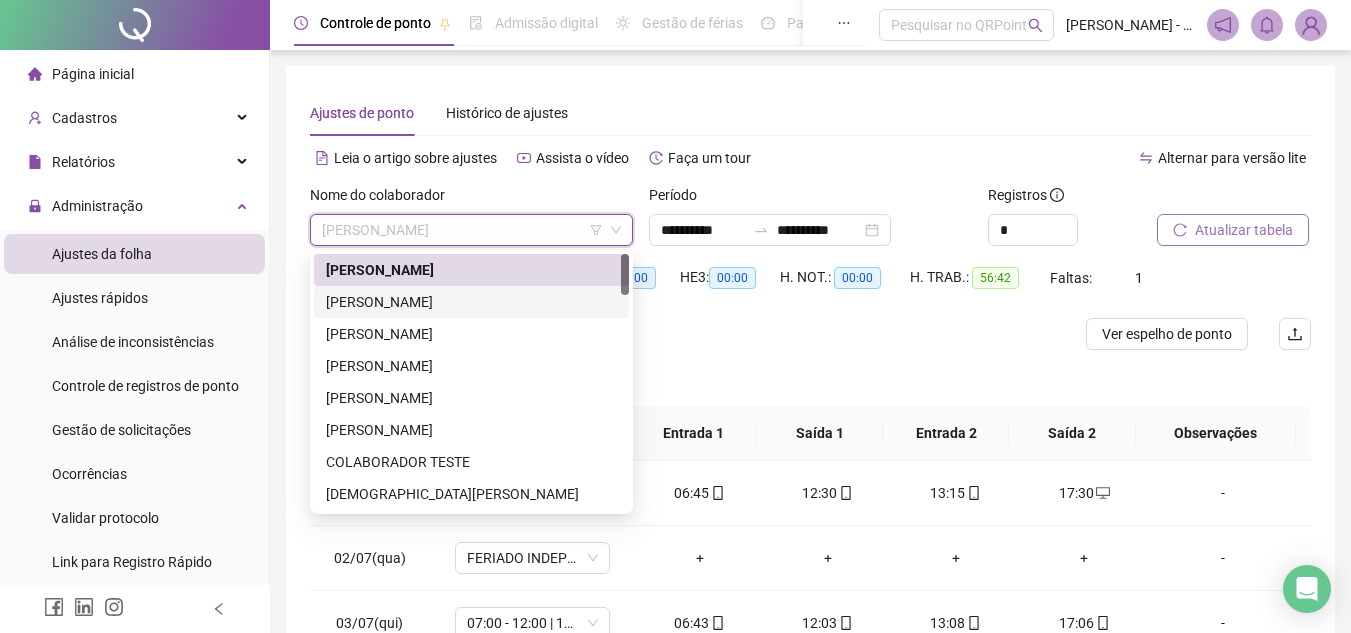 click on "AMARILDO BARRETO DOS SANTOS" at bounding box center (471, 302) 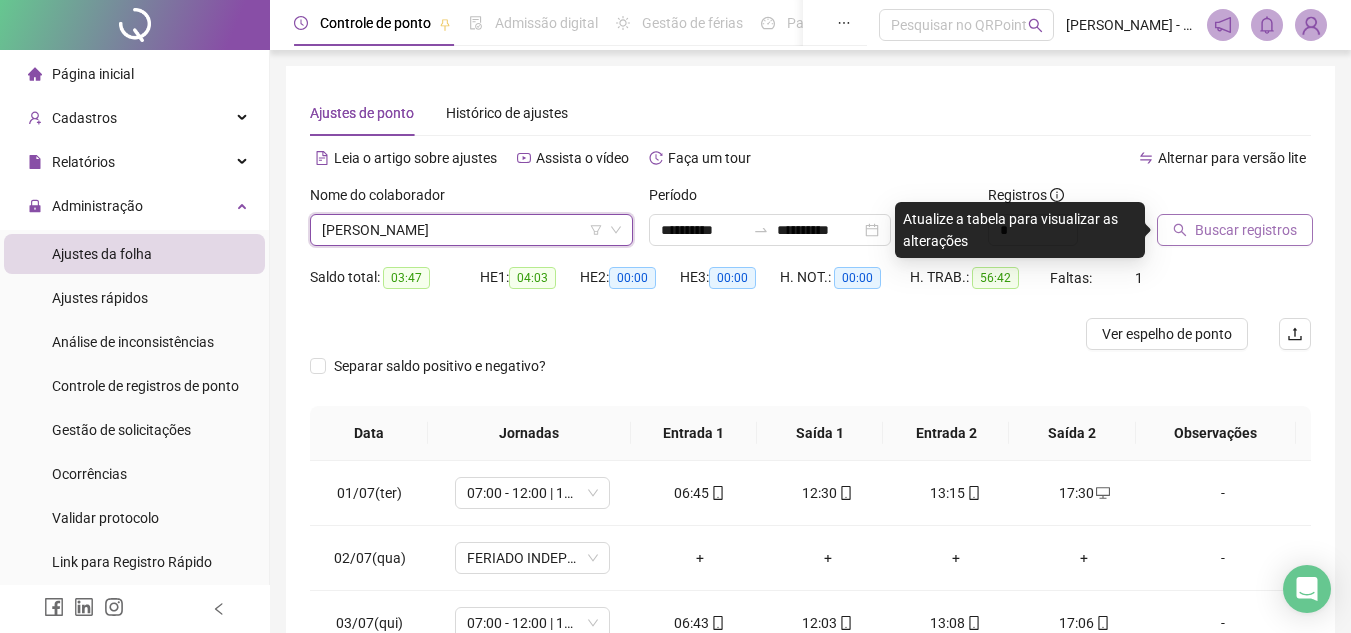 click on "Buscar registros" at bounding box center [1246, 230] 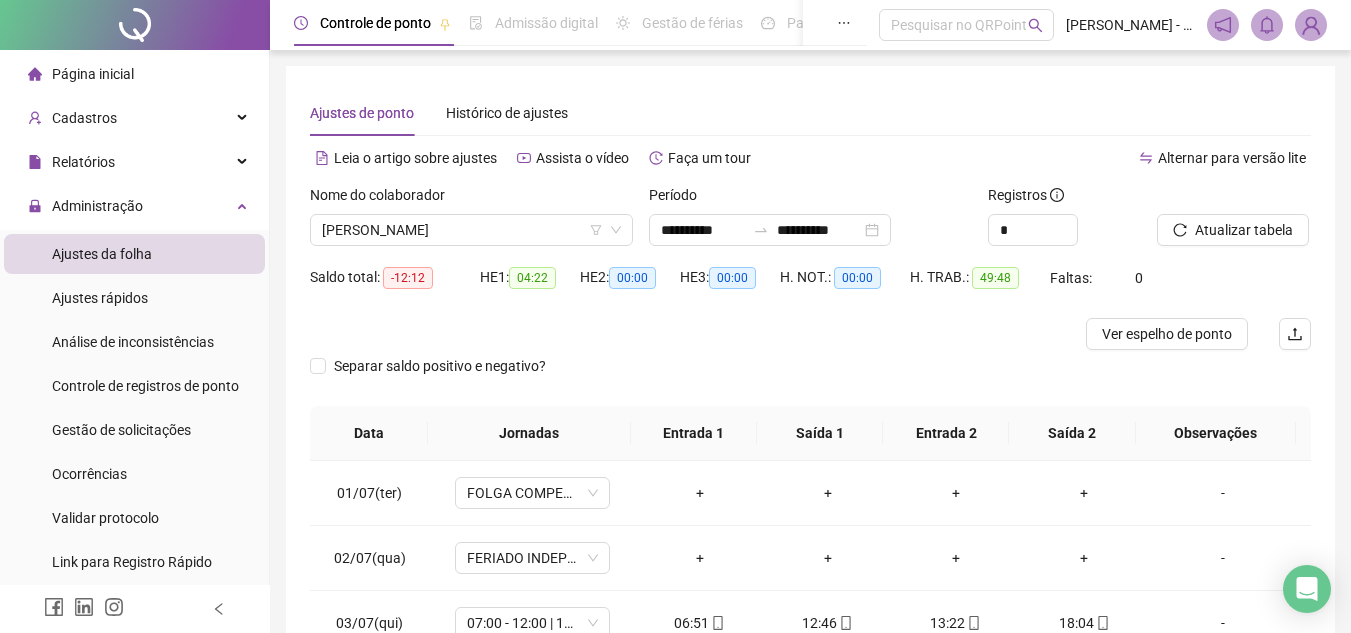 scroll, scrollTop: 100, scrollLeft: 0, axis: vertical 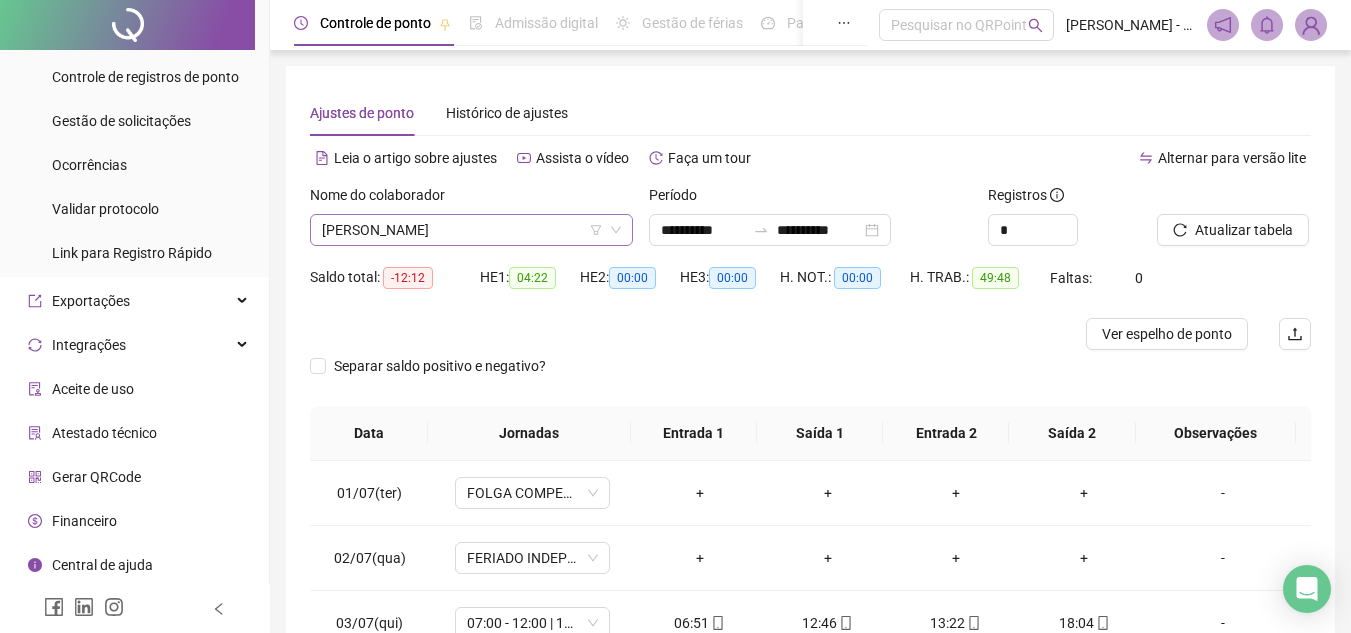 click on "AMARILDO BARRETO DOS SANTOS" at bounding box center (471, 230) 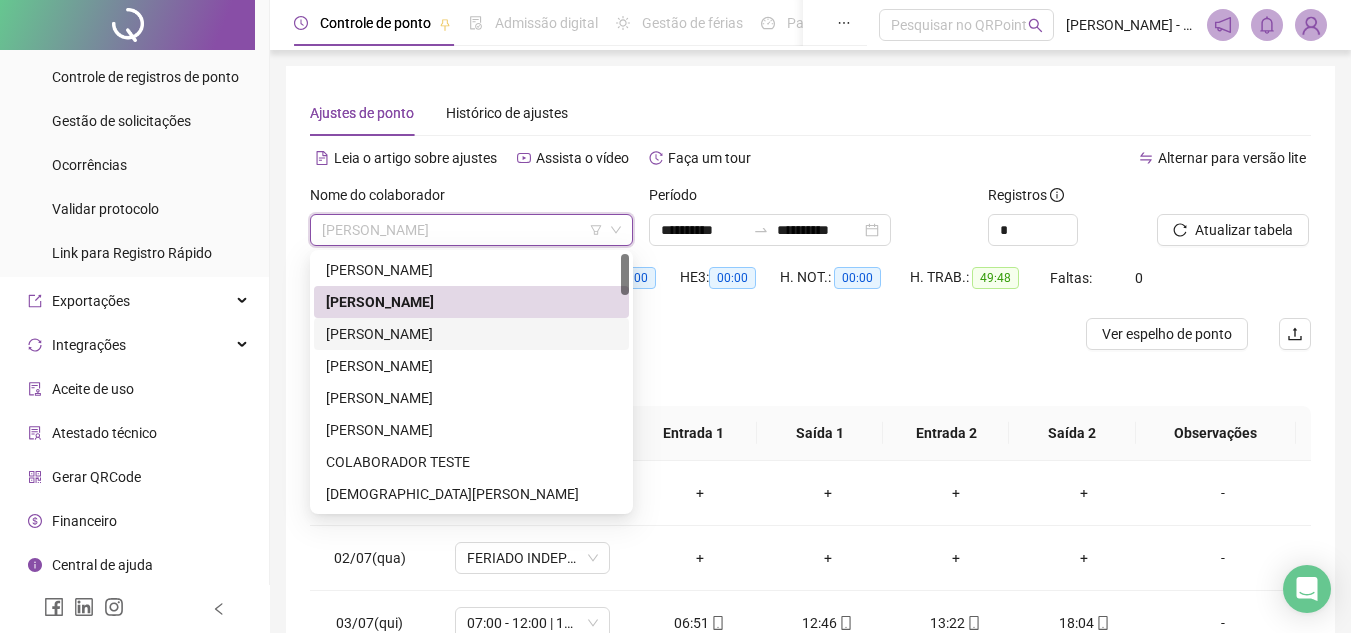 click on "ANILTON DA CONCEIÇÃO" at bounding box center [471, 334] 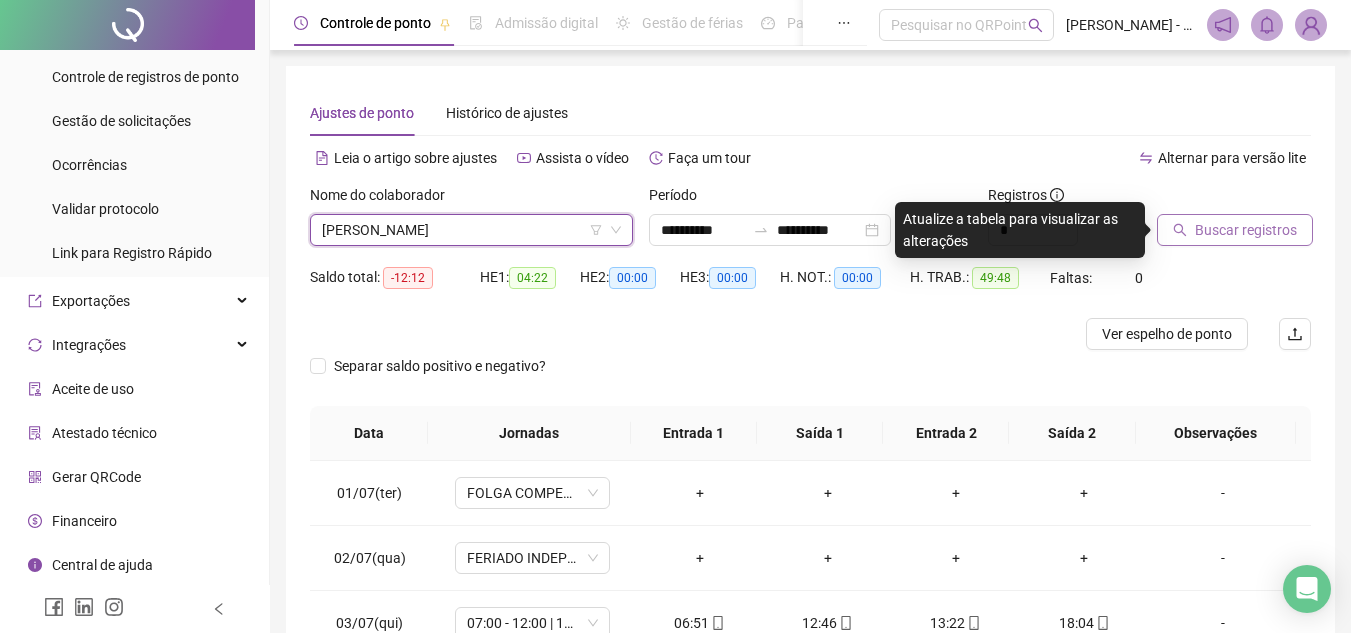 click on "Buscar registros" at bounding box center [1246, 230] 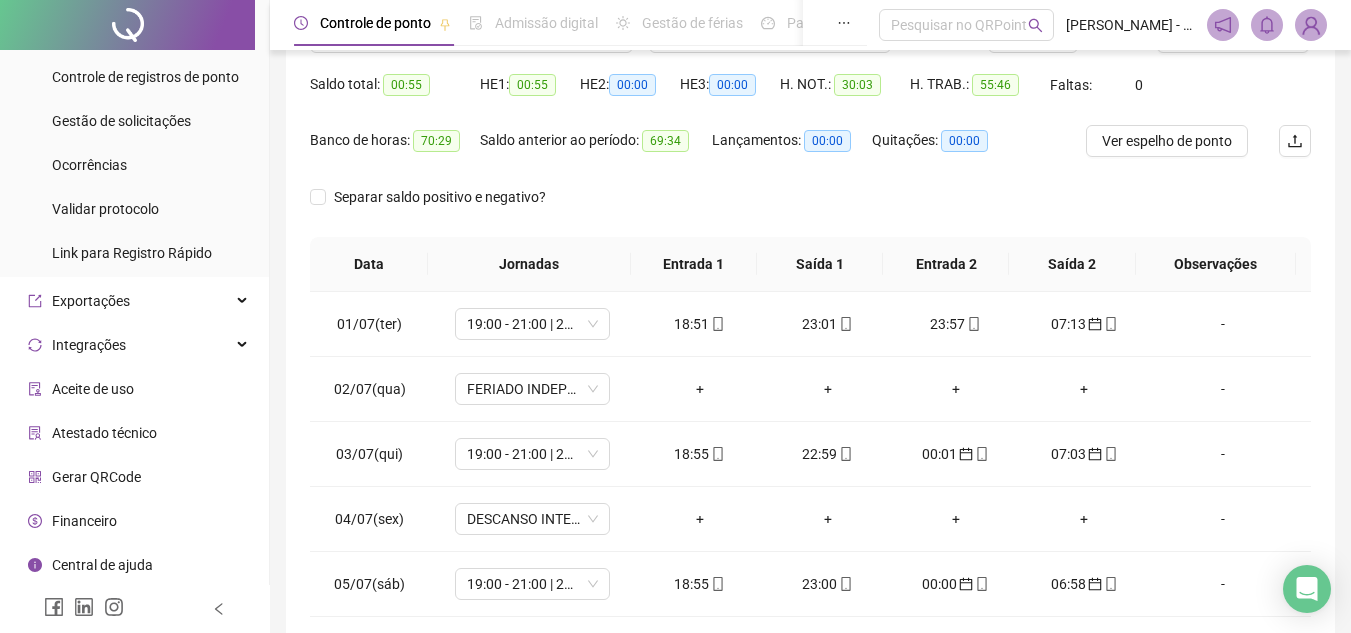 scroll, scrollTop: 200, scrollLeft: 0, axis: vertical 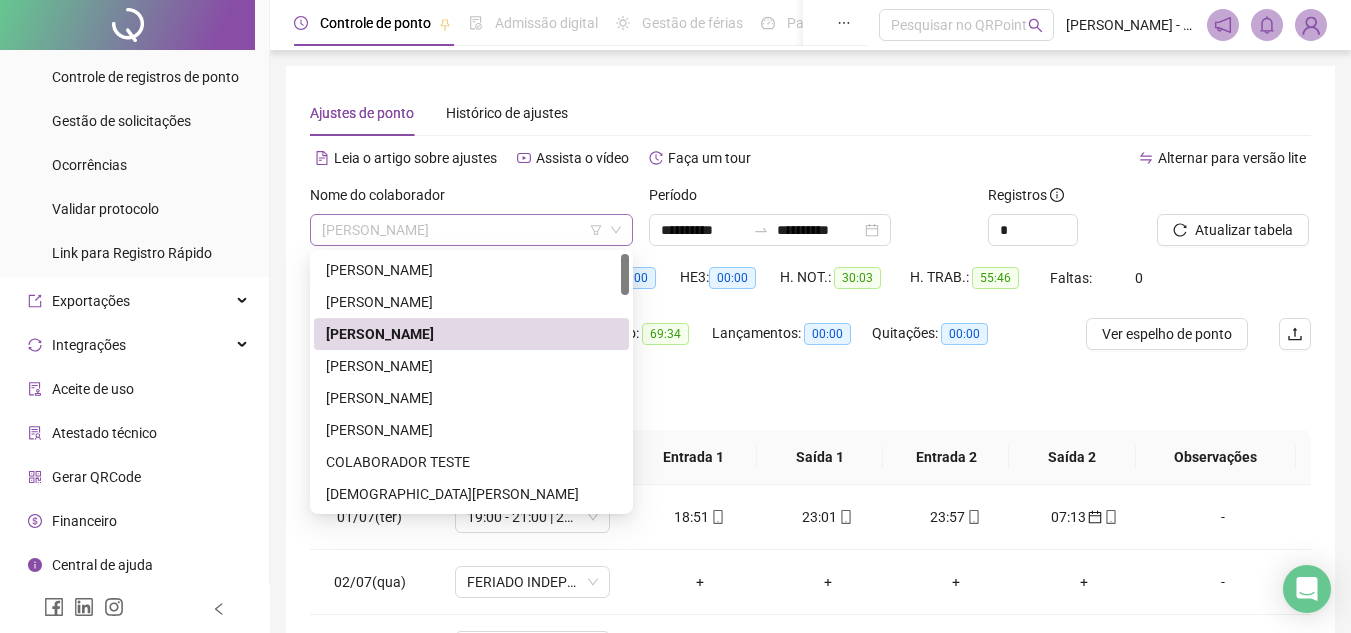 click on "ANILTON DA CONCEIÇÃO" at bounding box center (471, 230) 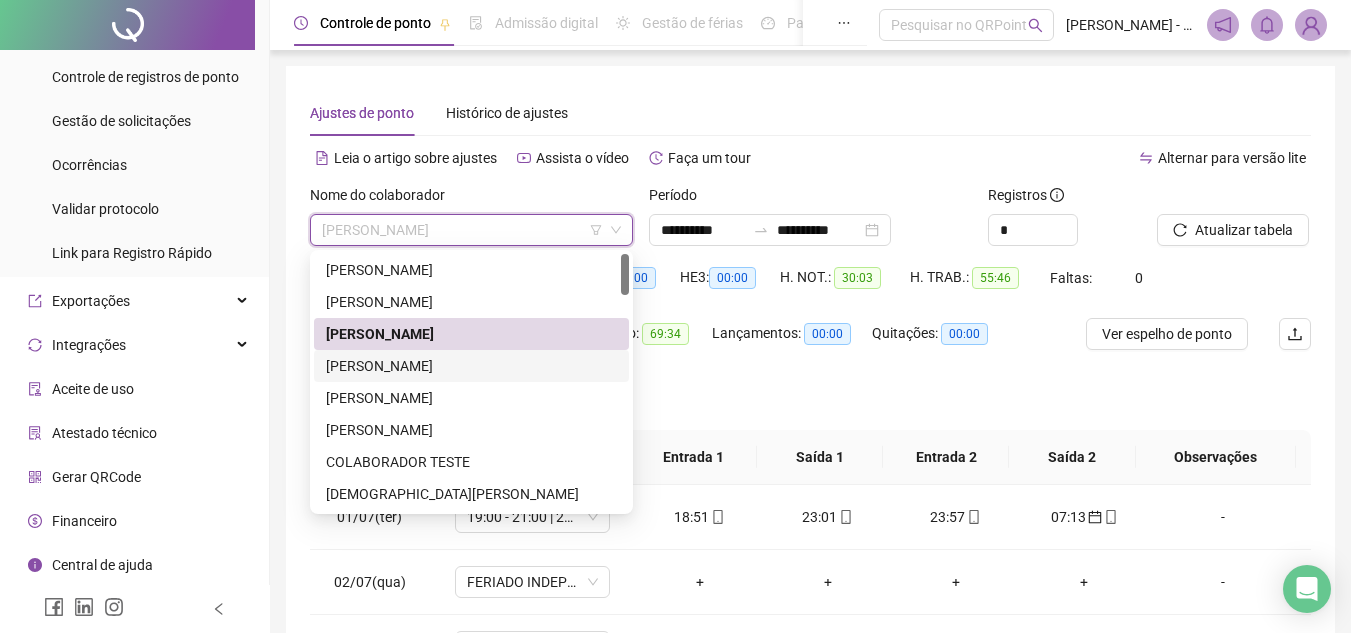 click on "ANTONIO LUIS SACRAMENTO VIANA" at bounding box center (471, 366) 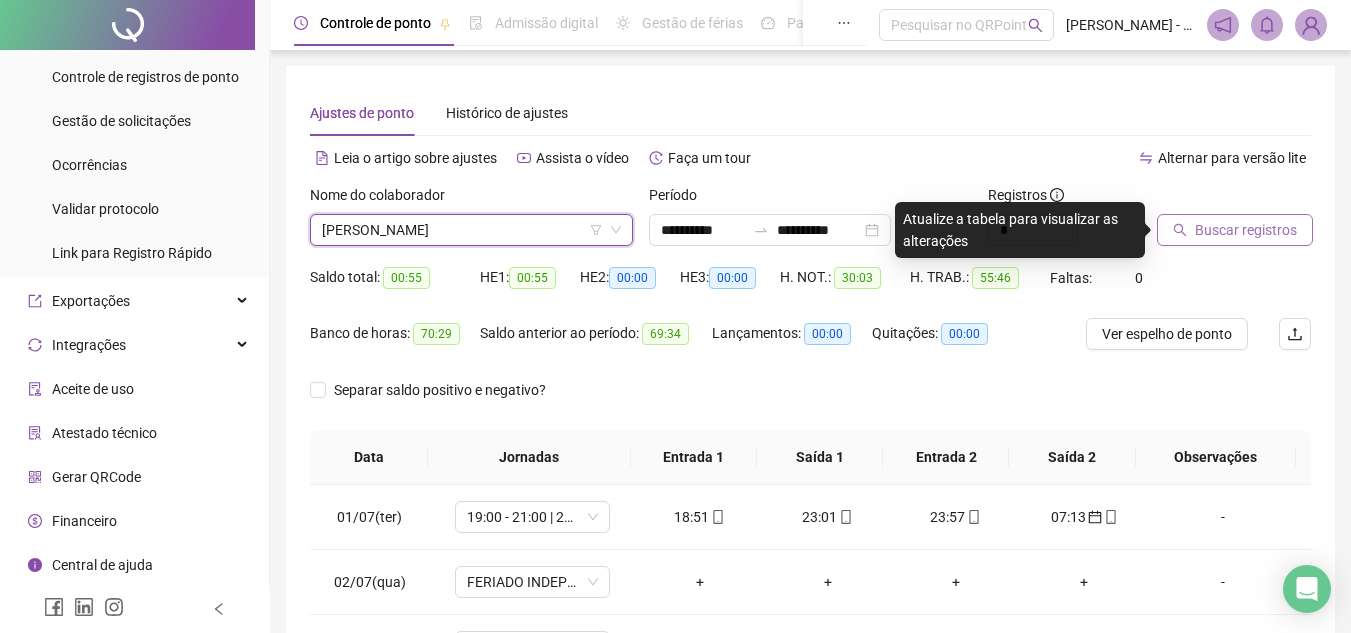 click on "Buscar registros" at bounding box center (1246, 230) 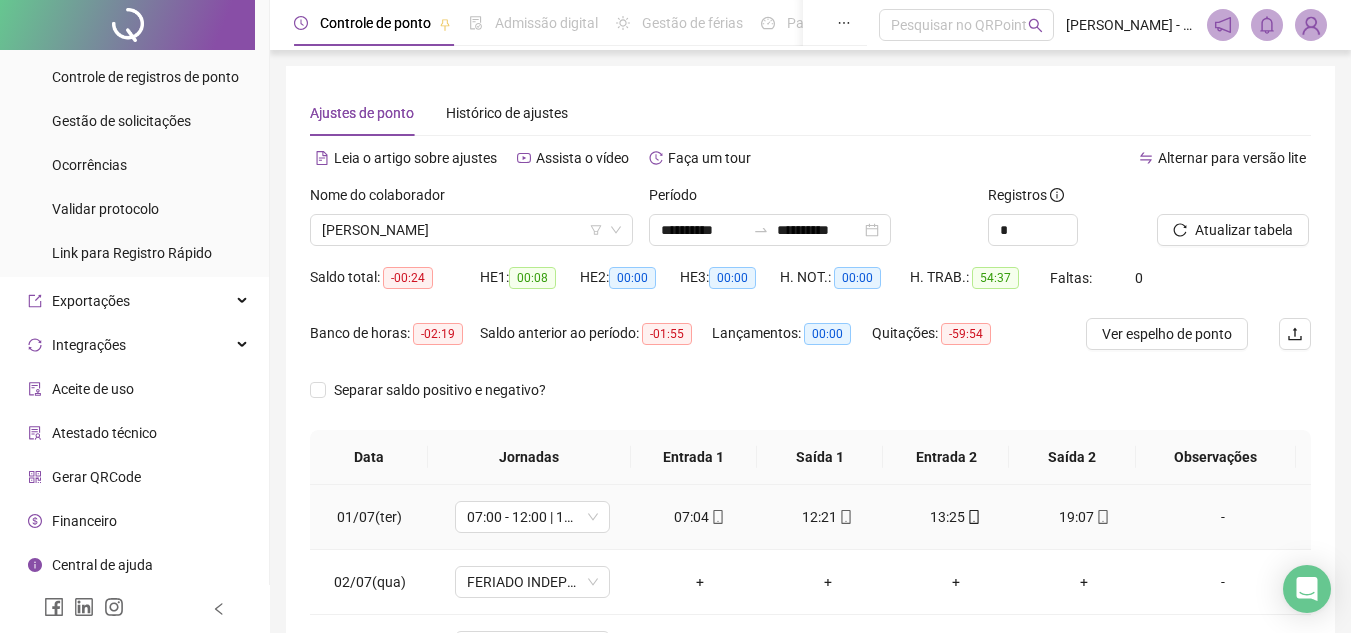 scroll, scrollTop: 100, scrollLeft: 0, axis: vertical 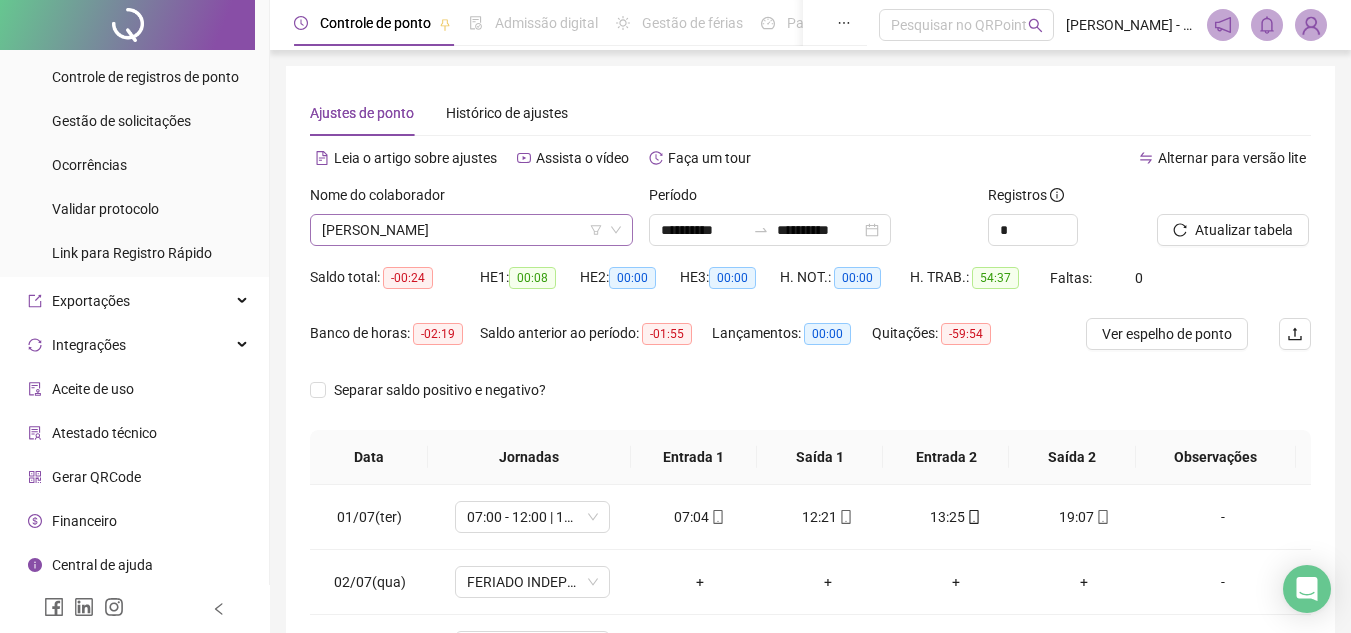 click on "ANTONIO LUIS SACRAMENTO VIANA" at bounding box center (471, 230) 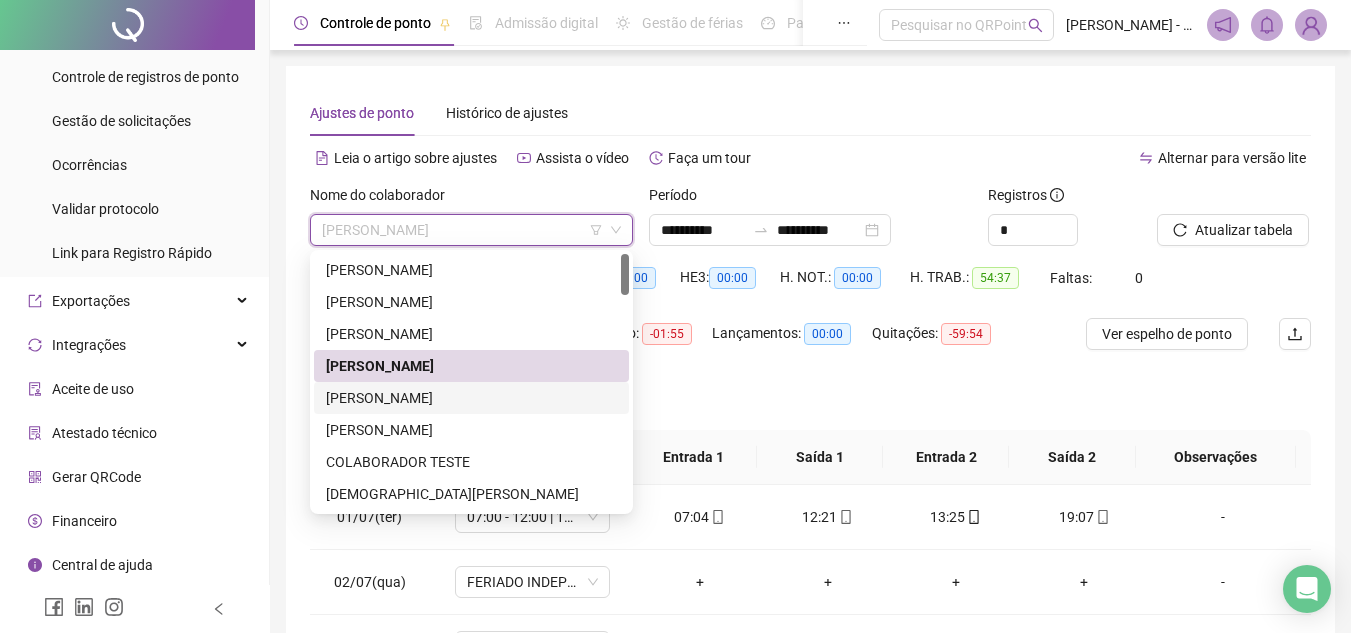 click on "ANTONIO MARCOS SILVA" at bounding box center [471, 398] 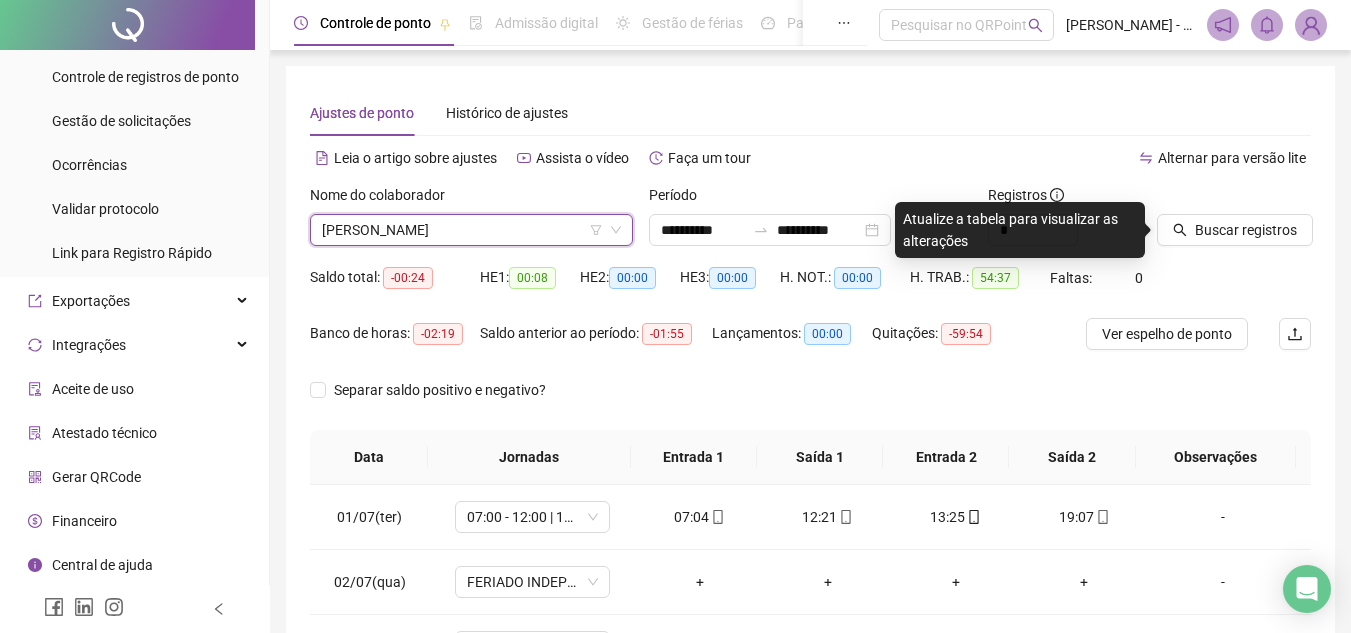 click on "ANTONIO MARCOS SILVA" at bounding box center (471, 230) 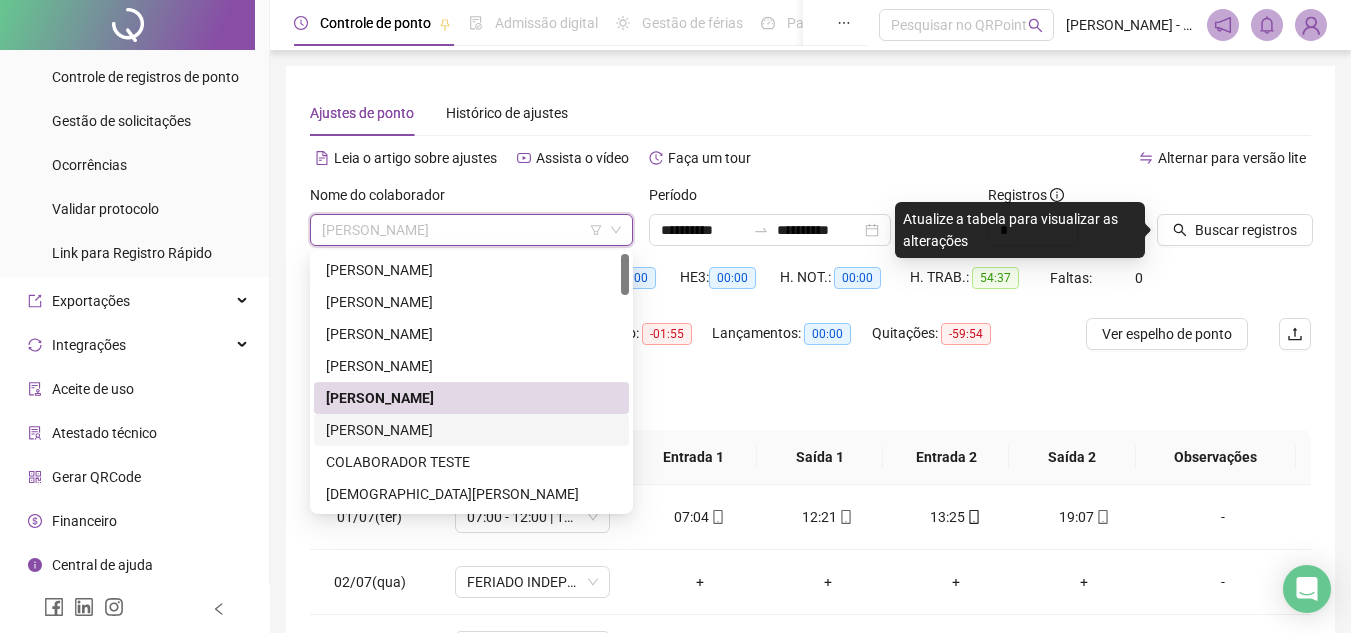 click on "CAMILA FRANCO SANTOS" at bounding box center (471, 430) 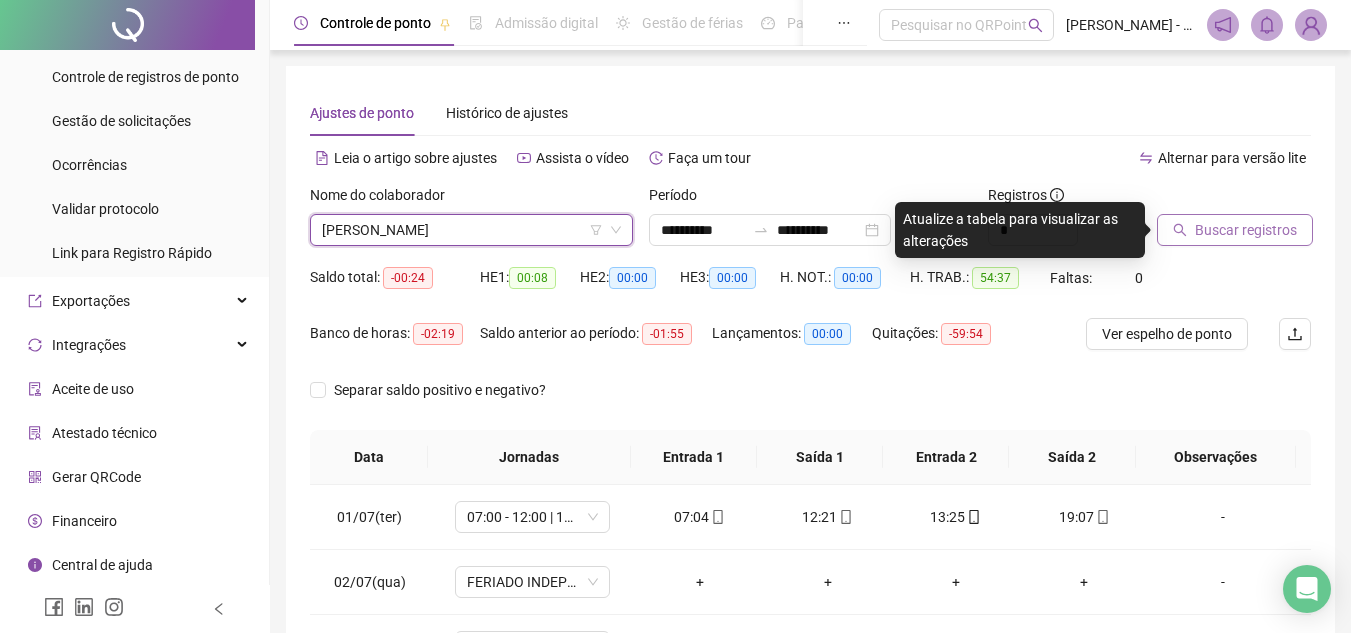 click on "Buscar registros" at bounding box center [1246, 230] 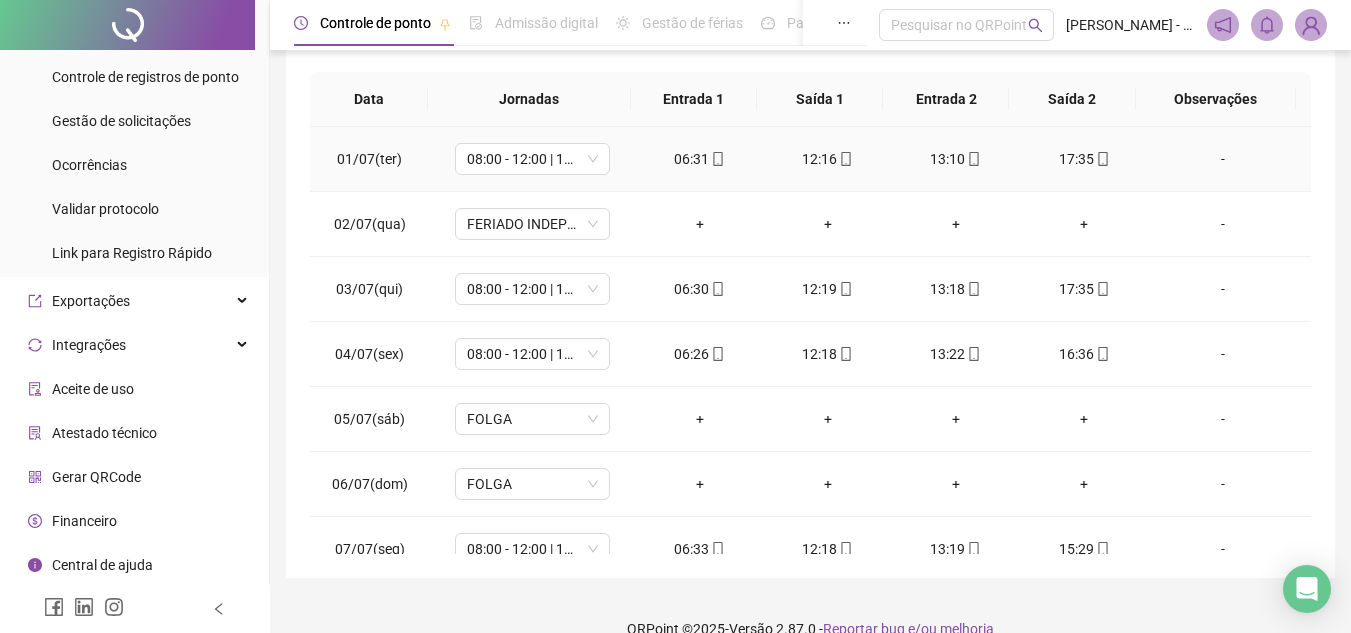 scroll, scrollTop: 389, scrollLeft: 0, axis: vertical 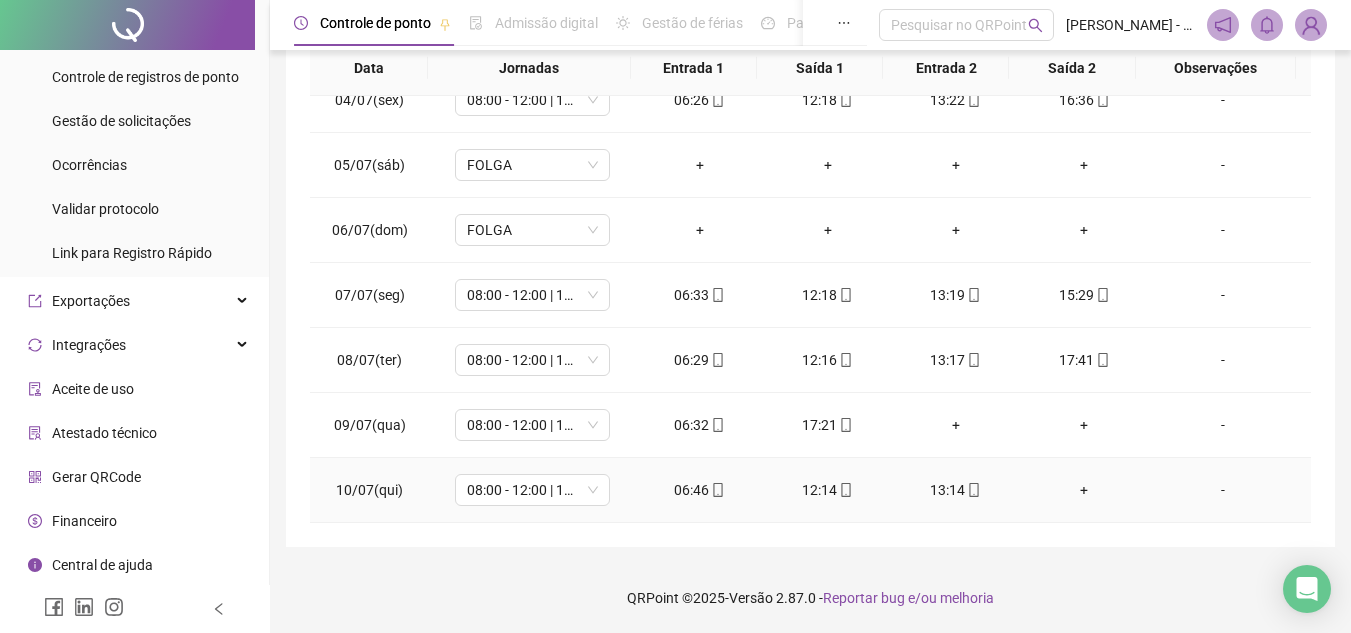 click 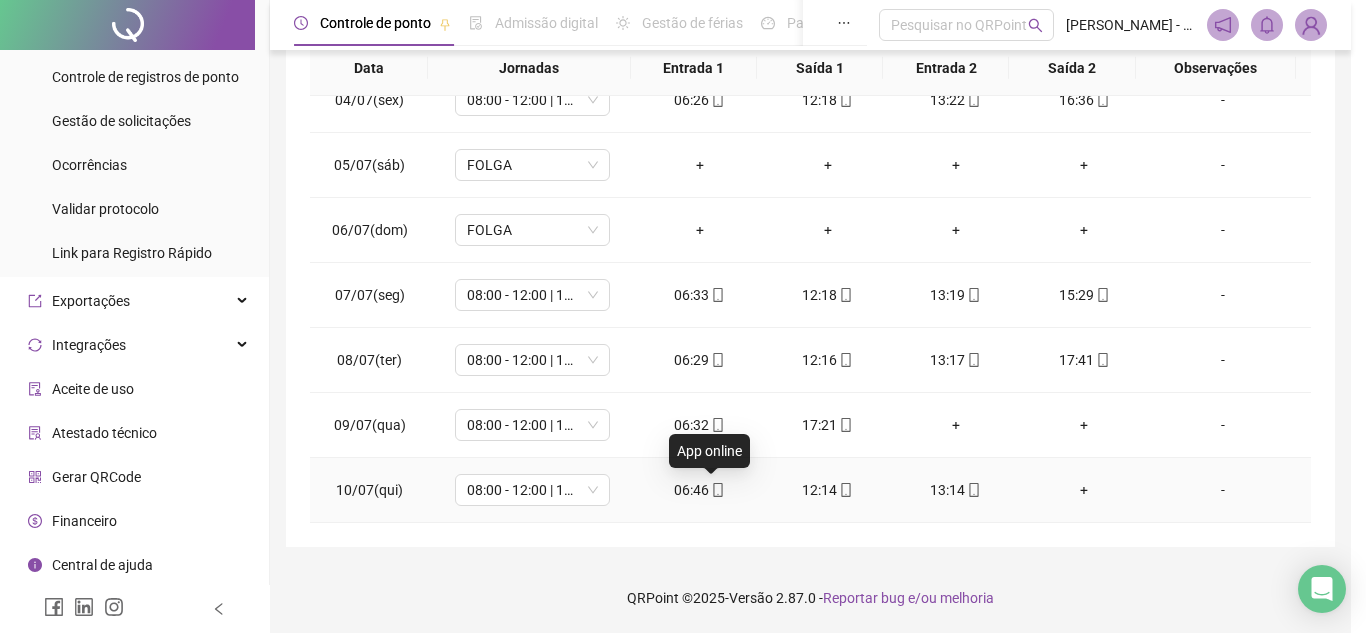 type on "**********" 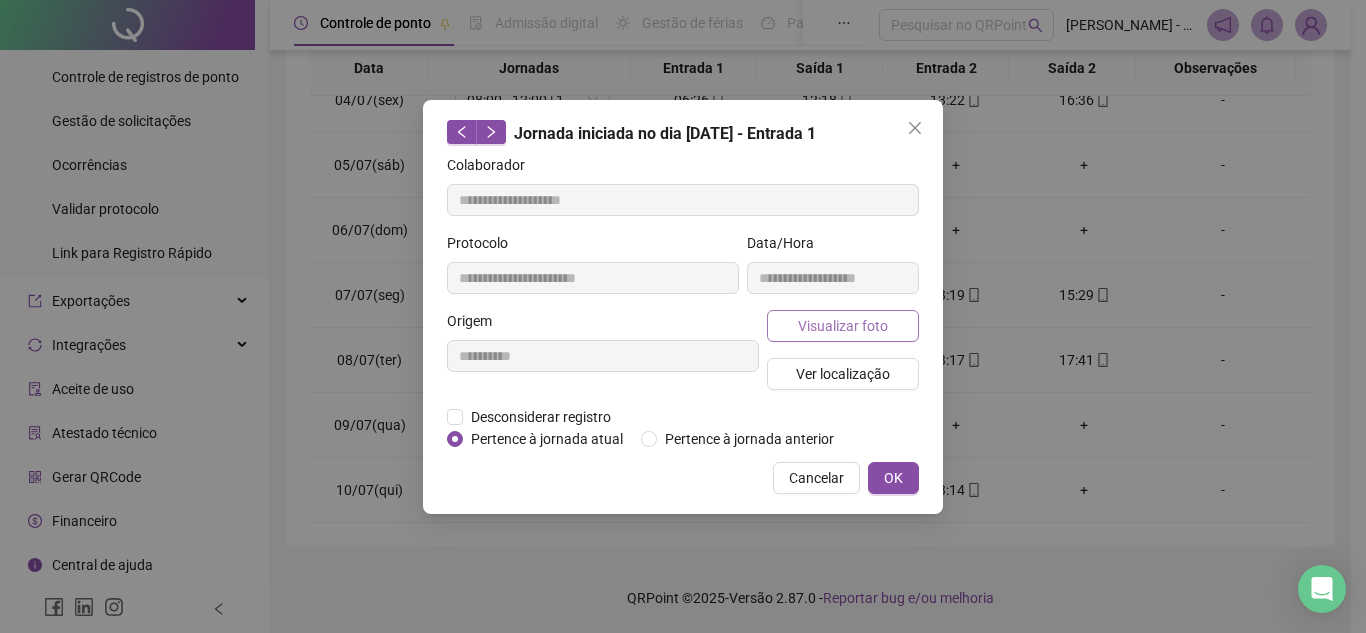 click on "Visualizar foto" at bounding box center (843, 326) 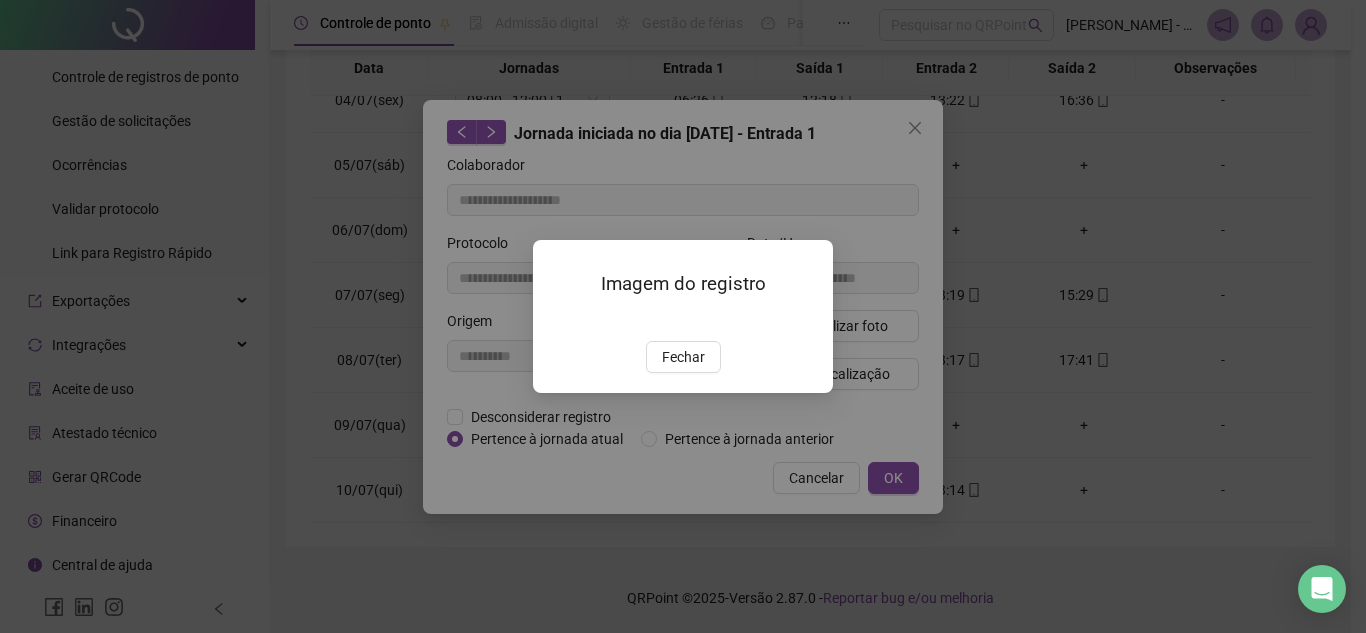 click at bounding box center (557, 320) 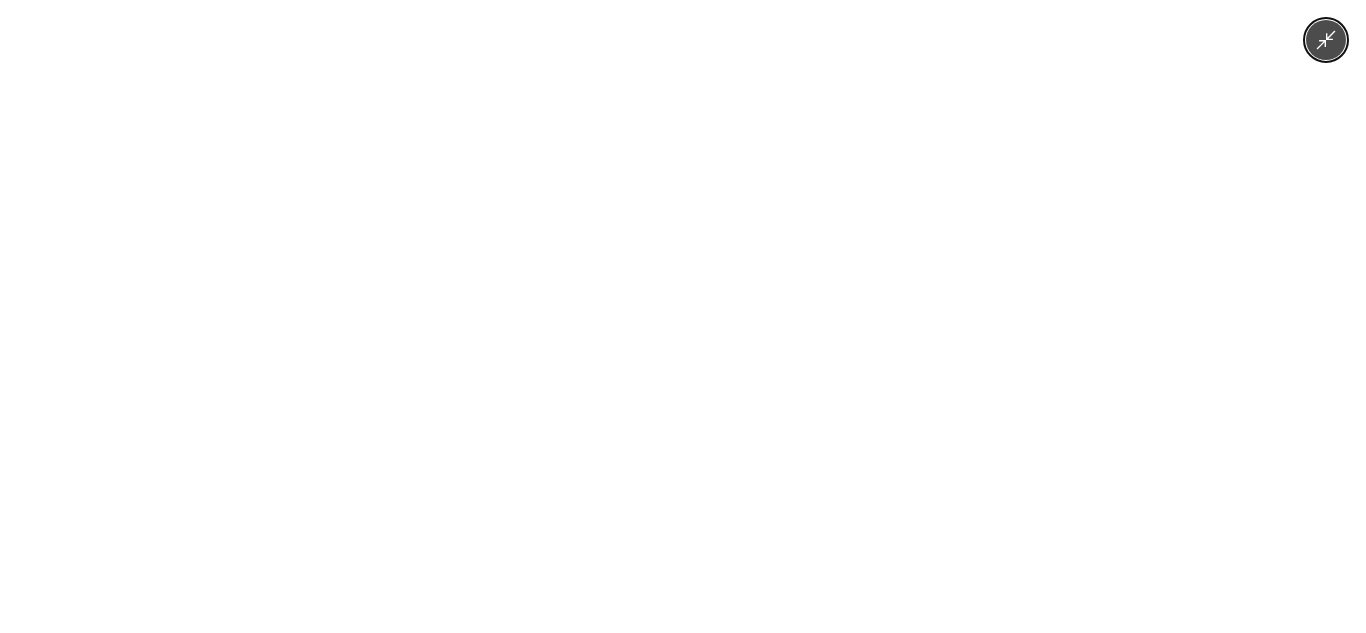 click at bounding box center (683, 316) 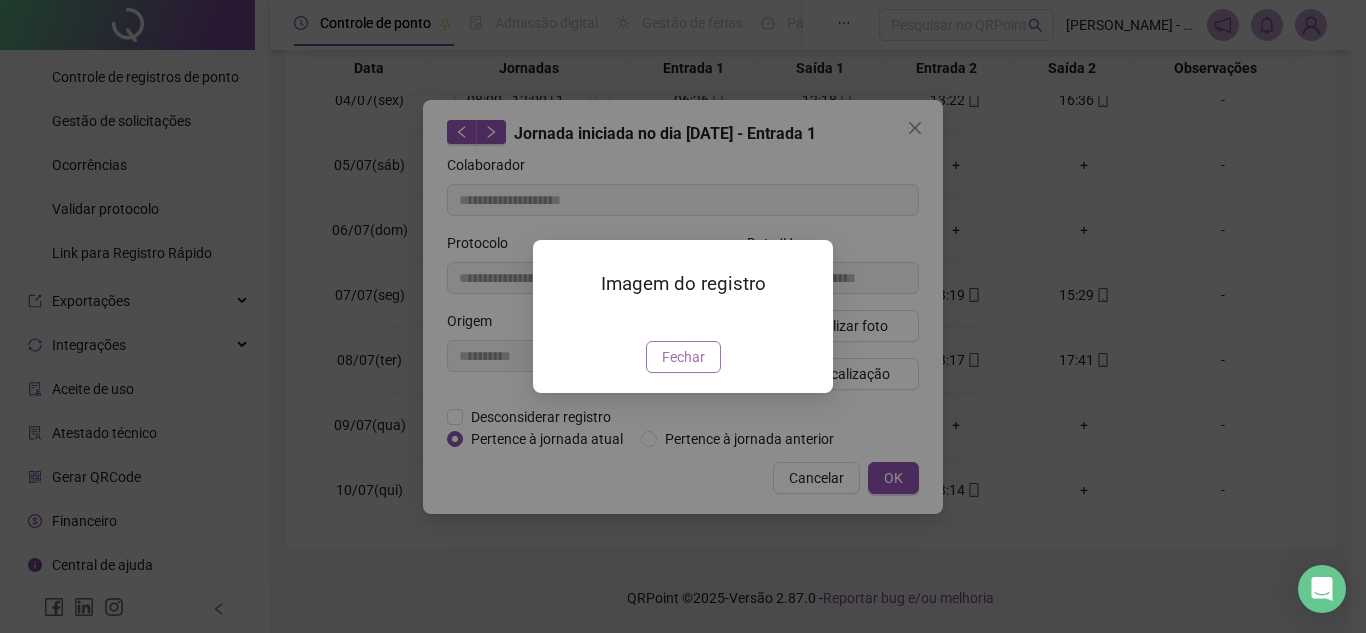 click on "Fechar" at bounding box center [683, 357] 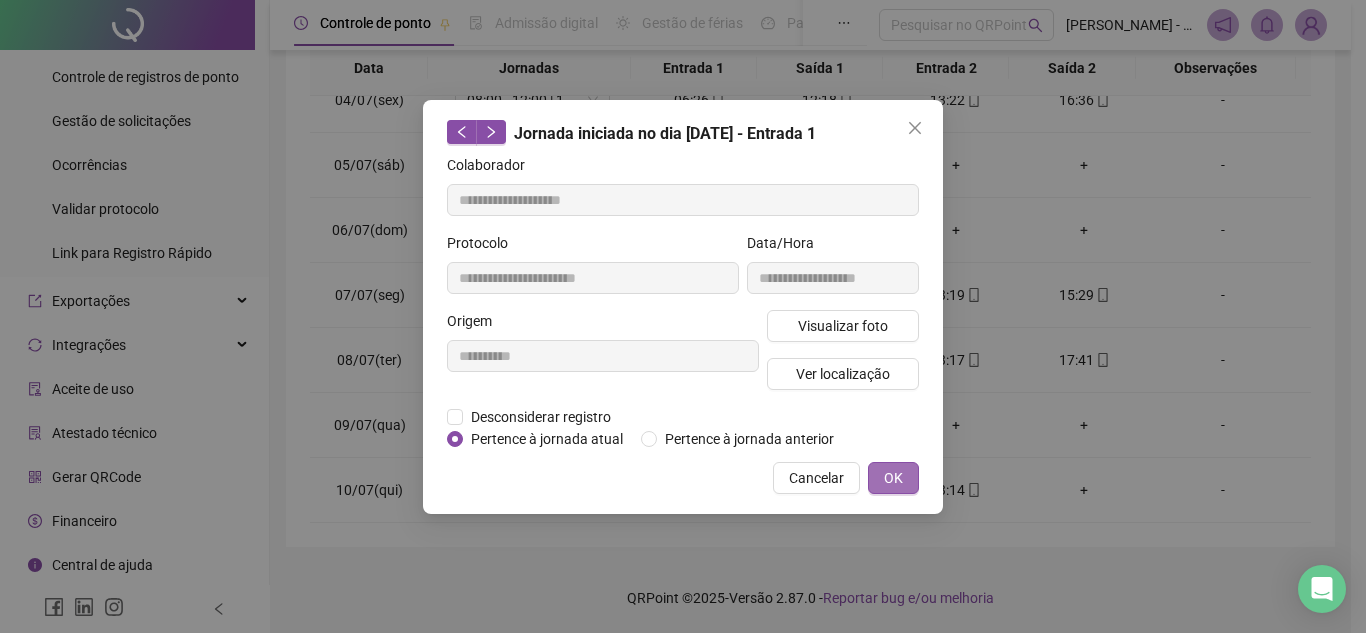 click on "OK" at bounding box center [893, 478] 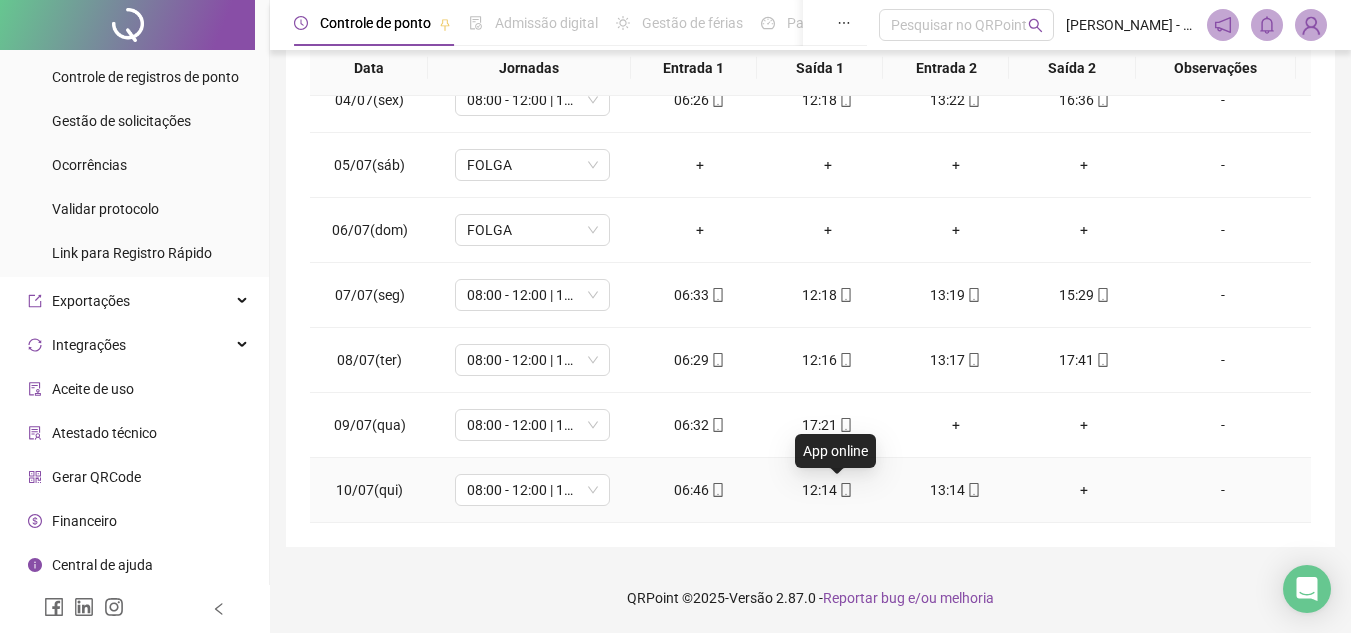 click 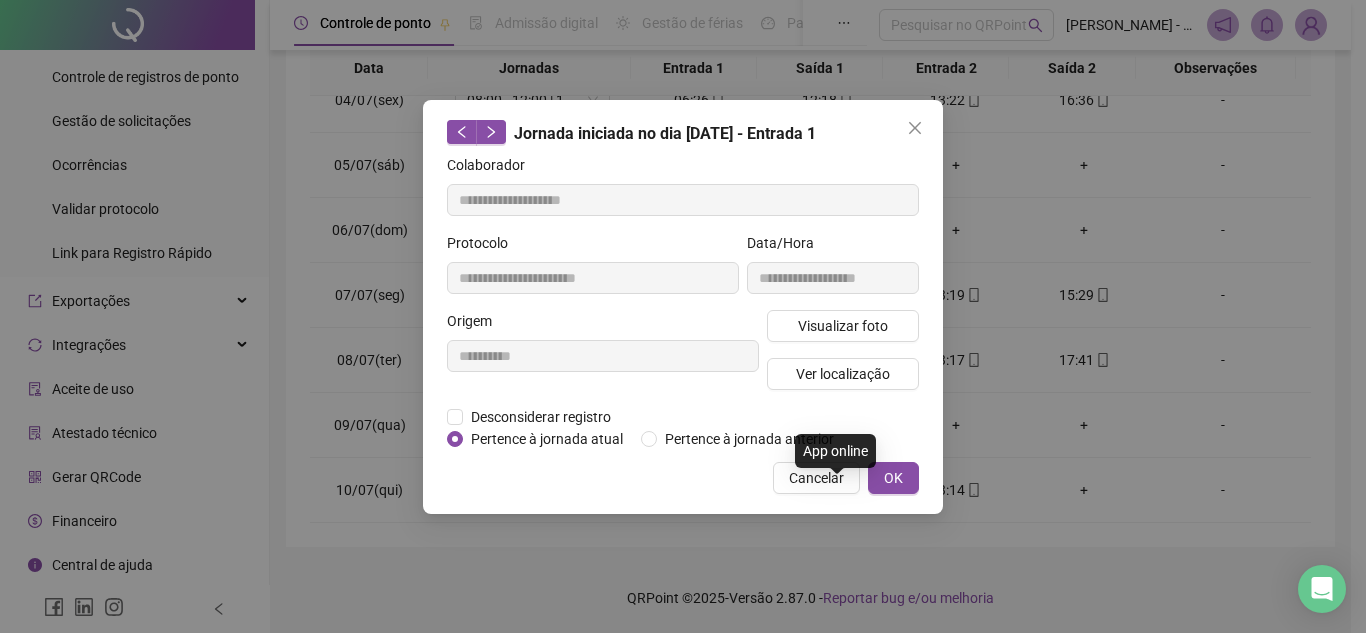 type on "**********" 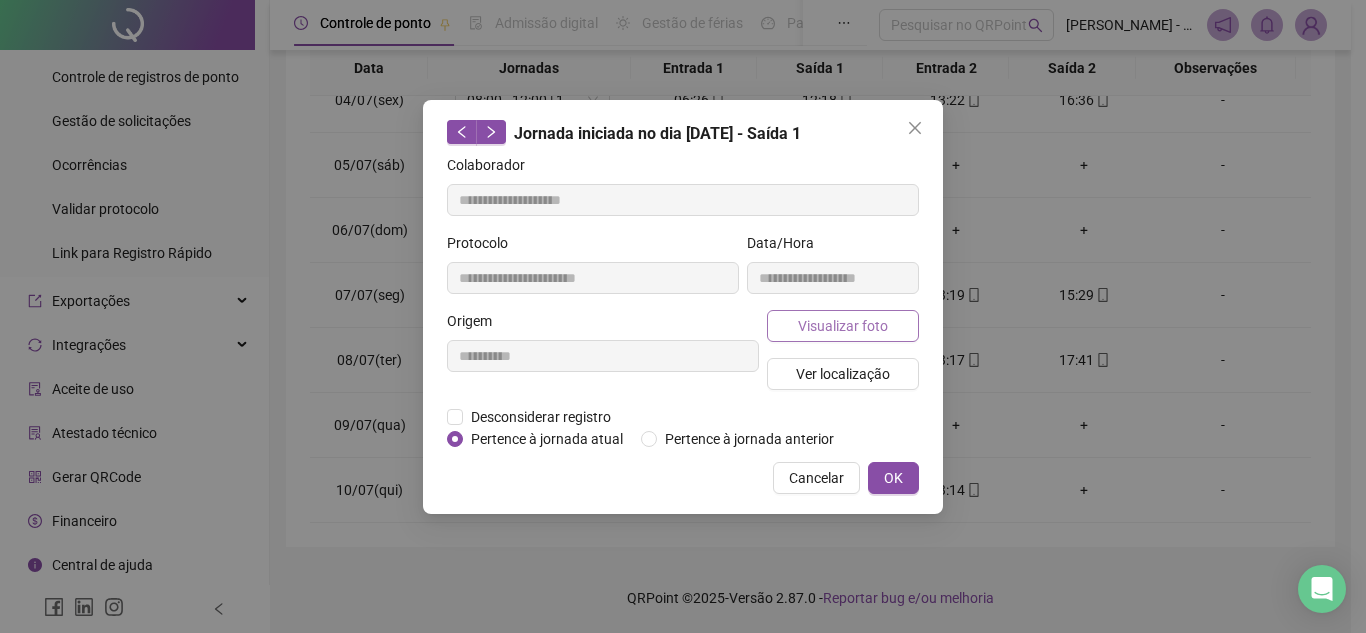 click on "Visualizar foto" at bounding box center (843, 326) 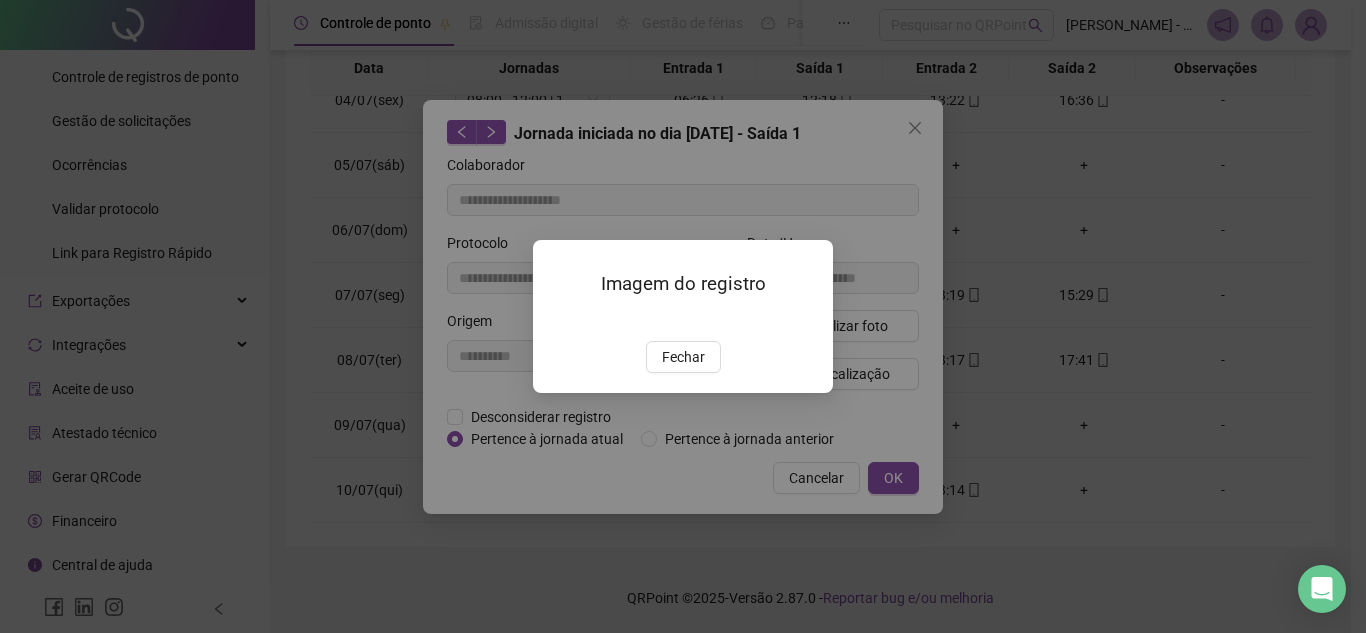 click at bounding box center (557, 320) 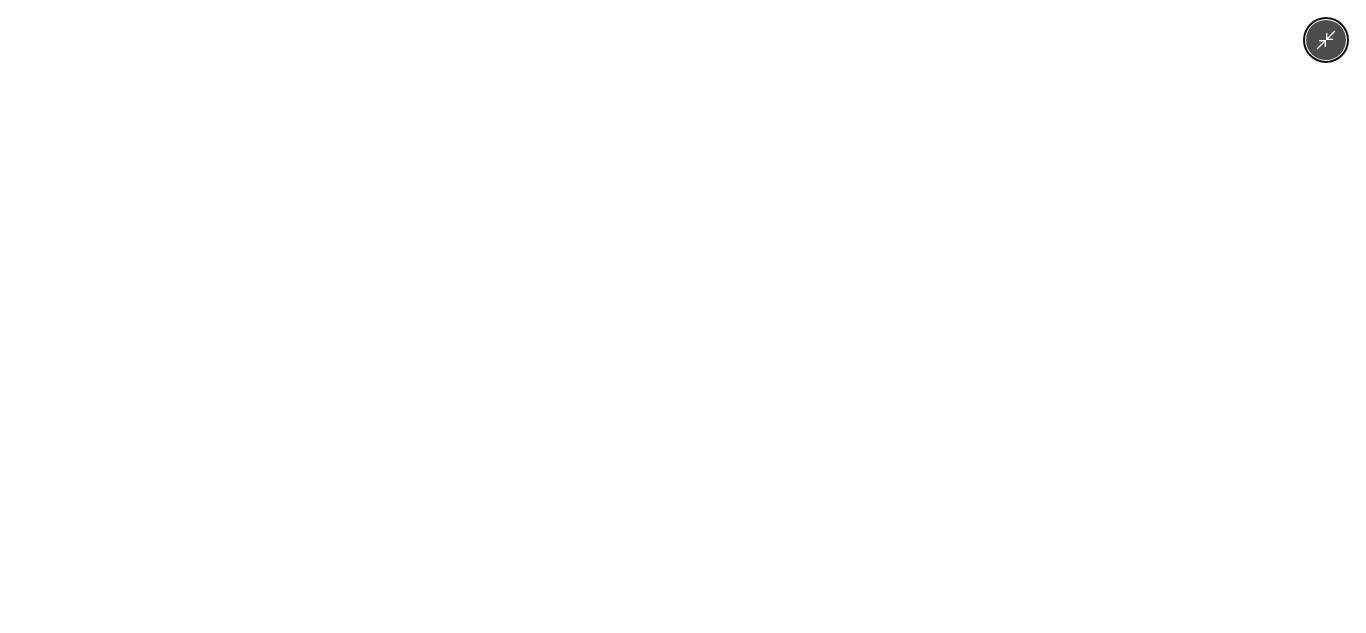 click at bounding box center (683, 316) 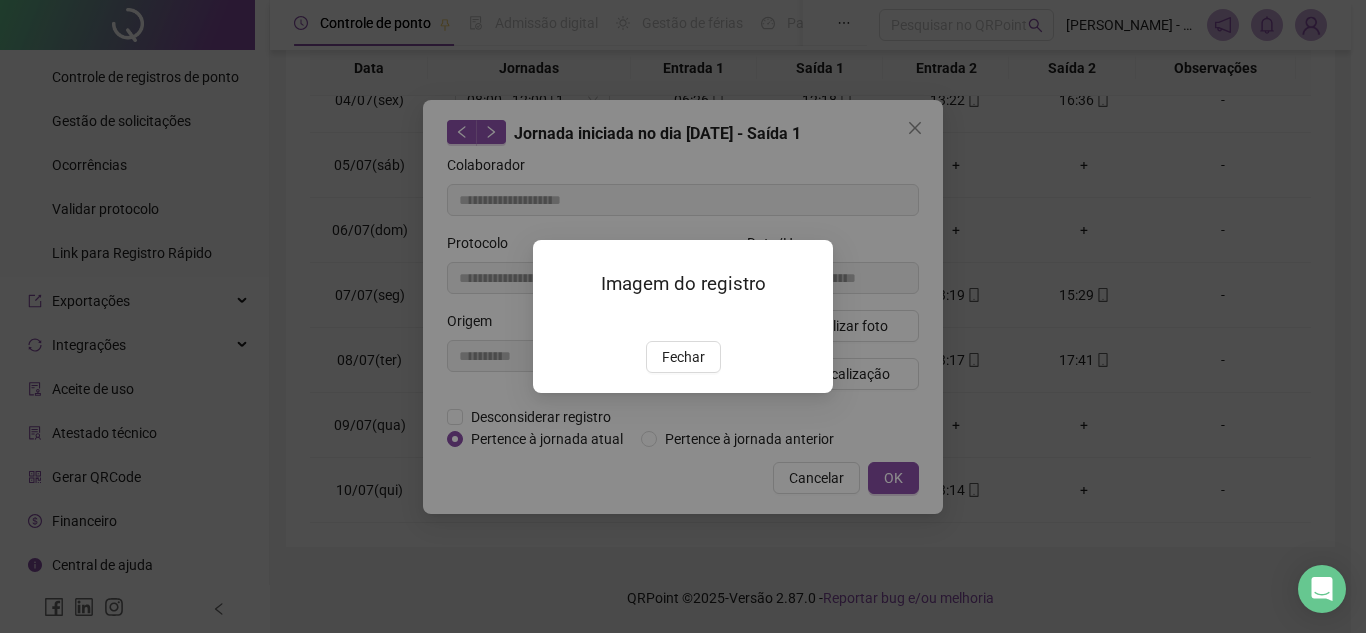 click on "Imagem do registro Fechar" at bounding box center [683, 316] 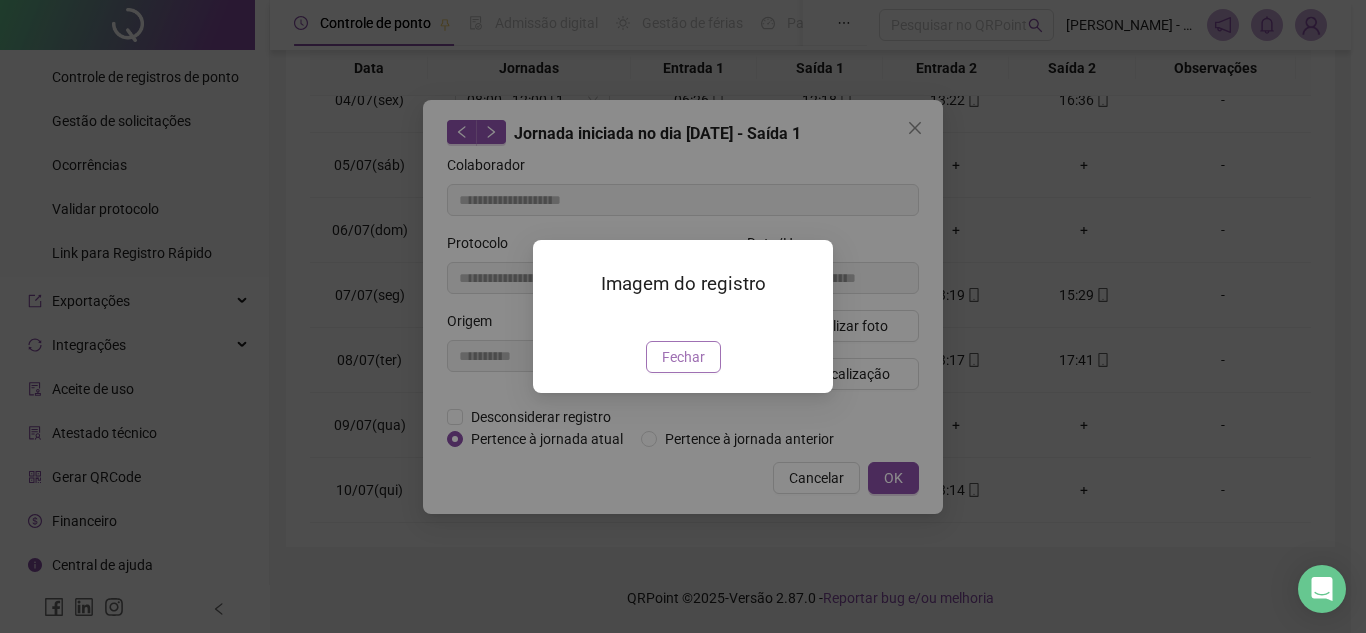 click on "Fechar" at bounding box center (683, 357) 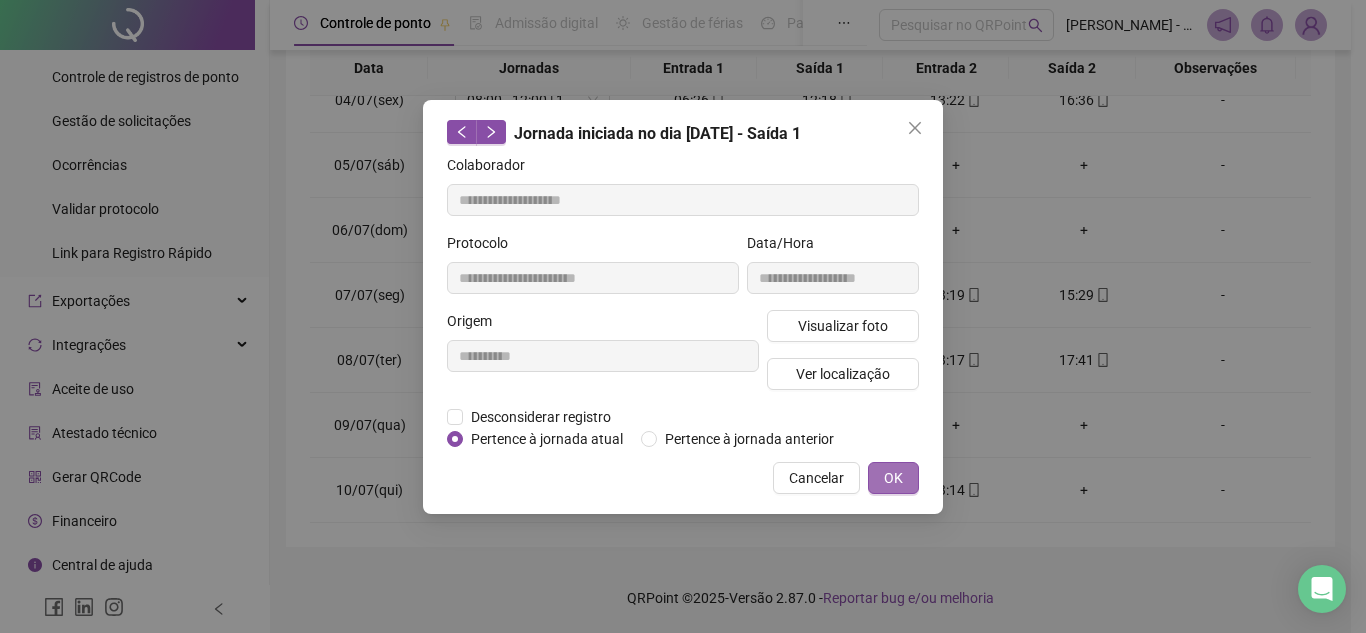 click on "OK" at bounding box center [893, 478] 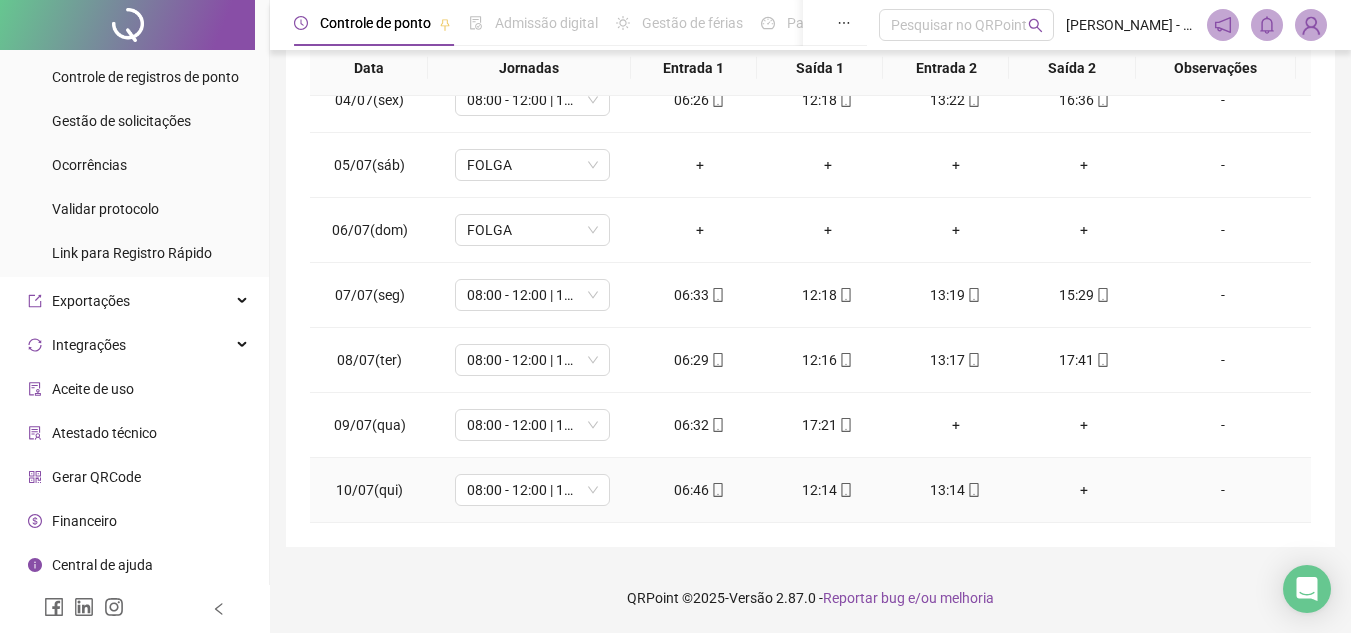 click at bounding box center [973, 490] 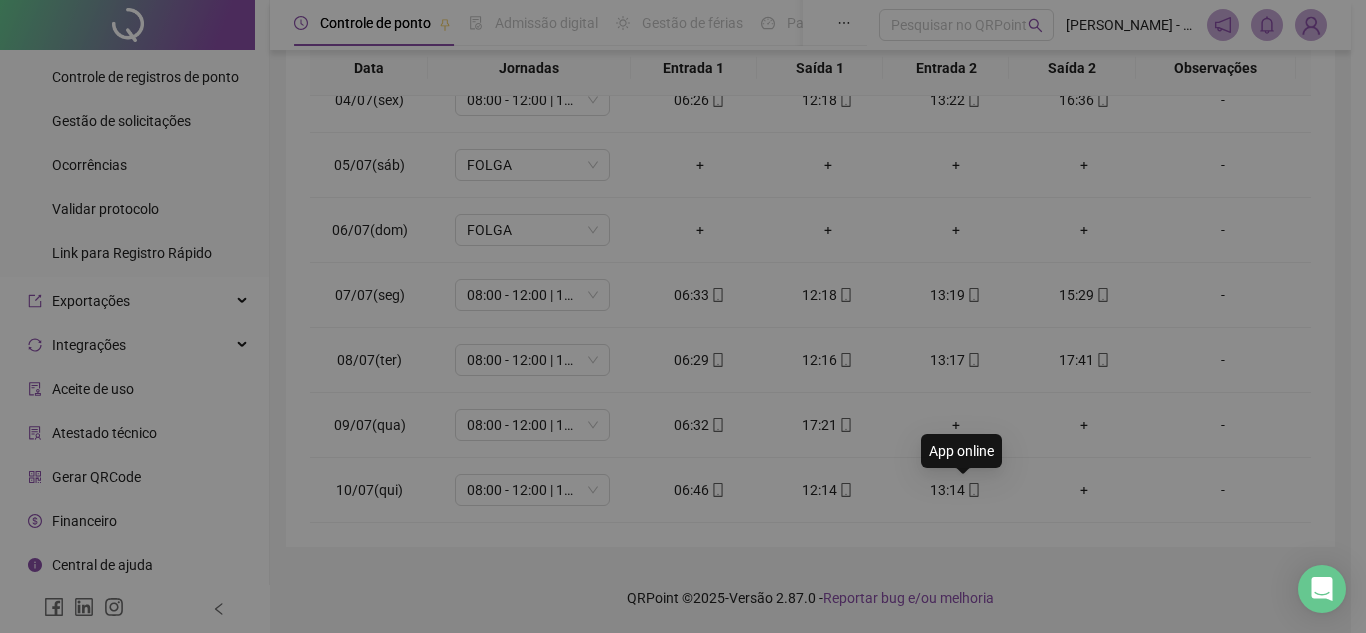 type on "**********" 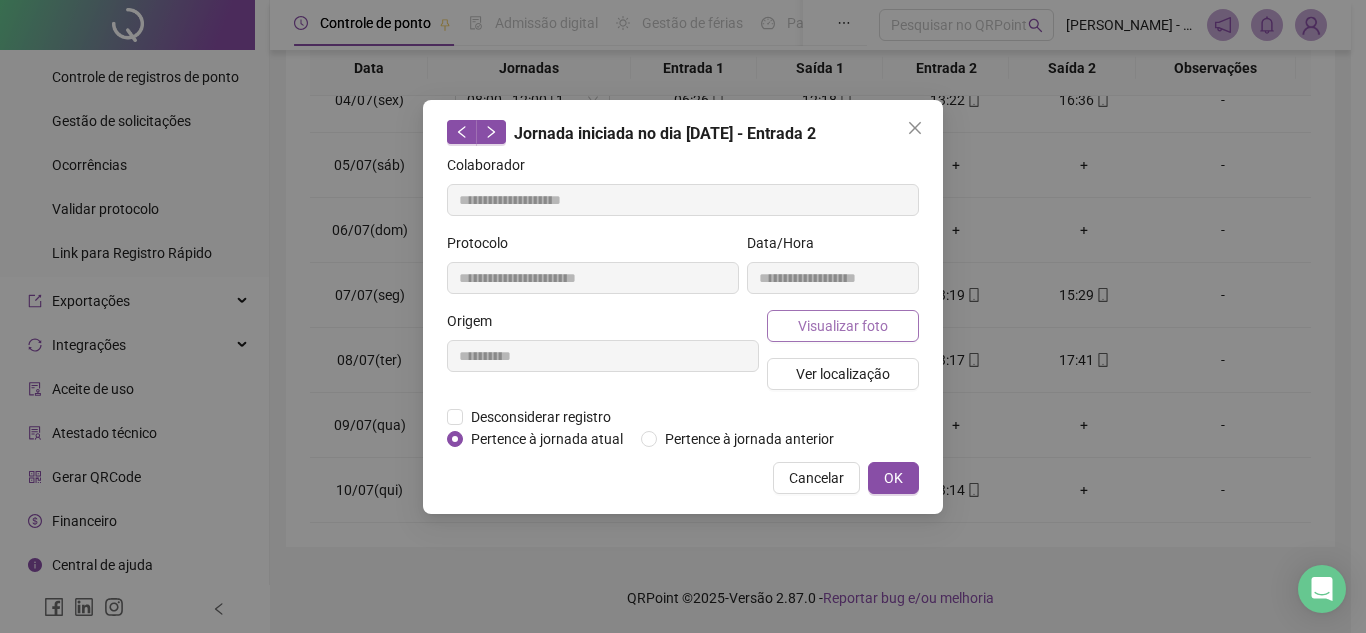 click on "Visualizar foto" at bounding box center [843, 326] 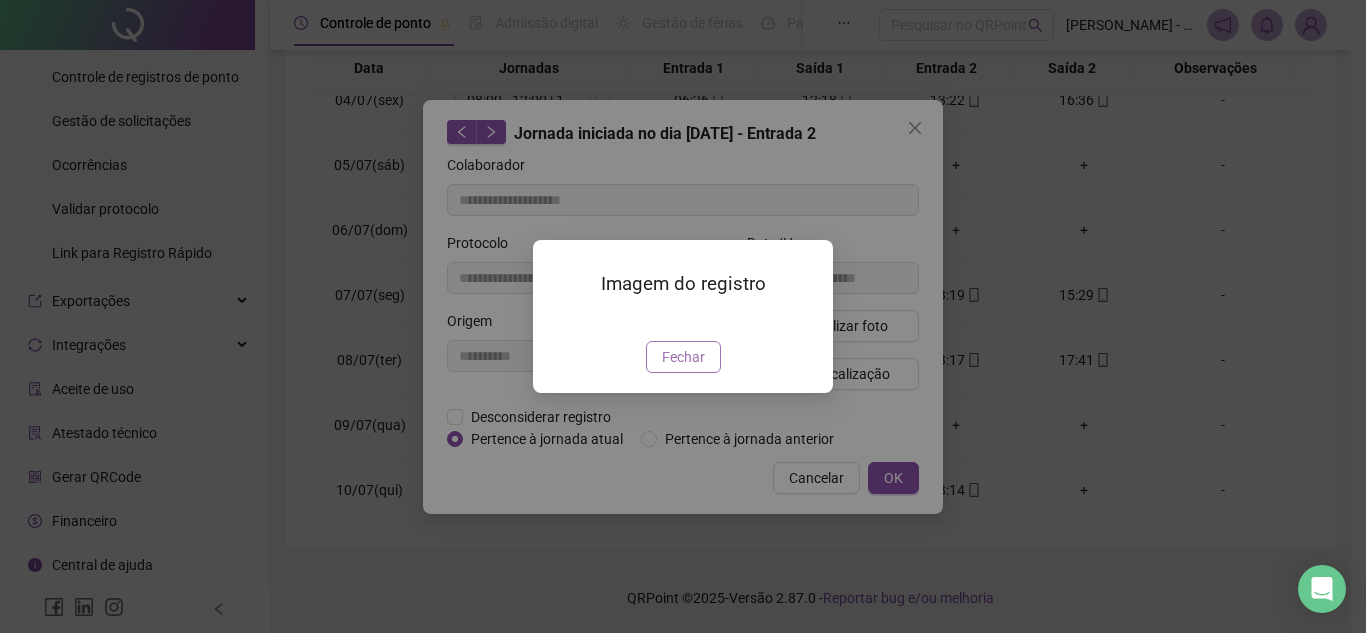 click on "Fechar" at bounding box center [683, 357] 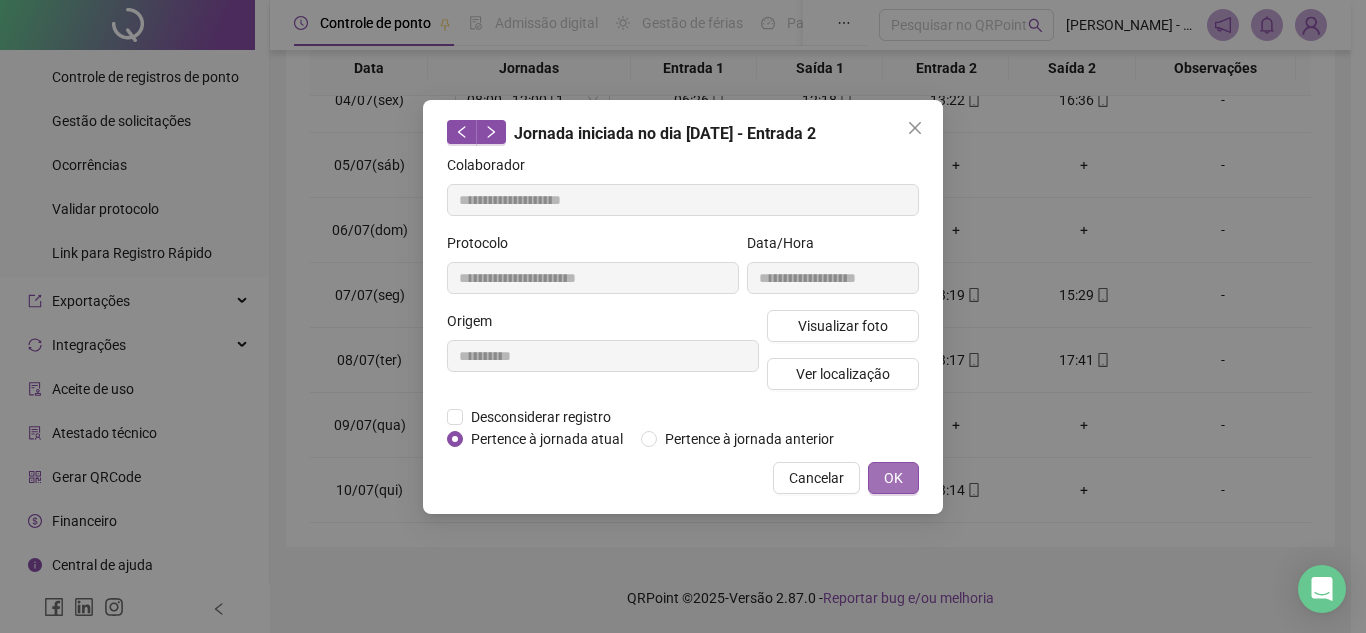 click on "OK" at bounding box center [893, 478] 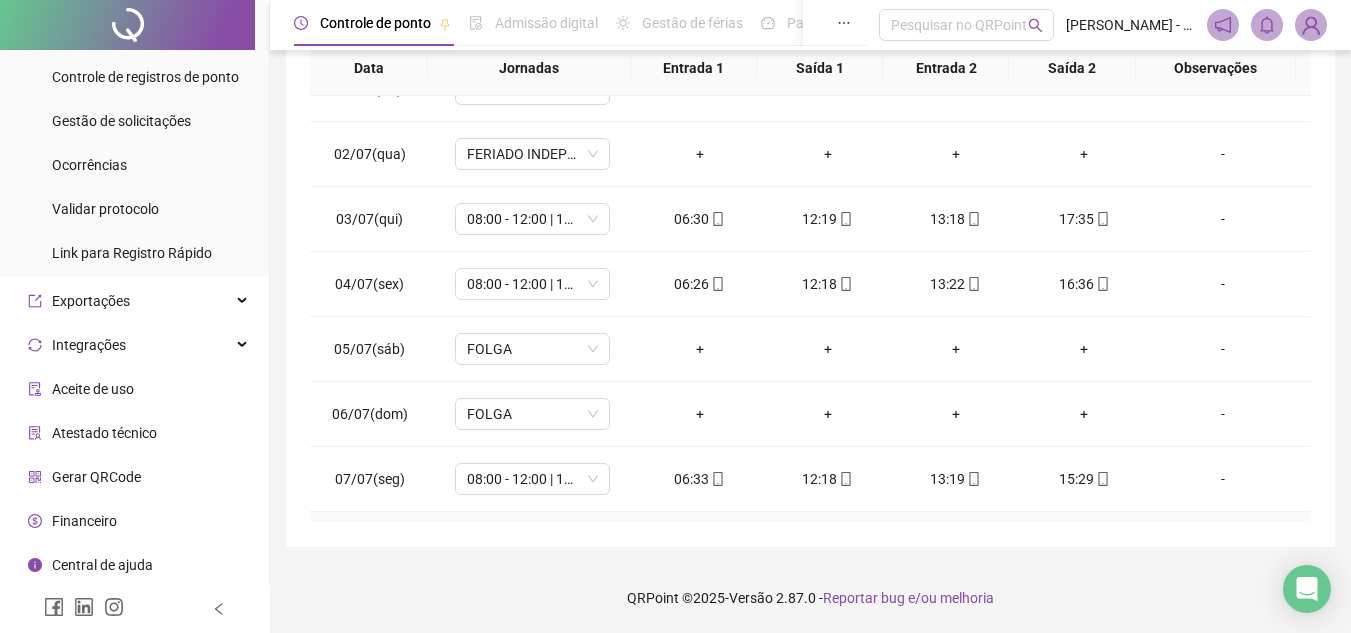 scroll, scrollTop: 0, scrollLeft: 0, axis: both 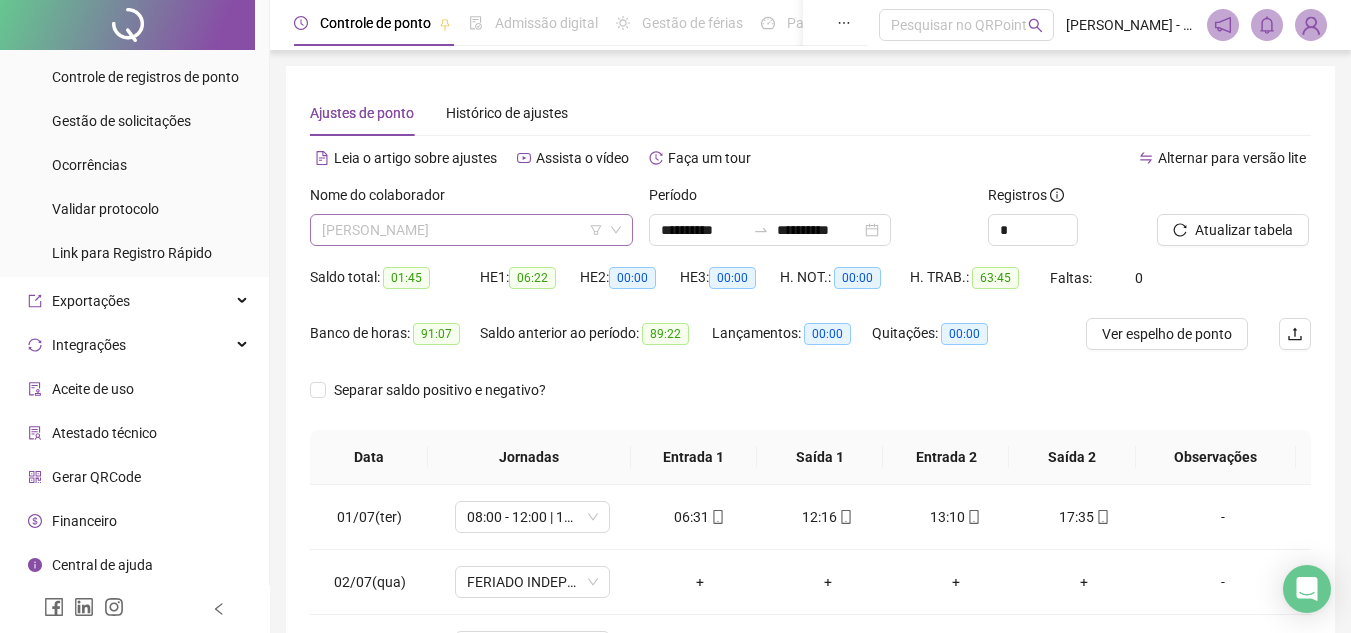 click on "CAMILA FRANCO SANTOS" at bounding box center [471, 230] 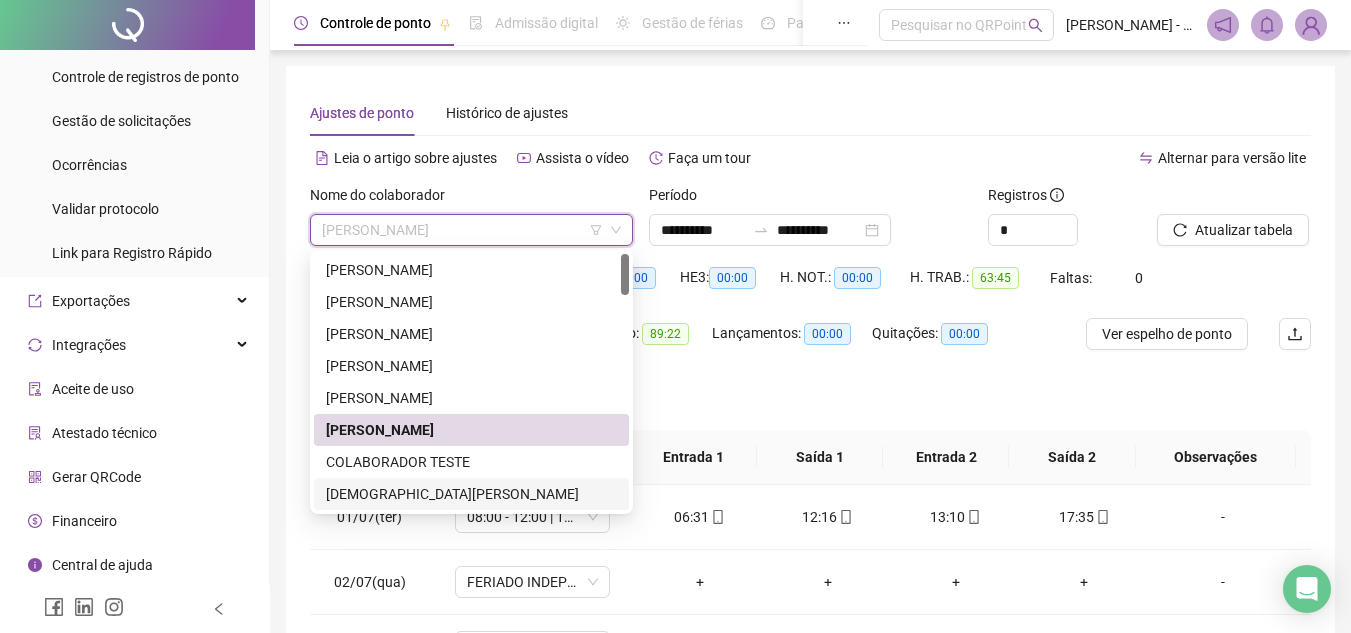 click on "CRISTIANO GONÇALVES PITANGA" at bounding box center [471, 494] 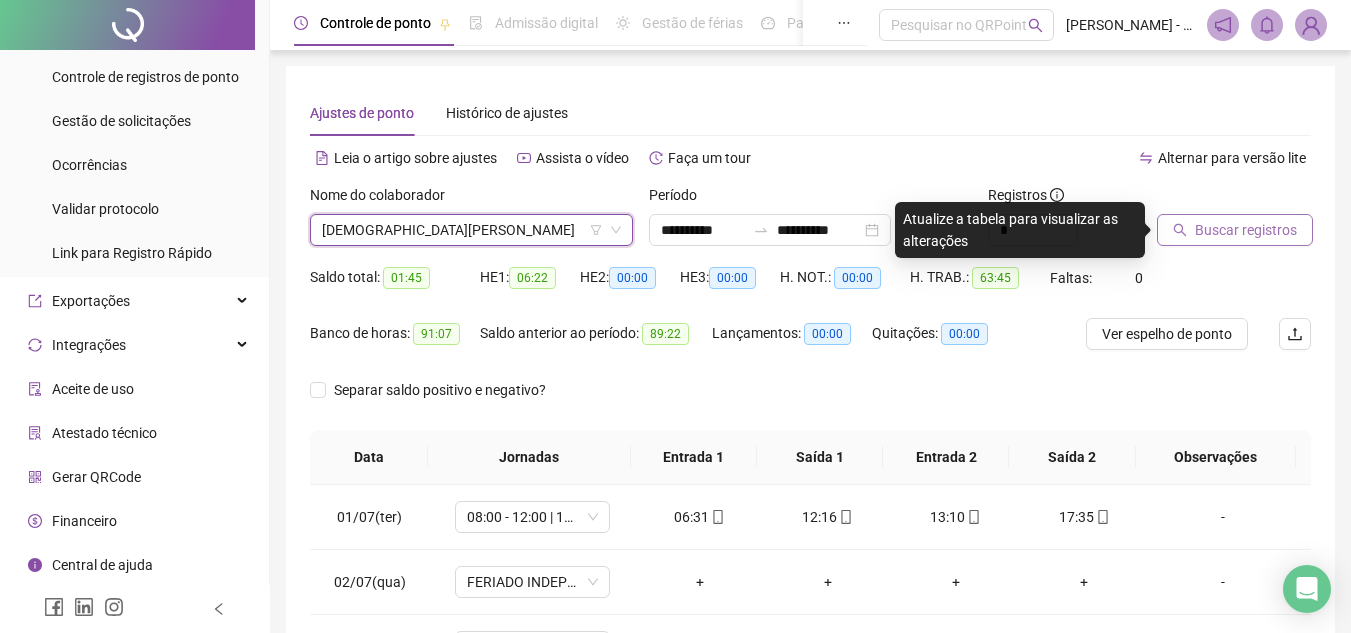 click 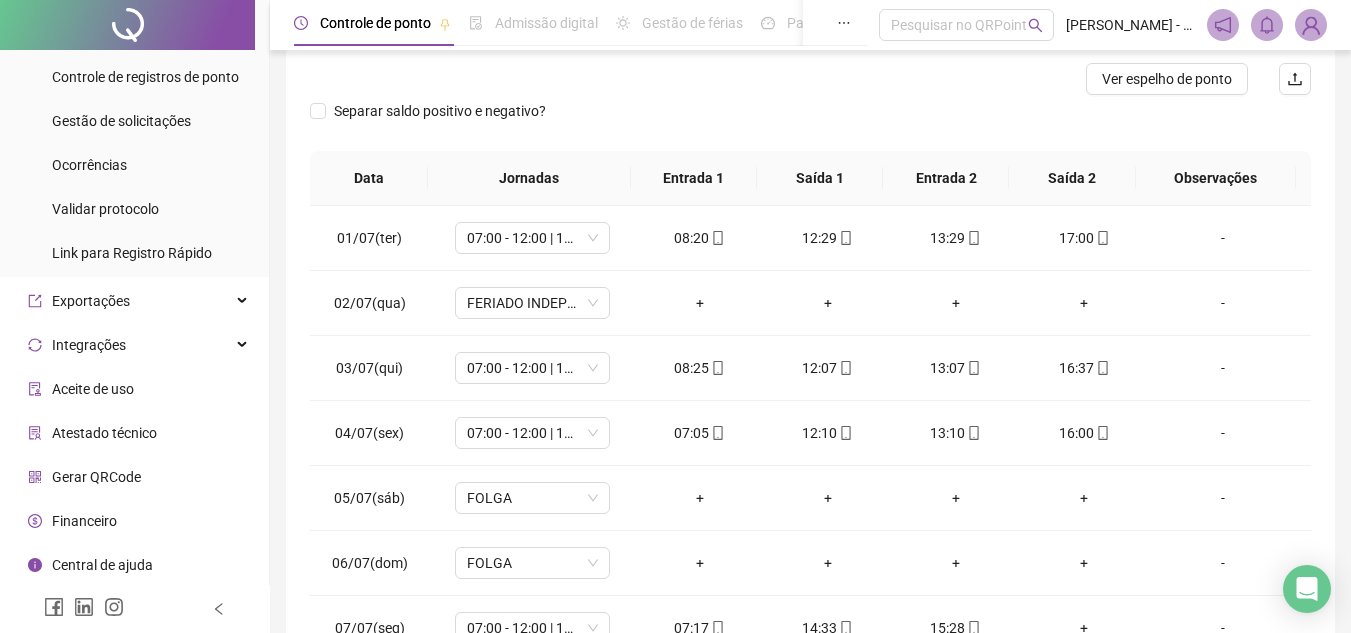 scroll, scrollTop: 300, scrollLeft: 0, axis: vertical 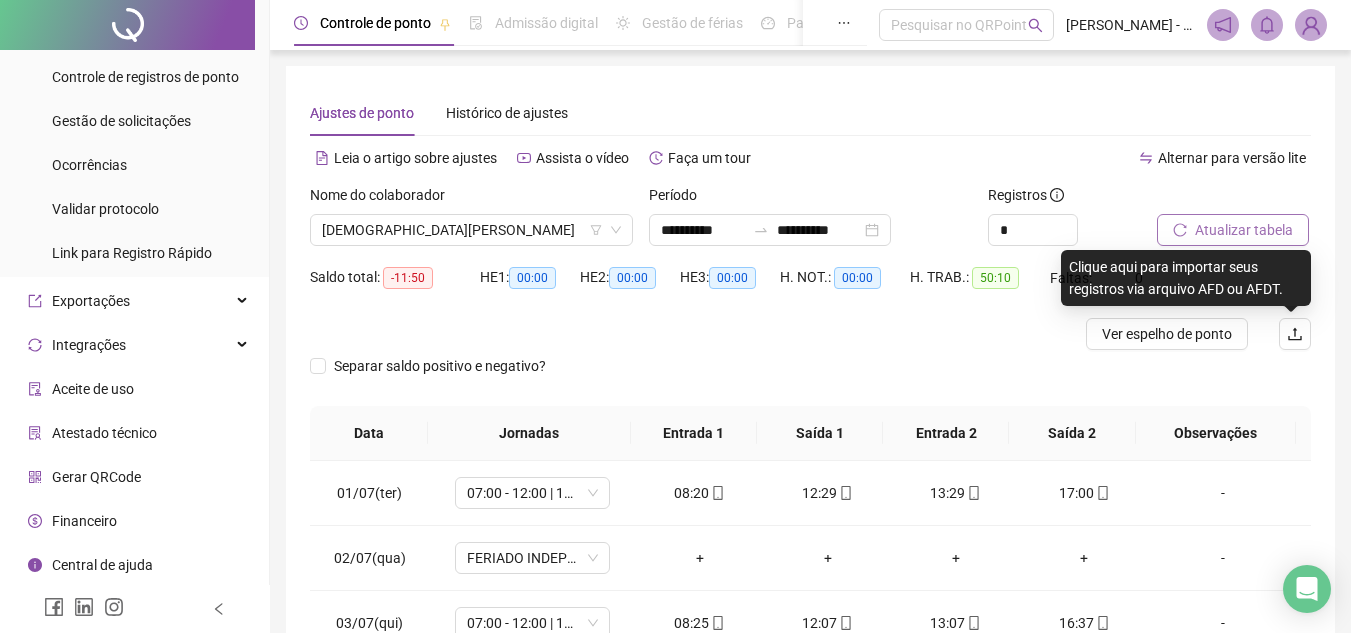 click on "Atualizar tabela" at bounding box center (1244, 230) 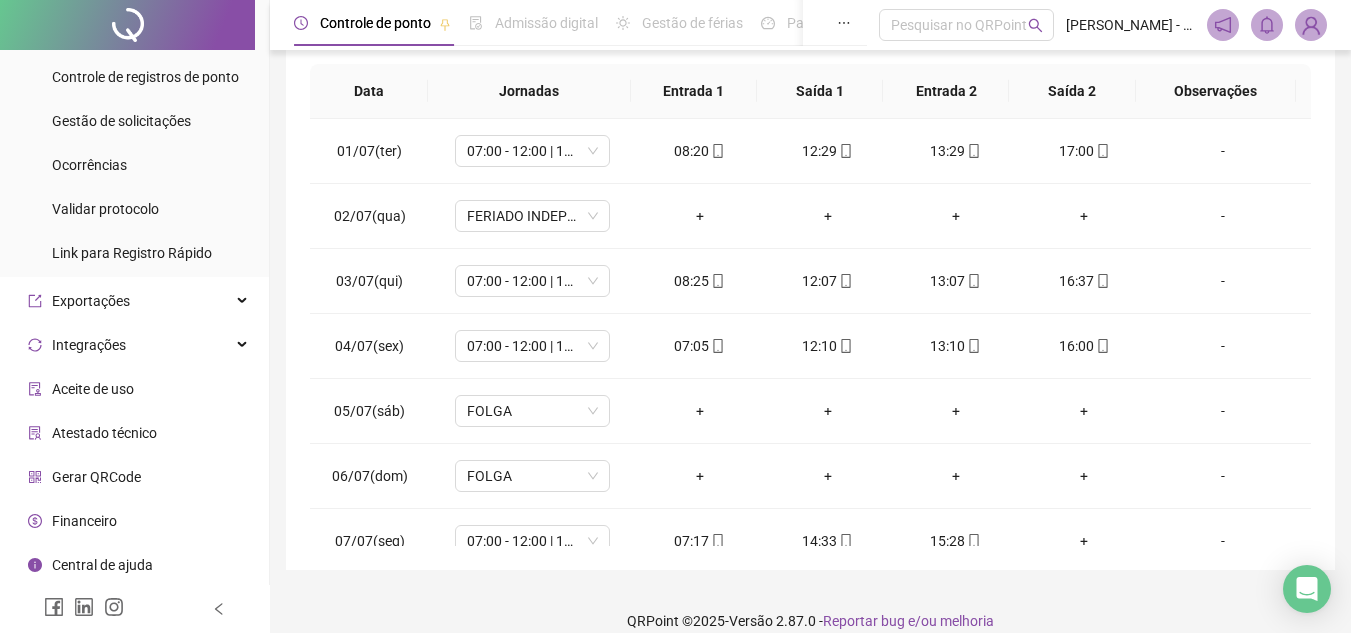 scroll, scrollTop: 365, scrollLeft: 0, axis: vertical 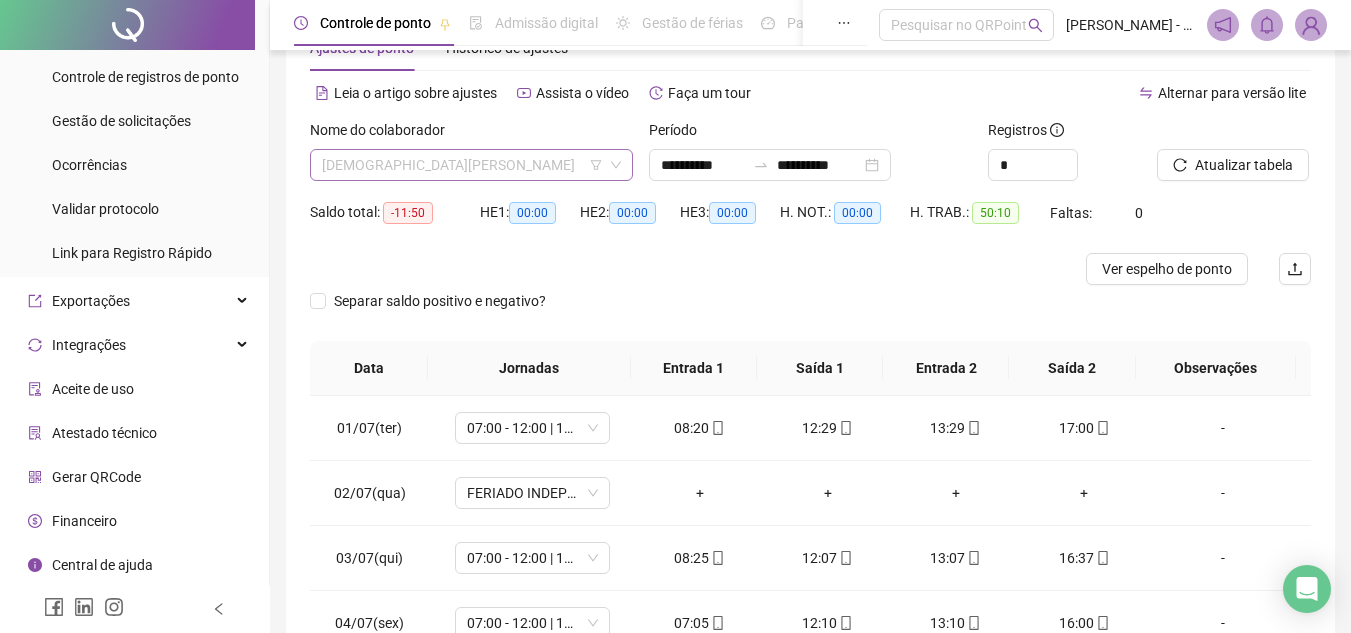 click on "CRISTIANO GONÇALVES PITANGA" at bounding box center [471, 165] 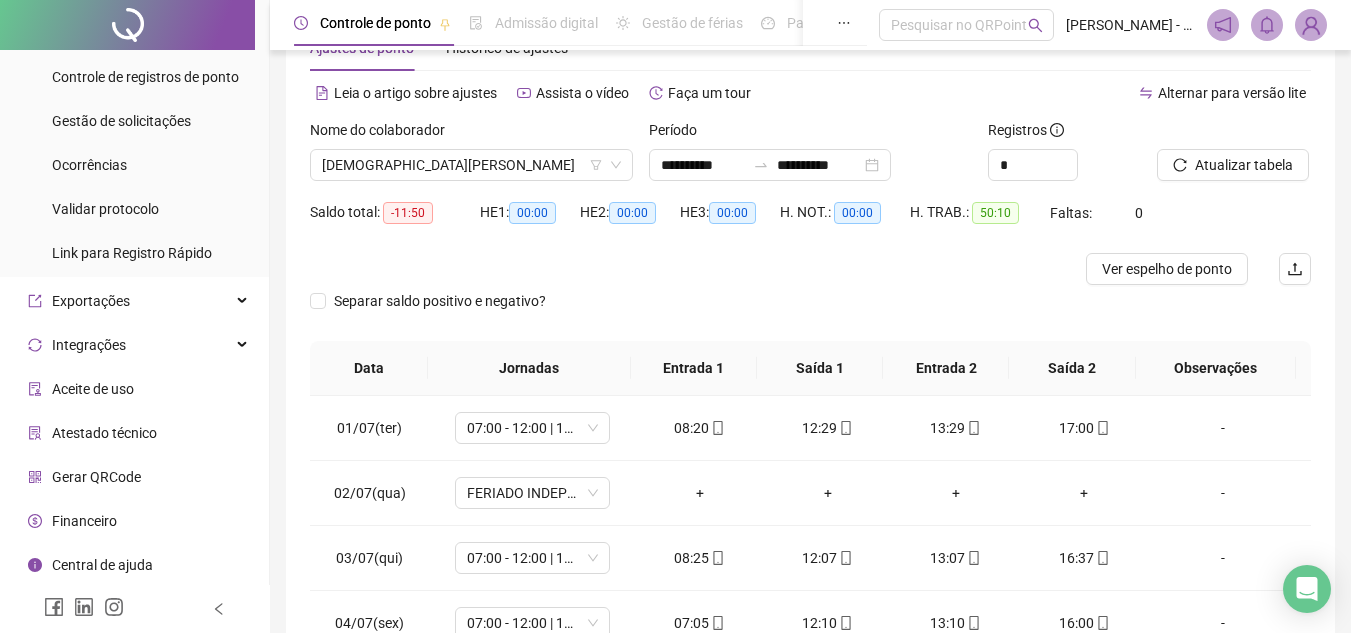 click on "Separar saldo positivo e negativo?" at bounding box center (810, 313) 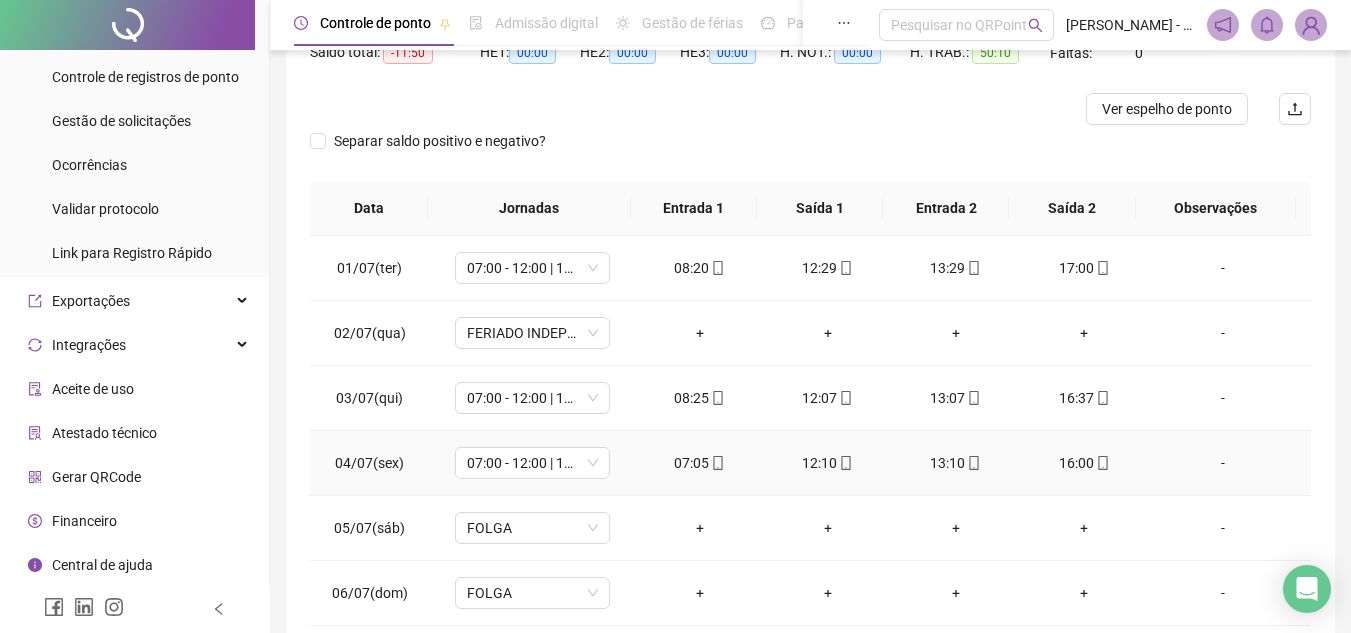 scroll, scrollTop: 365, scrollLeft: 0, axis: vertical 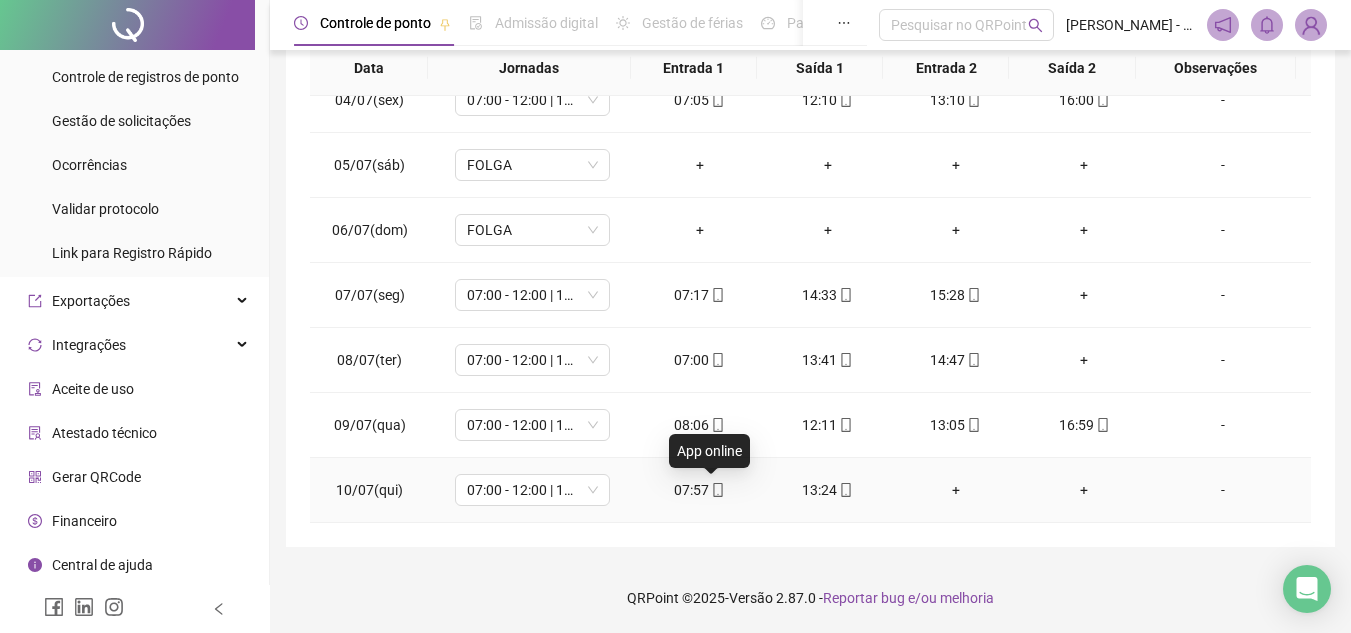 click 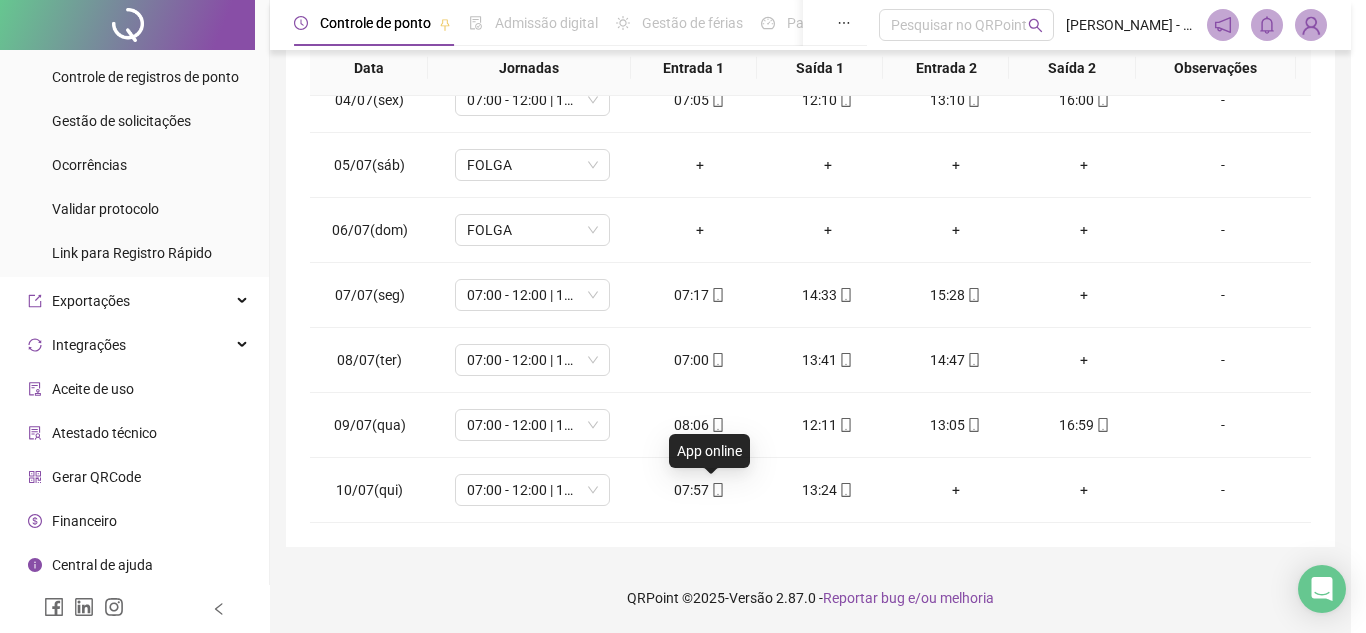 type on "**********" 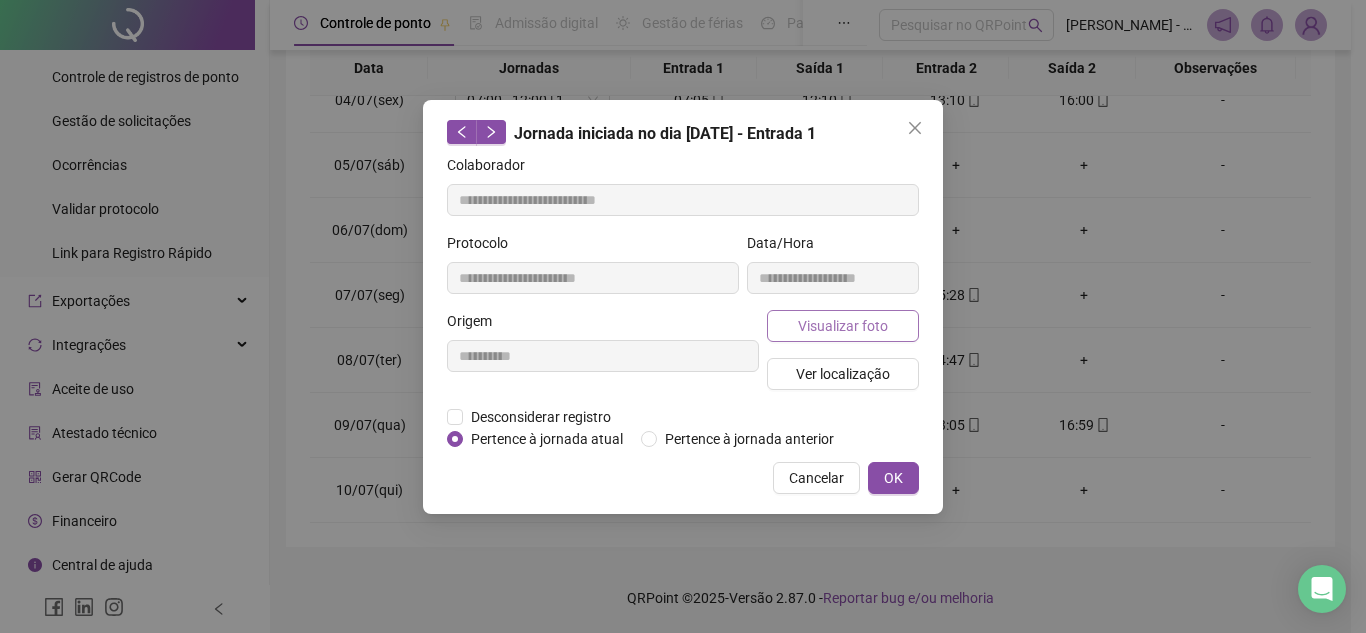 click on "Visualizar foto" at bounding box center (843, 326) 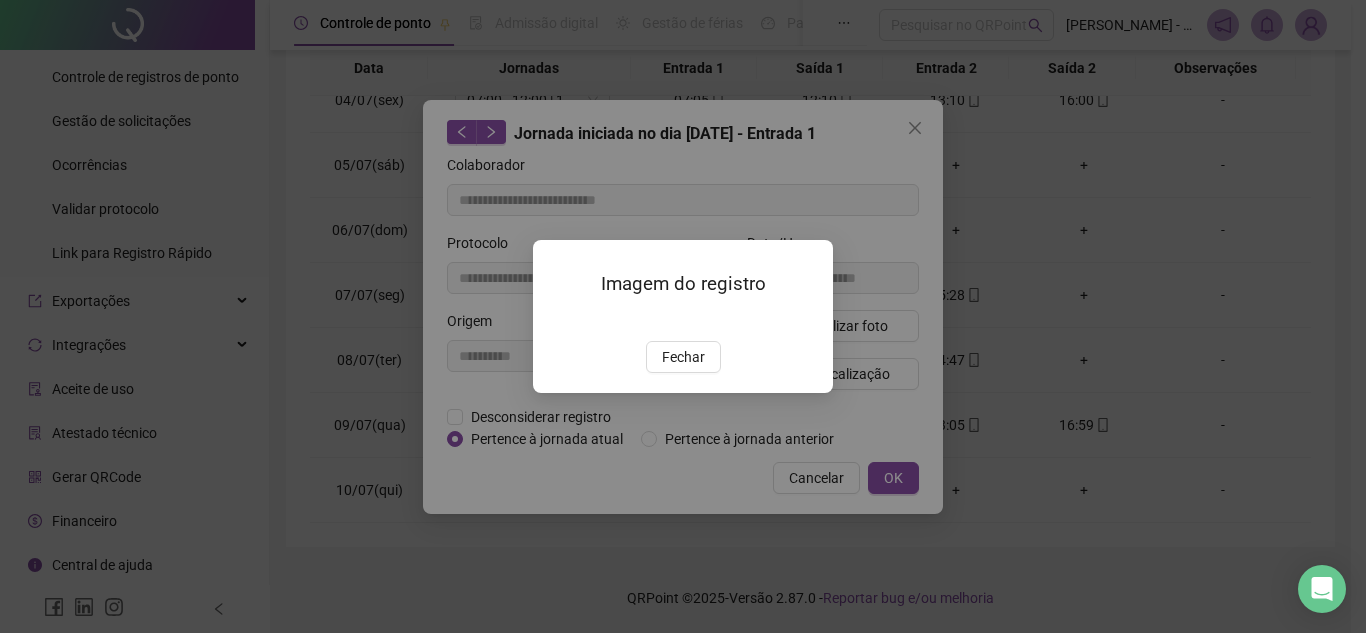 click at bounding box center (557, 320) 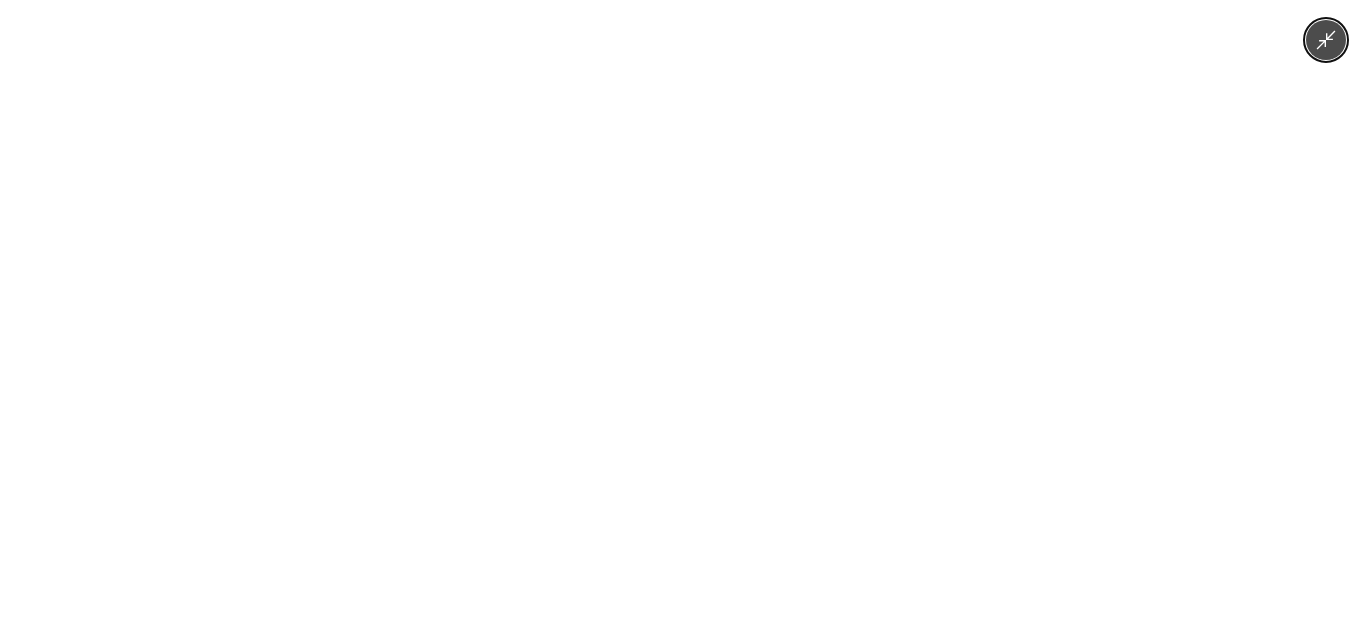 click at bounding box center [683, 316] 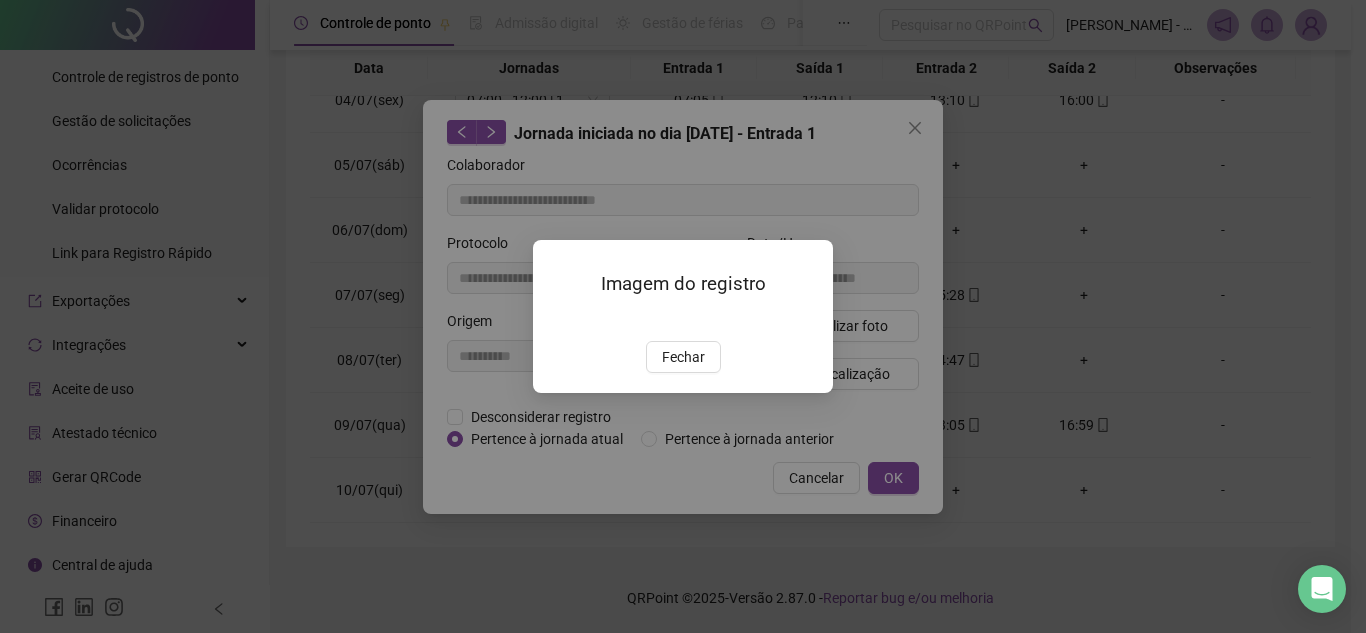 click on "Fechar" at bounding box center (683, 357) 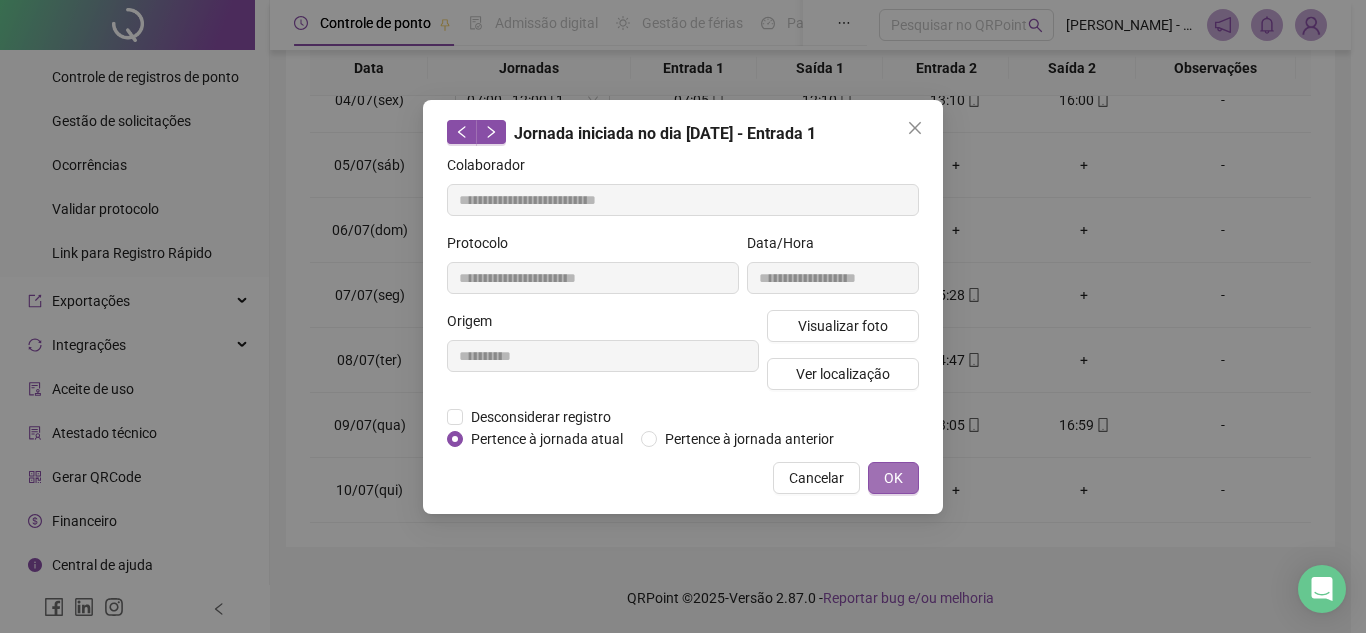 click on "OK" at bounding box center (893, 478) 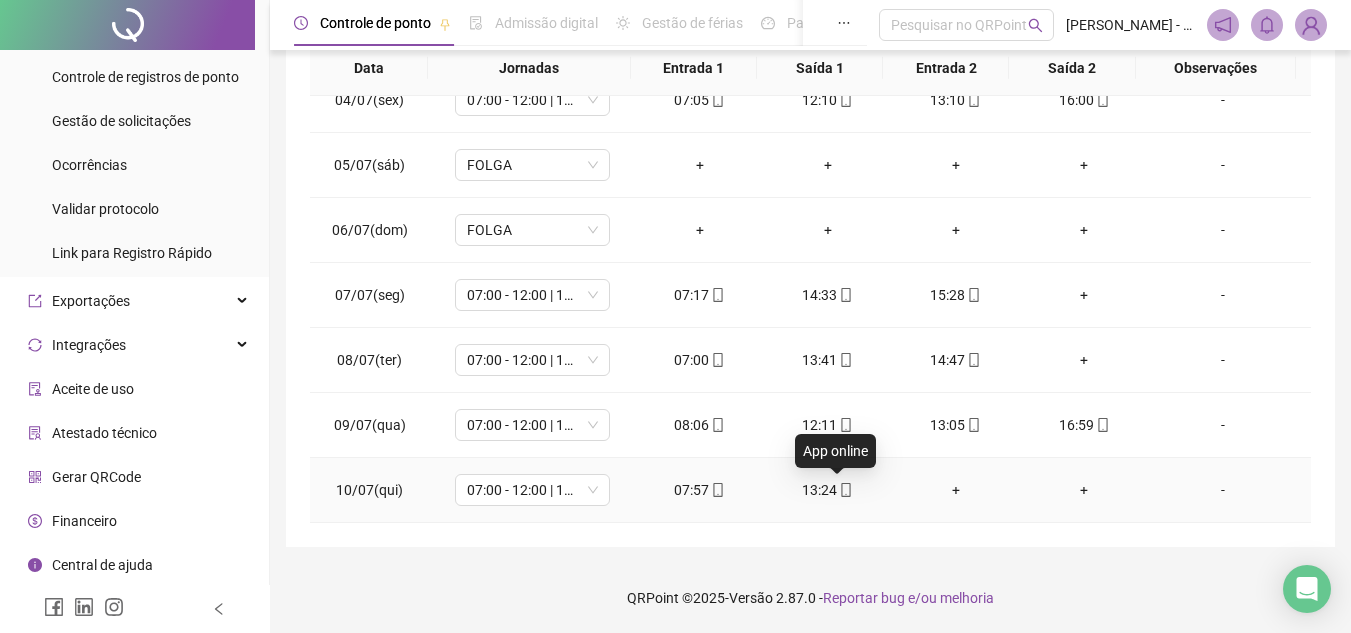 click 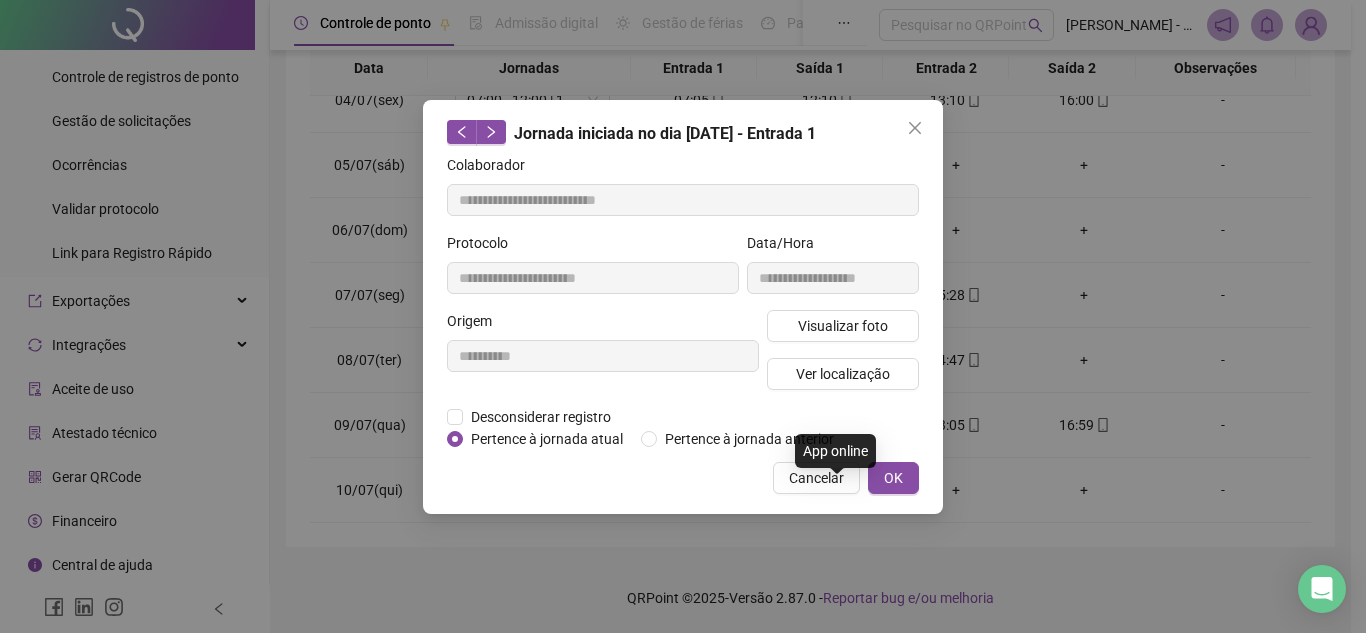 type on "**********" 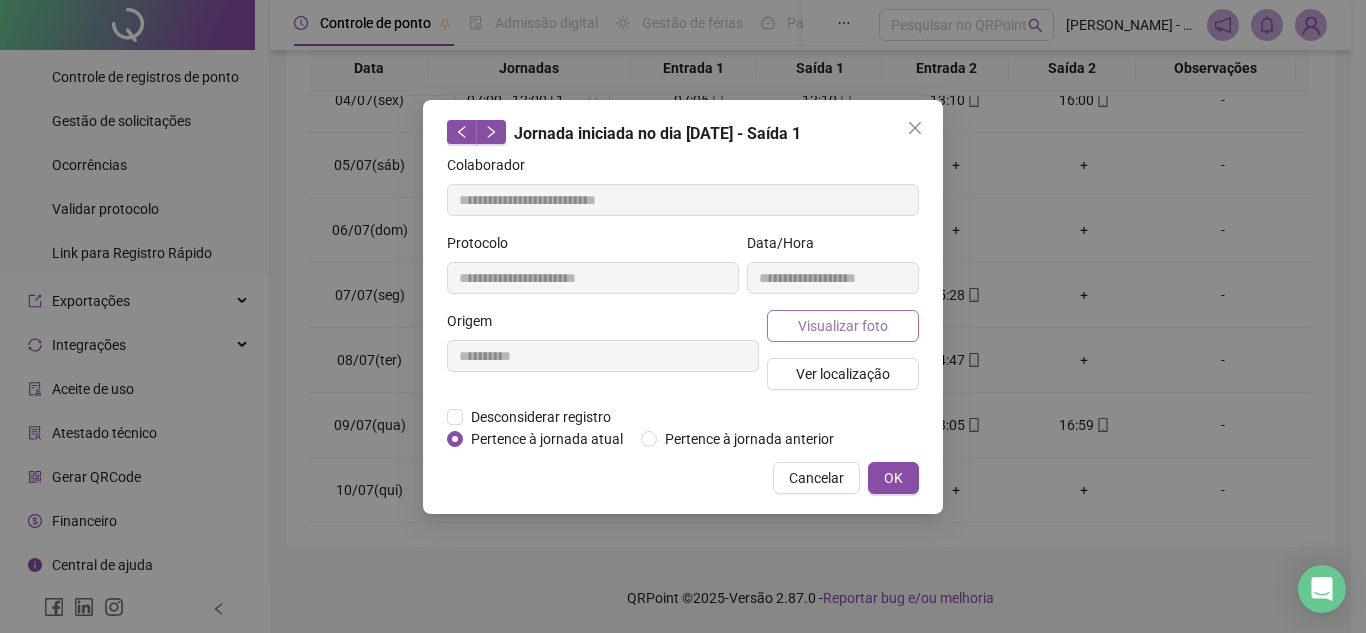 click on "Visualizar foto" at bounding box center [843, 326] 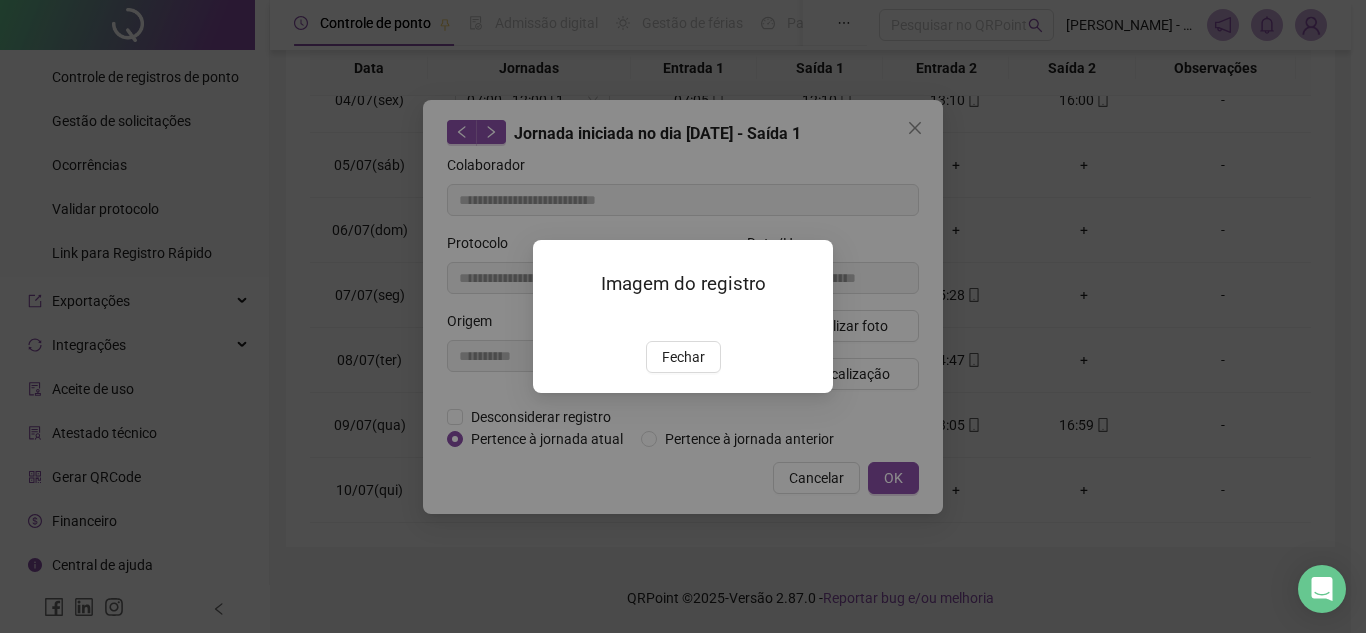 click at bounding box center (557, 320) 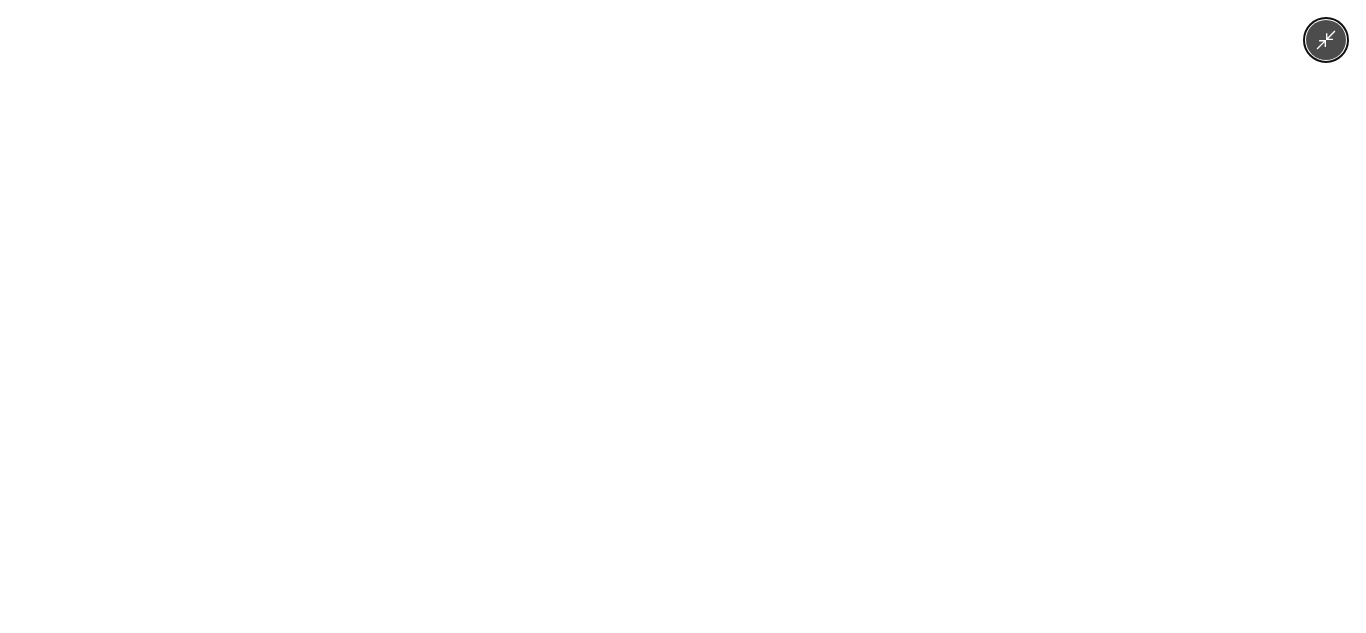 click at bounding box center (683, 316) 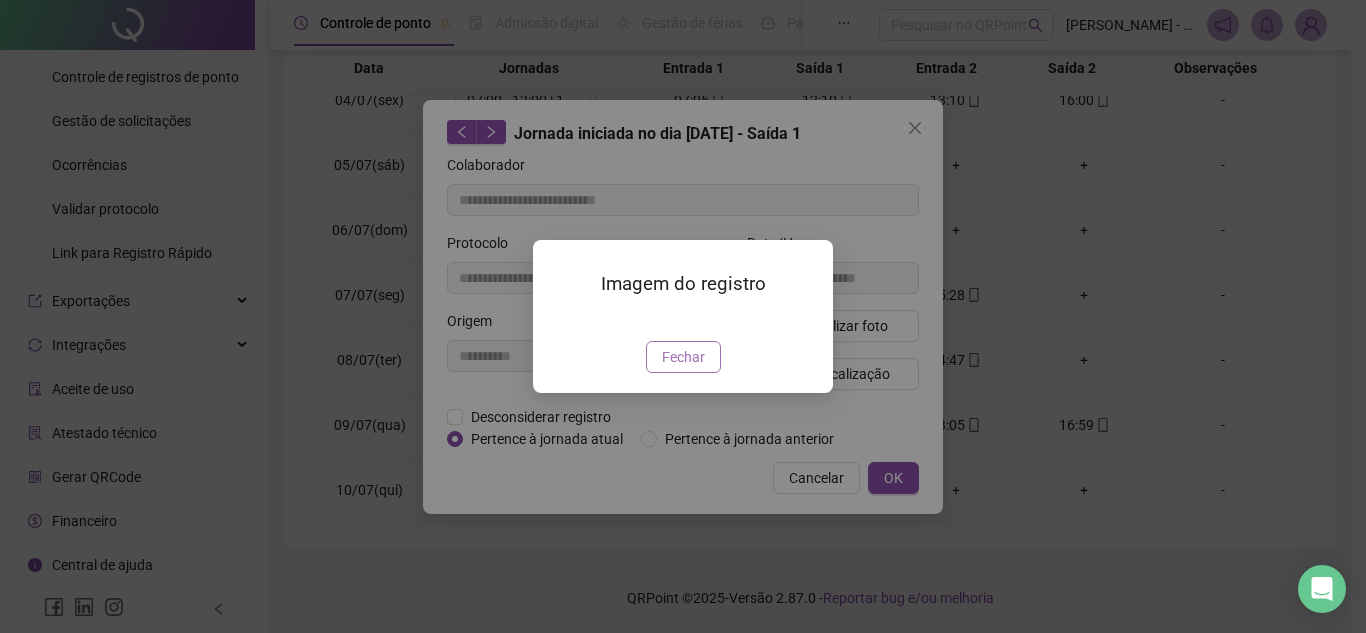 click on "Fechar" at bounding box center (683, 357) 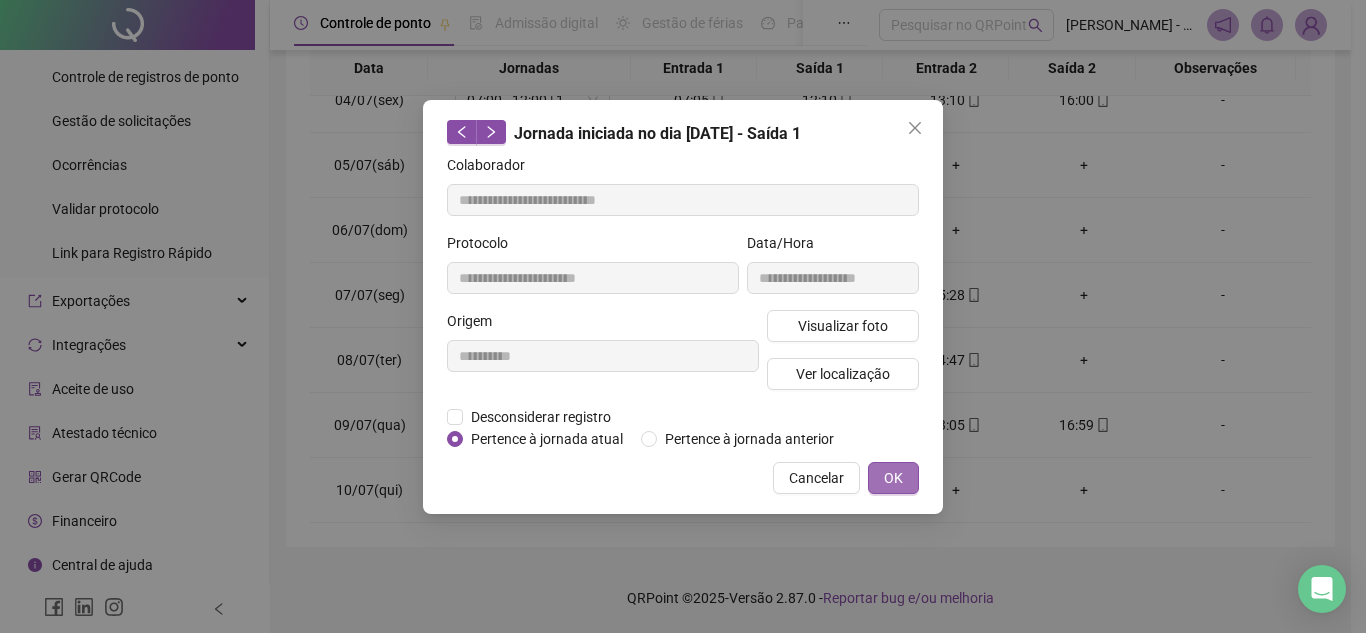 click on "OK" at bounding box center (893, 478) 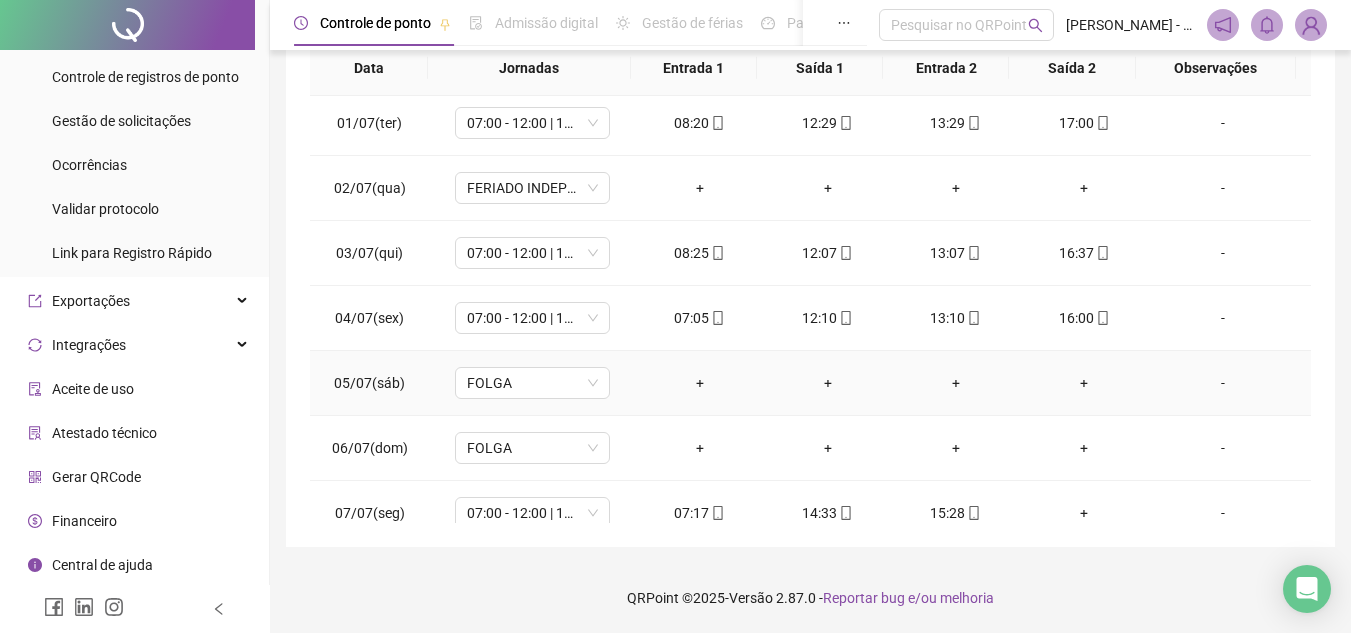 scroll, scrollTop: 0, scrollLeft: 0, axis: both 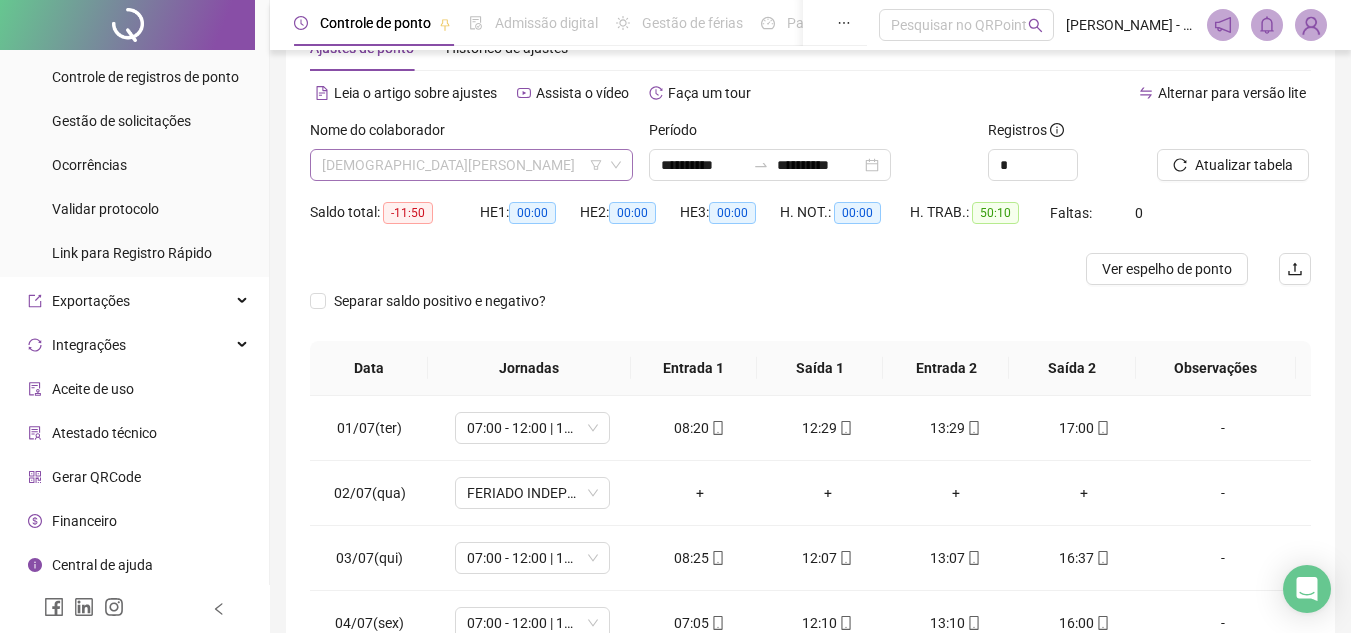 click on "CRISTIANO GONÇALVES PITANGA" at bounding box center [471, 165] 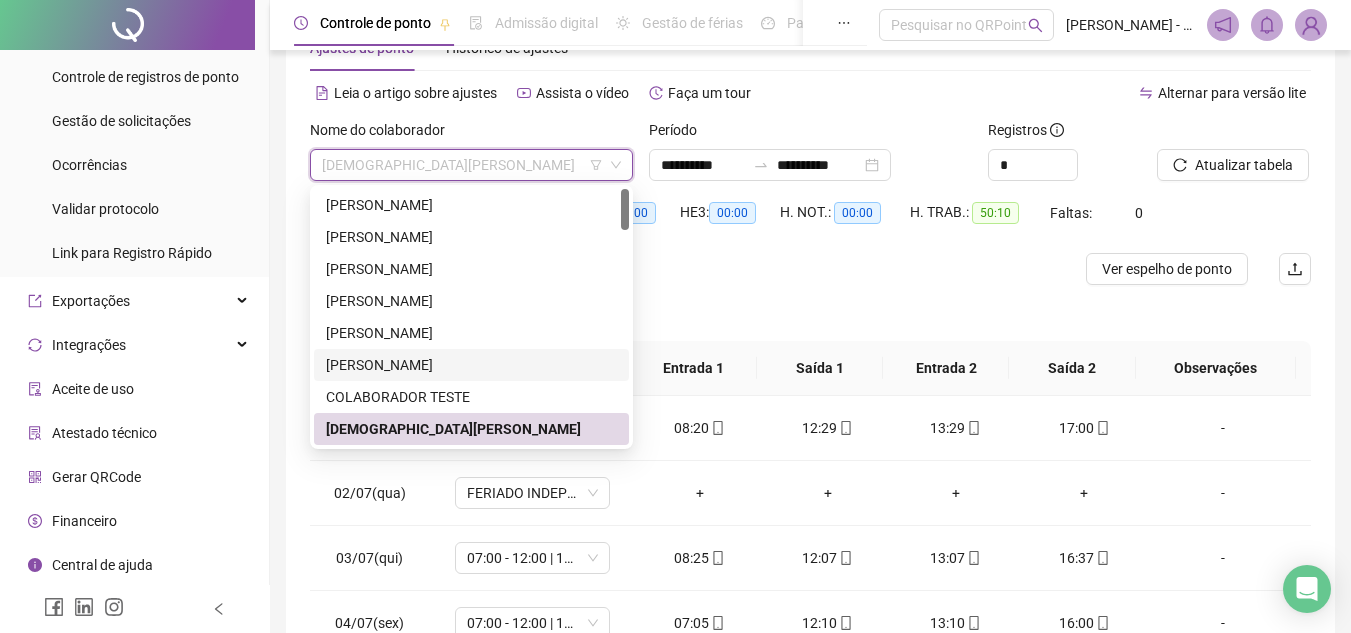 scroll, scrollTop: 100, scrollLeft: 0, axis: vertical 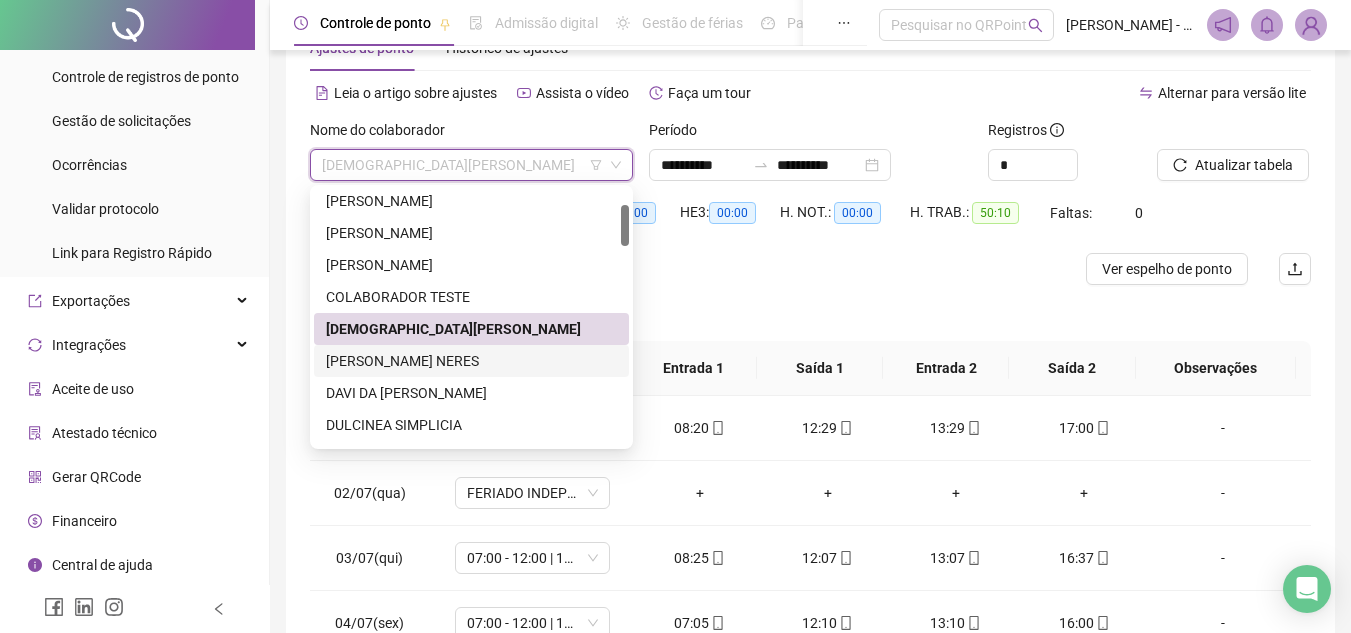 click on "DANIEL BONFIM NERES" at bounding box center [471, 361] 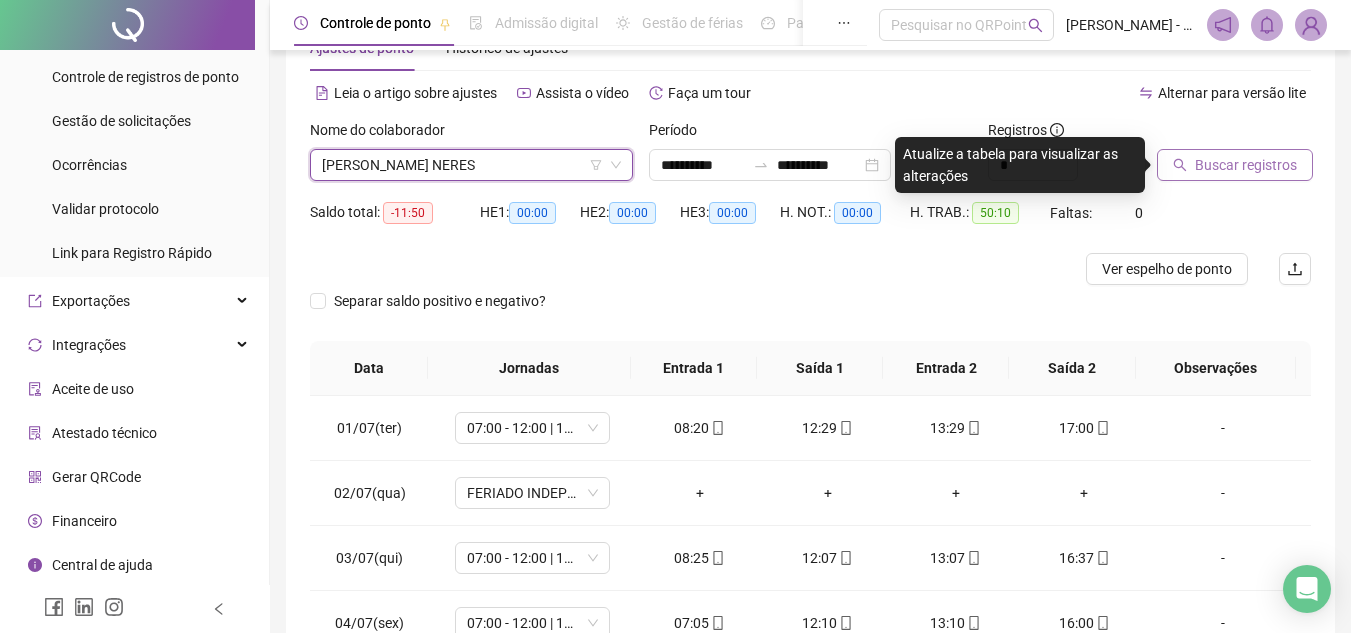 click on "Buscar registros" at bounding box center [1246, 165] 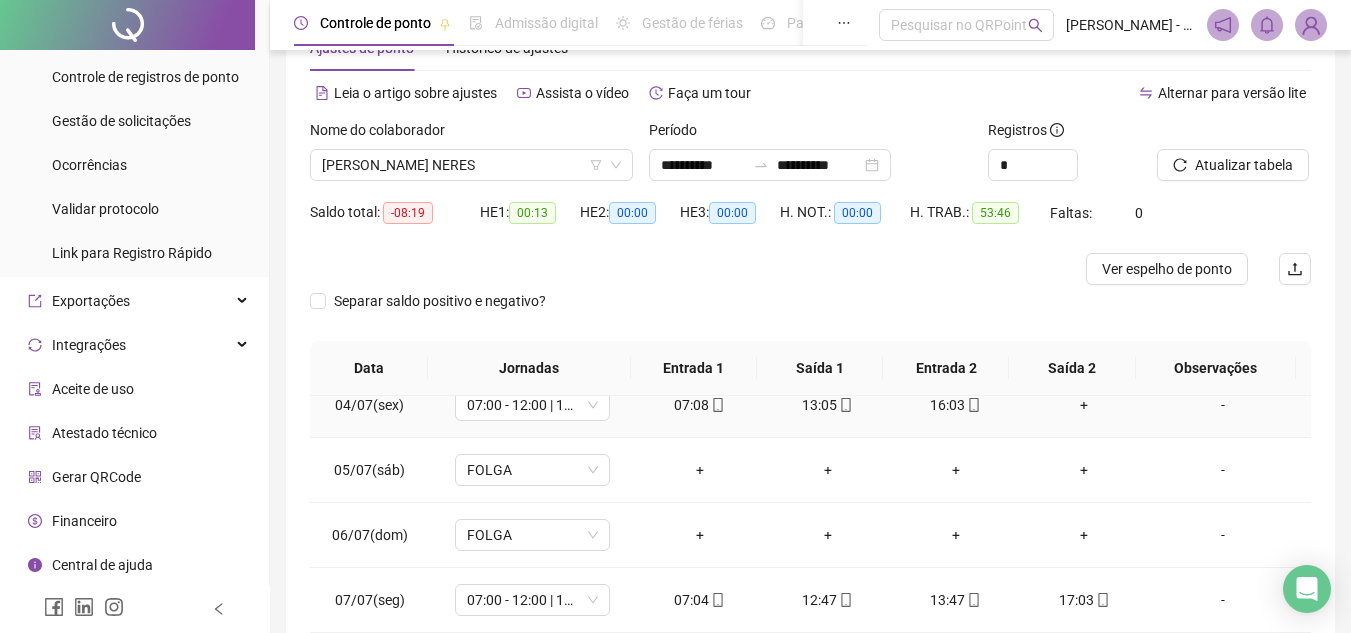 scroll, scrollTop: 223, scrollLeft: 0, axis: vertical 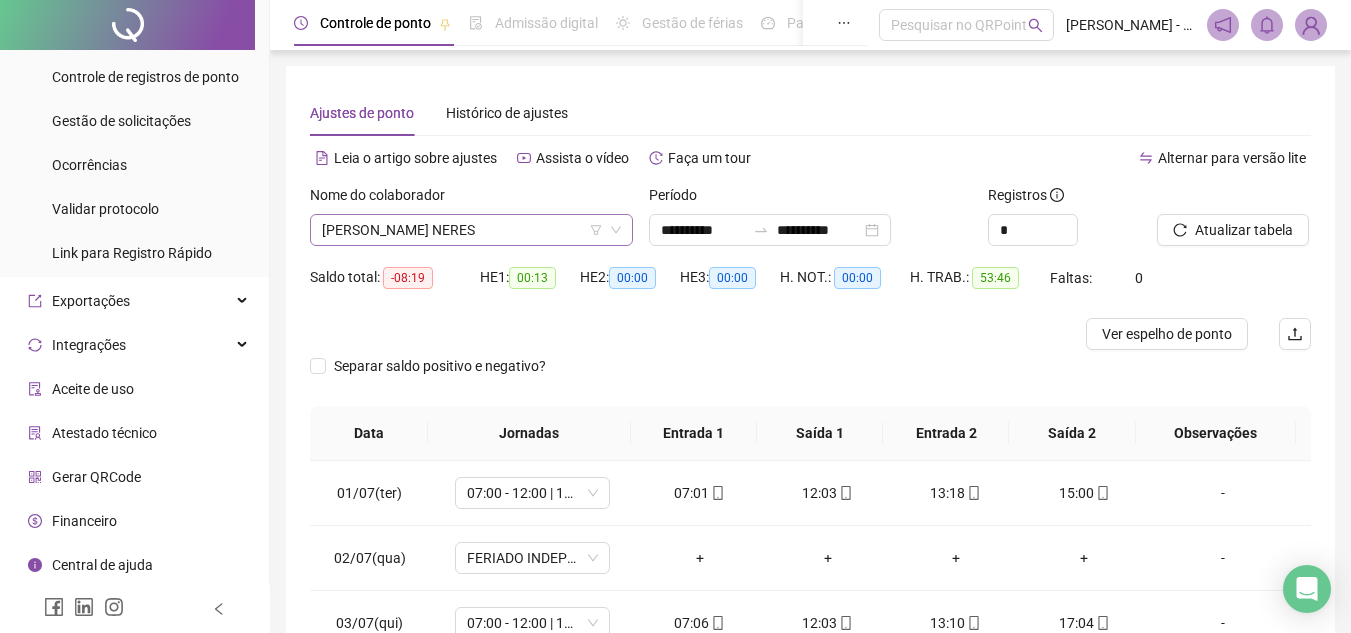 click on "DANIEL BONFIM NERES" at bounding box center (471, 230) 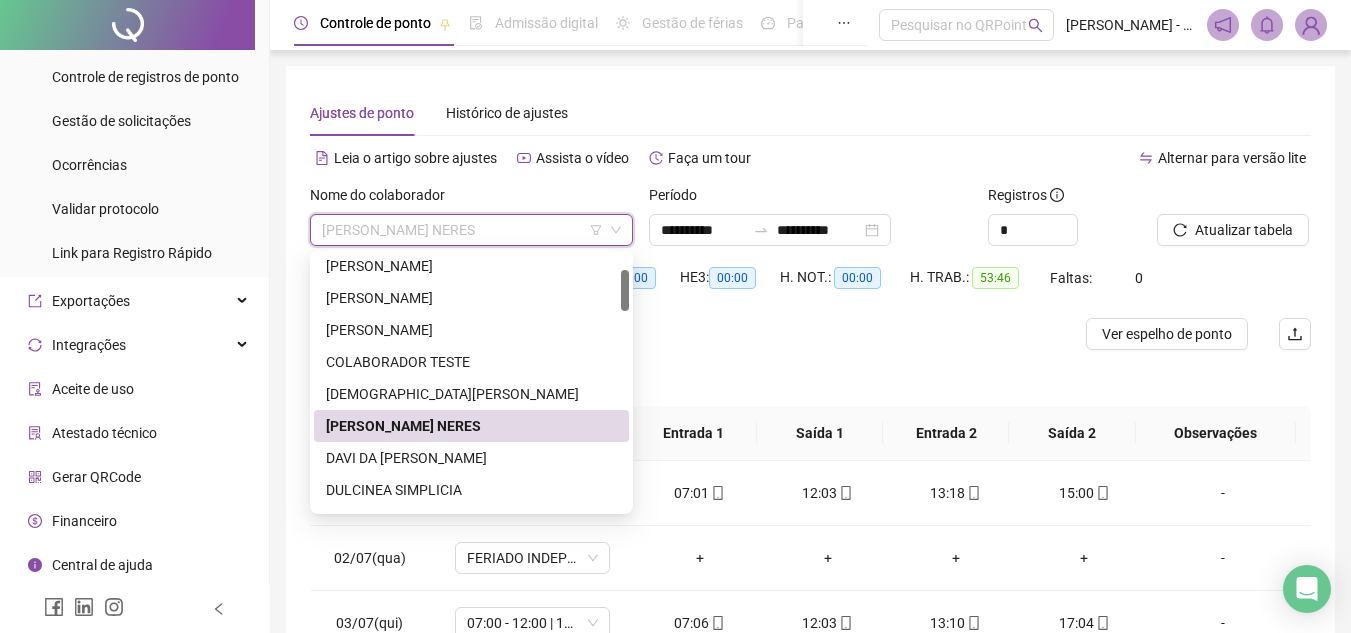 scroll, scrollTop: 200, scrollLeft: 0, axis: vertical 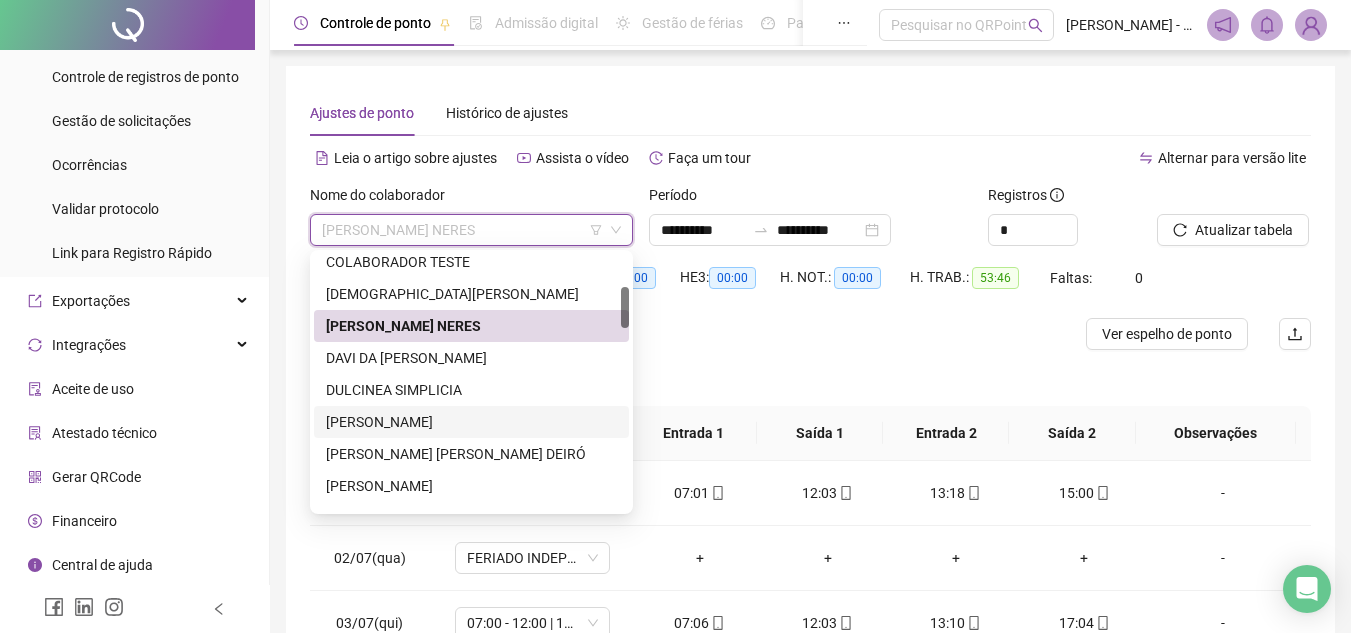 click on "EDSON OLIVEIRA TEIXEIRA" at bounding box center (471, 422) 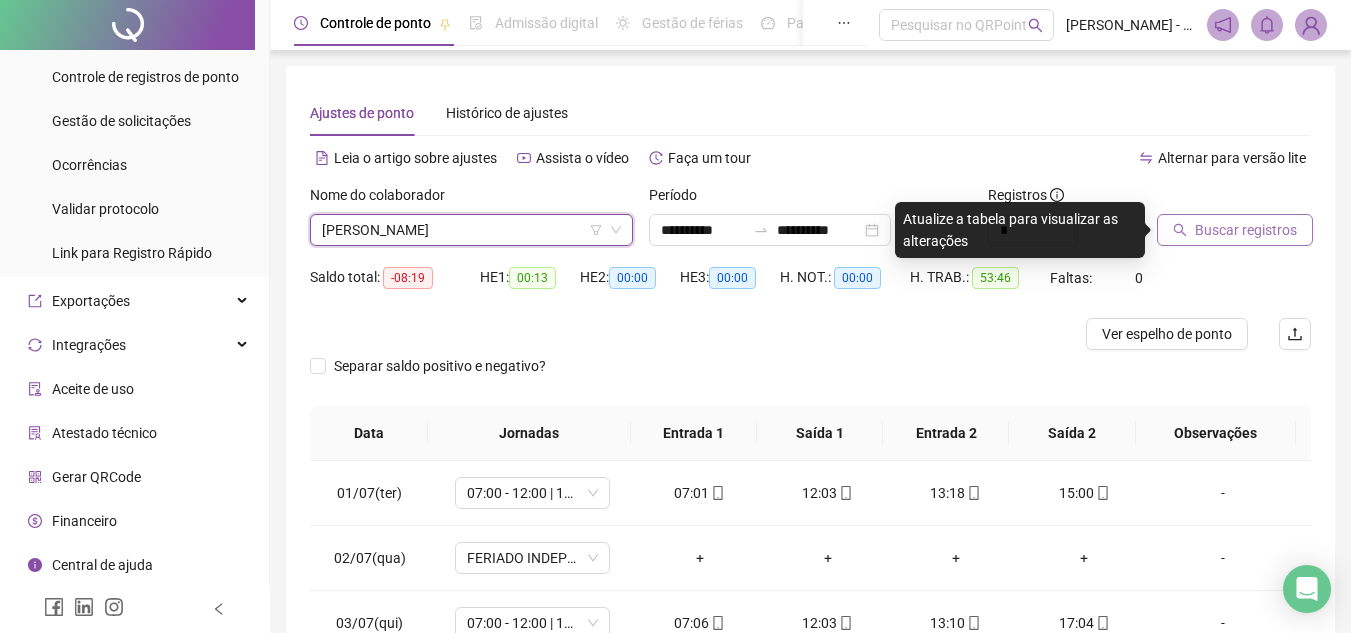 click on "Buscar registros" at bounding box center [1246, 230] 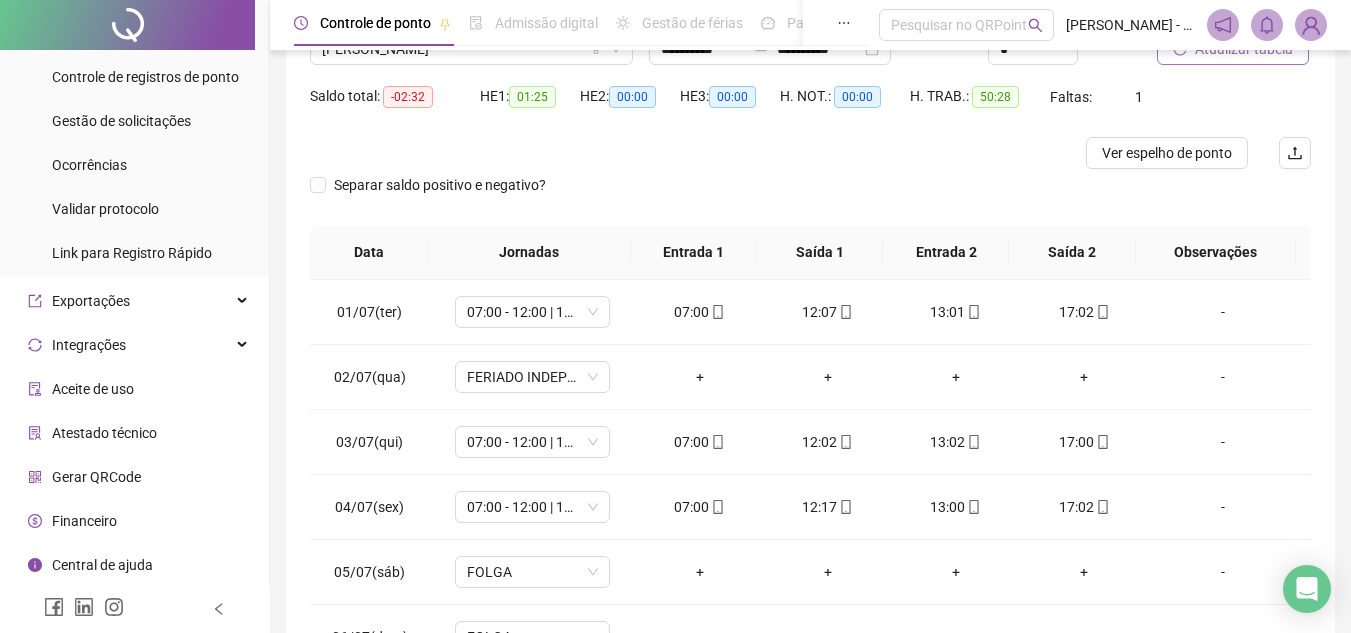 scroll, scrollTop: 200, scrollLeft: 0, axis: vertical 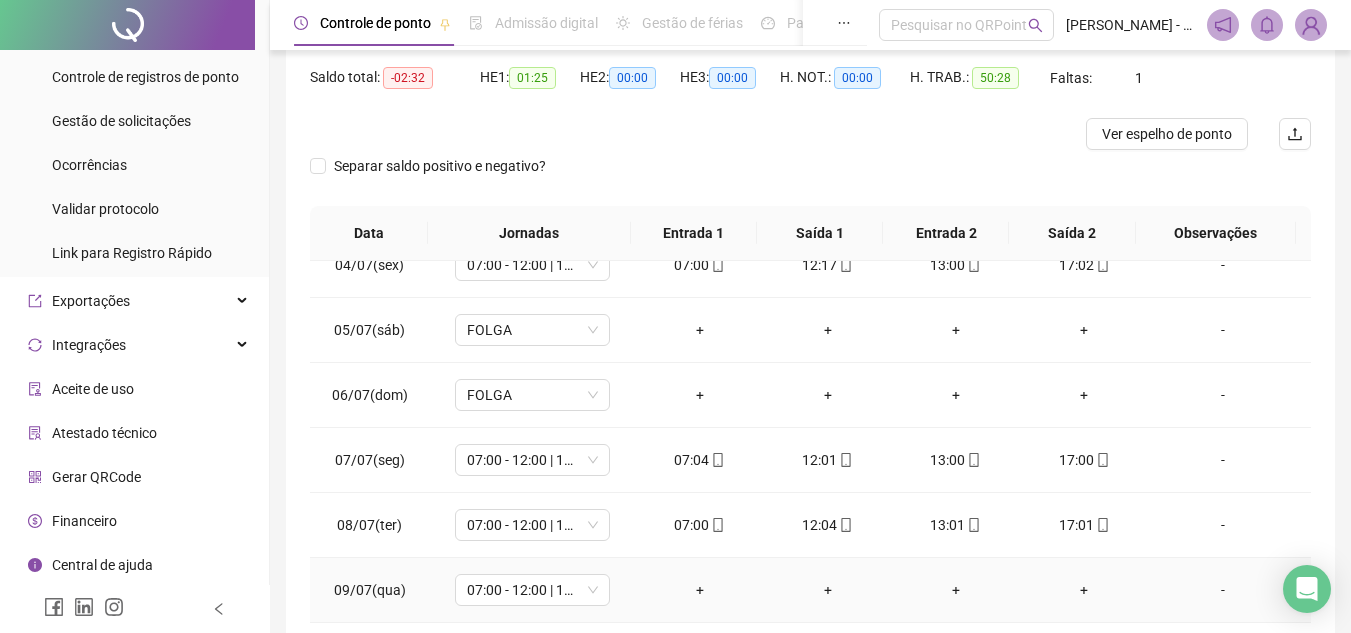 drag, startPoint x: 764, startPoint y: 608, endPoint x: 761, endPoint y: 680, distance: 72.06247 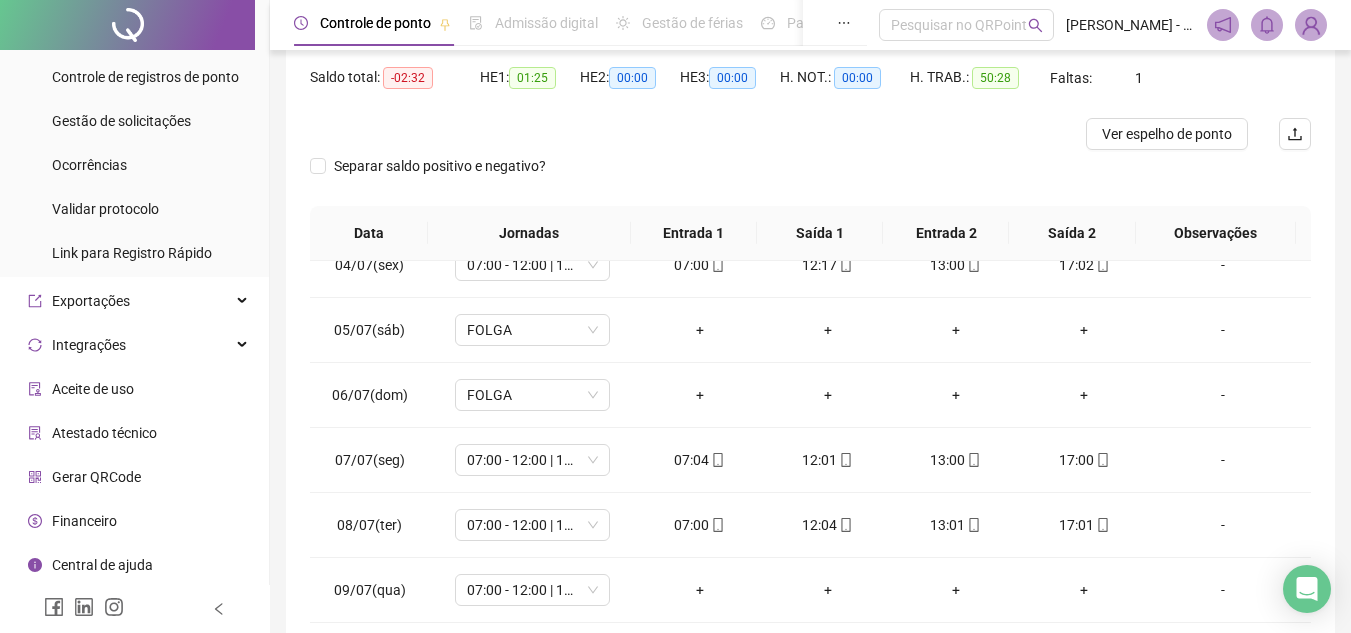 drag, startPoint x: 761, startPoint y: 680, endPoint x: 749, endPoint y: 601, distance: 79.9062 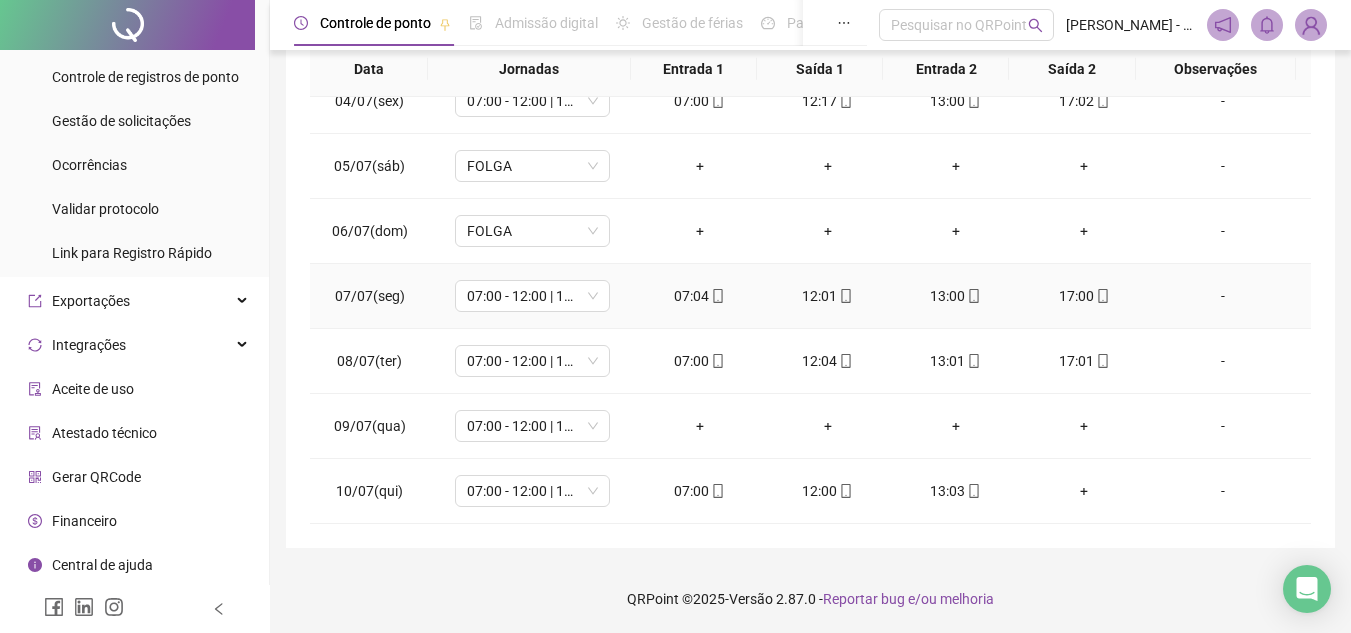 scroll, scrollTop: 365, scrollLeft: 0, axis: vertical 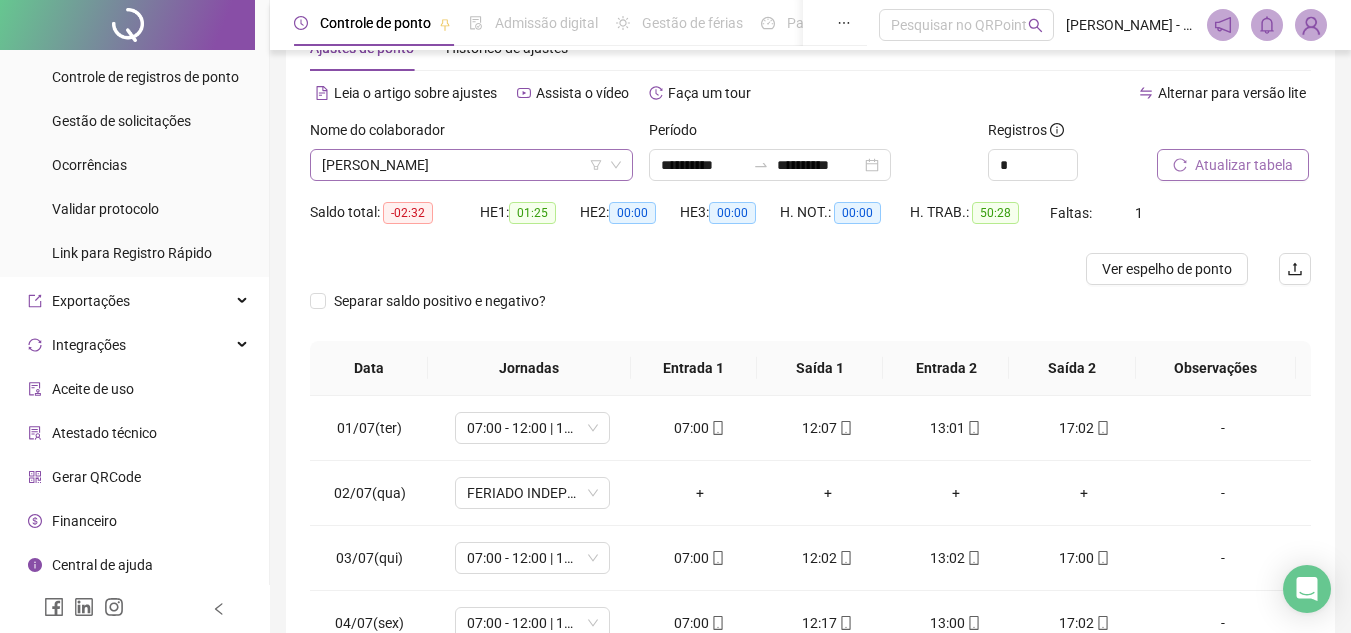 click on "EDSON OLIVEIRA TEIXEIRA" at bounding box center [471, 165] 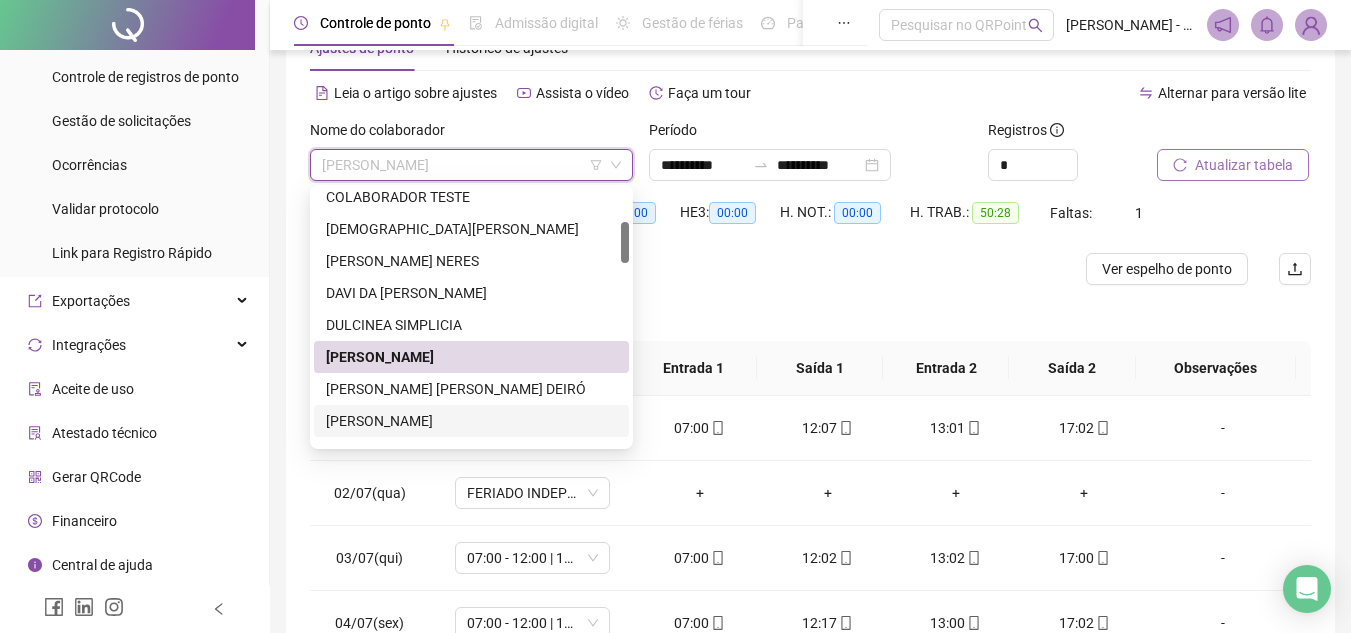 click on "ERICK SILVA SANTOS" at bounding box center (471, 421) 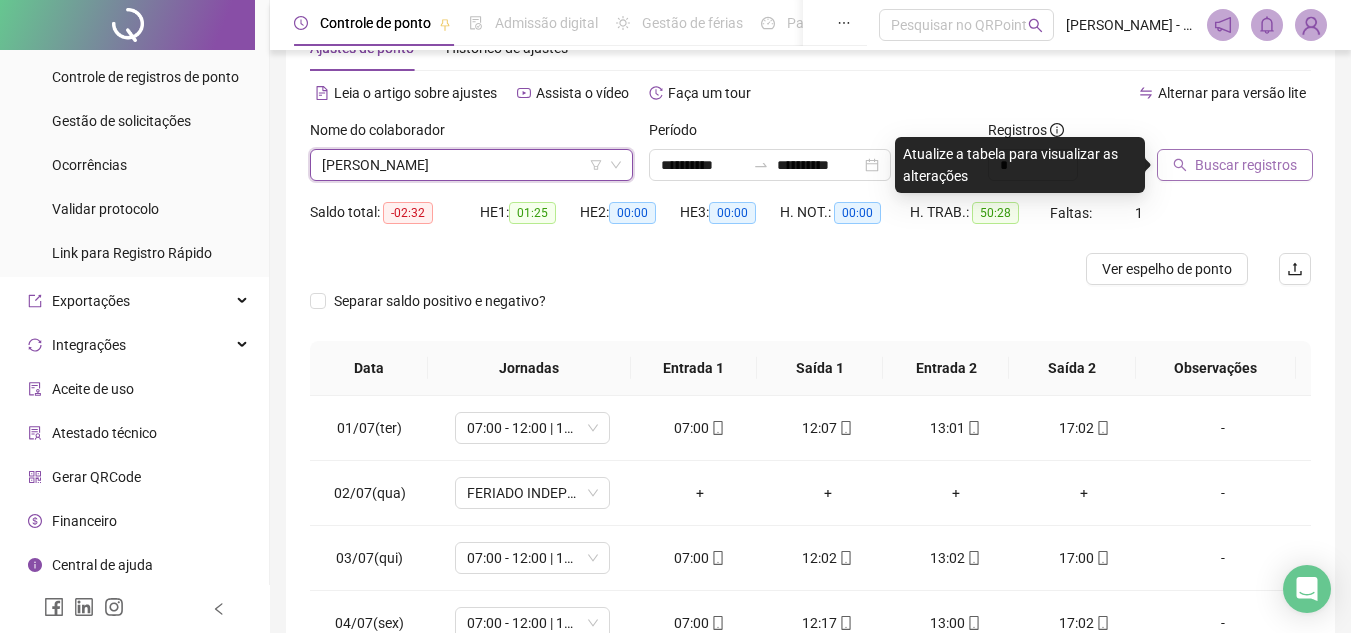 click on "Buscar registros" at bounding box center (1235, 165) 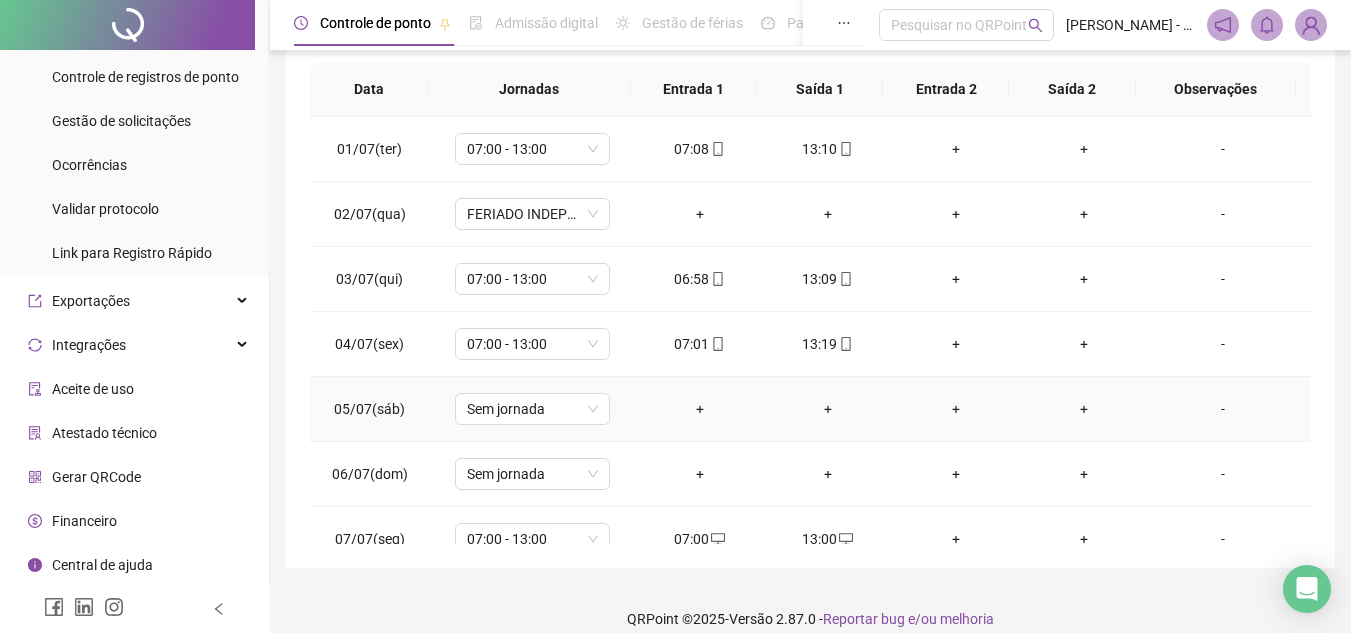scroll, scrollTop: 389, scrollLeft: 0, axis: vertical 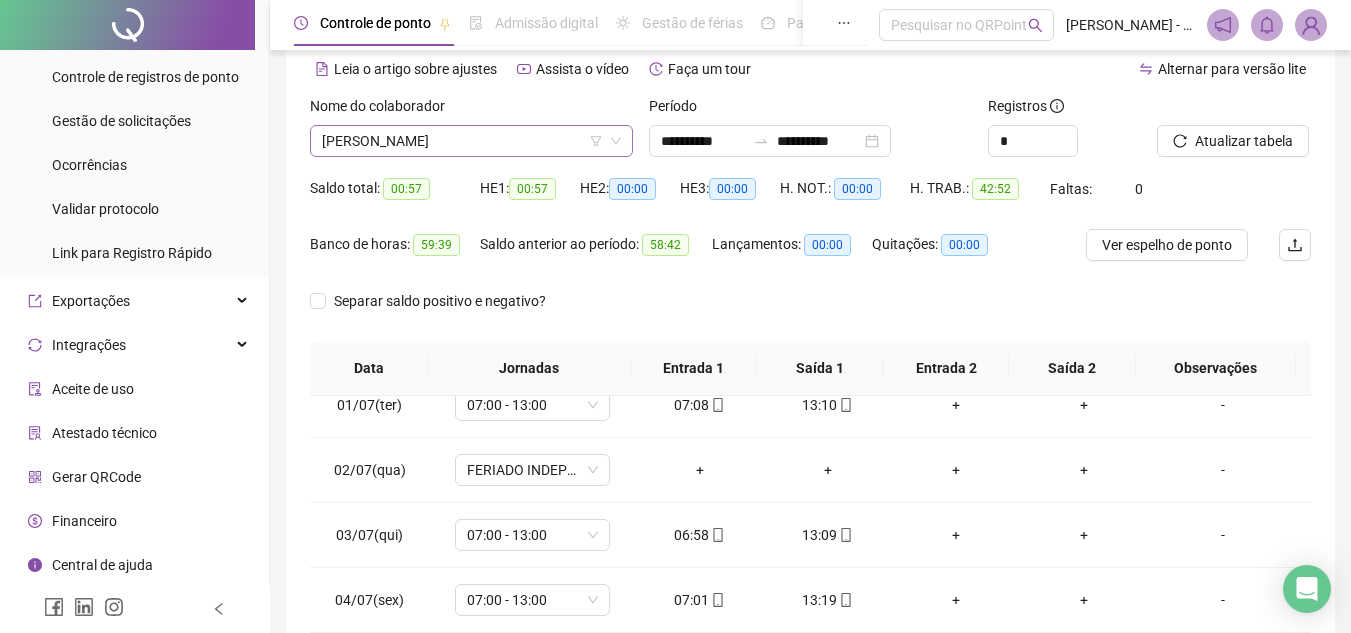 click on "ERICK SILVA SANTOS" at bounding box center (471, 141) 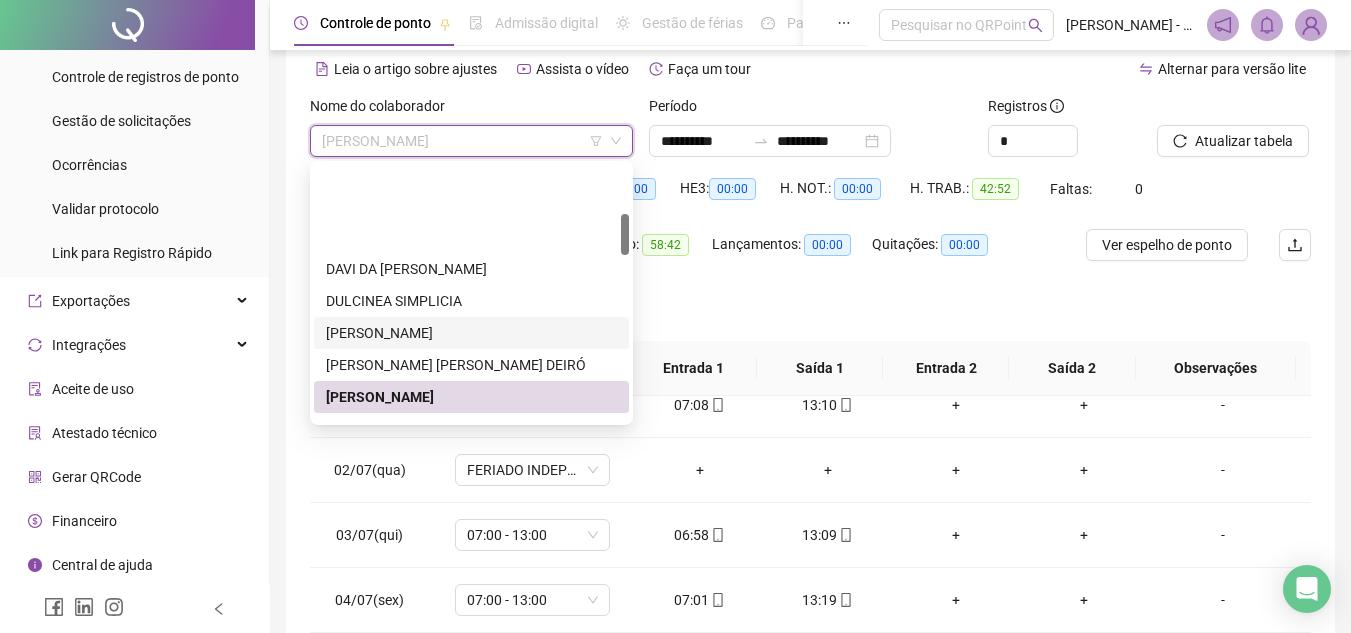 scroll, scrollTop: 300, scrollLeft: 0, axis: vertical 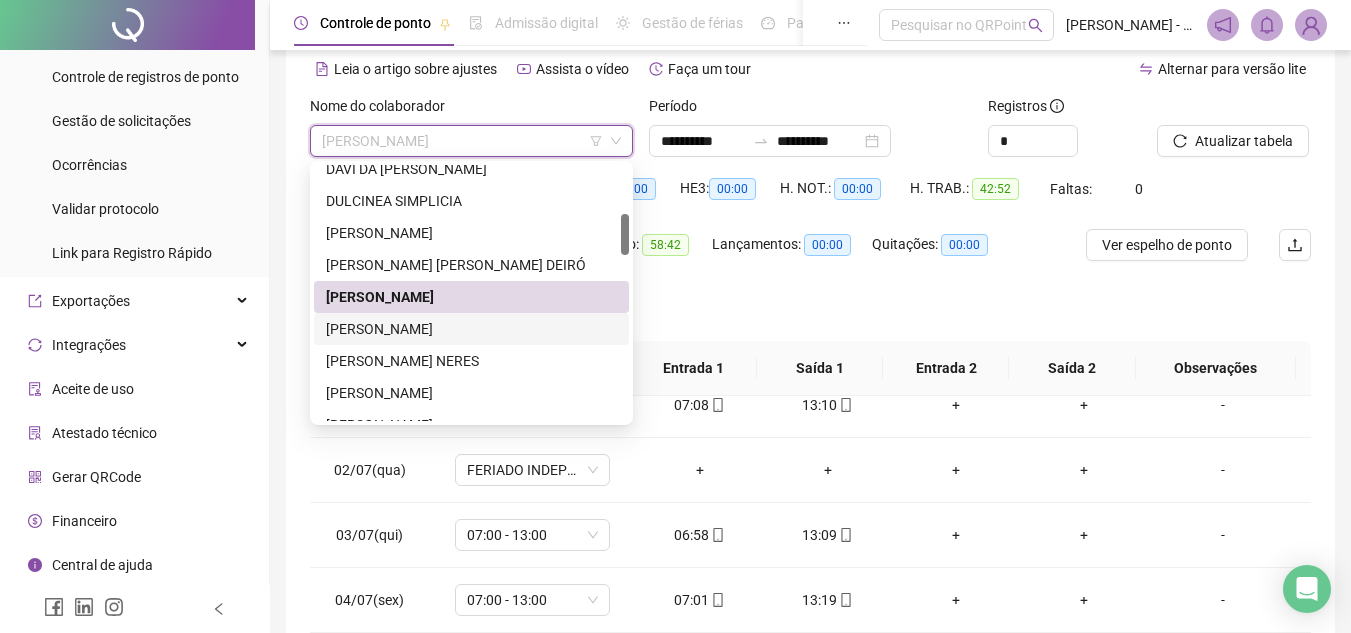 click on "FLÁVIO PURIFICAÇÃO SANTOS" at bounding box center (471, 329) 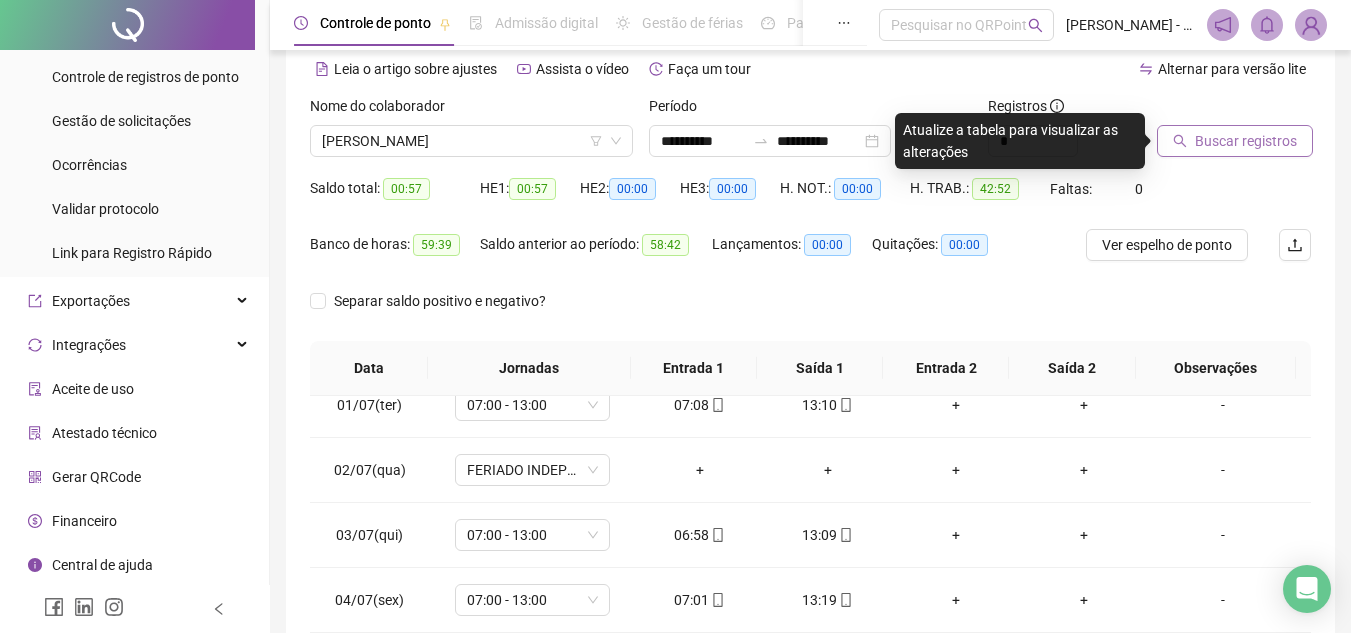click on "Buscar registros" at bounding box center (1246, 141) 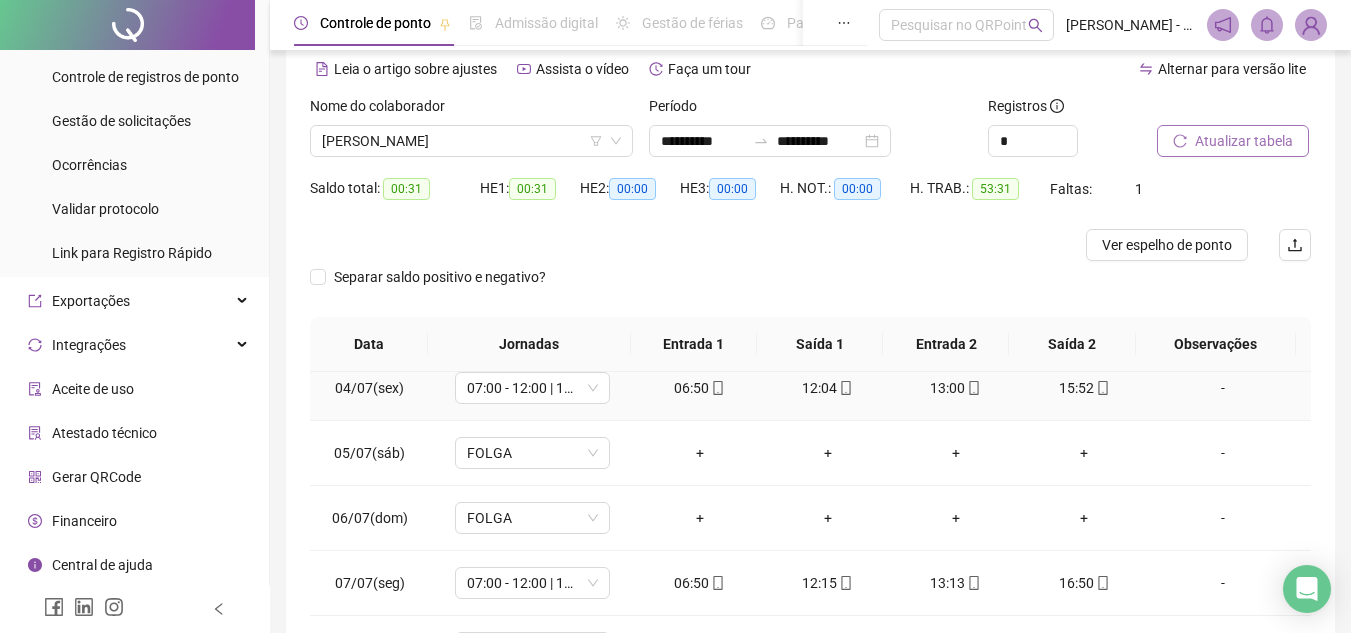 scroll, scrollTop: 223, scrollLeft: 0, axis: vertical 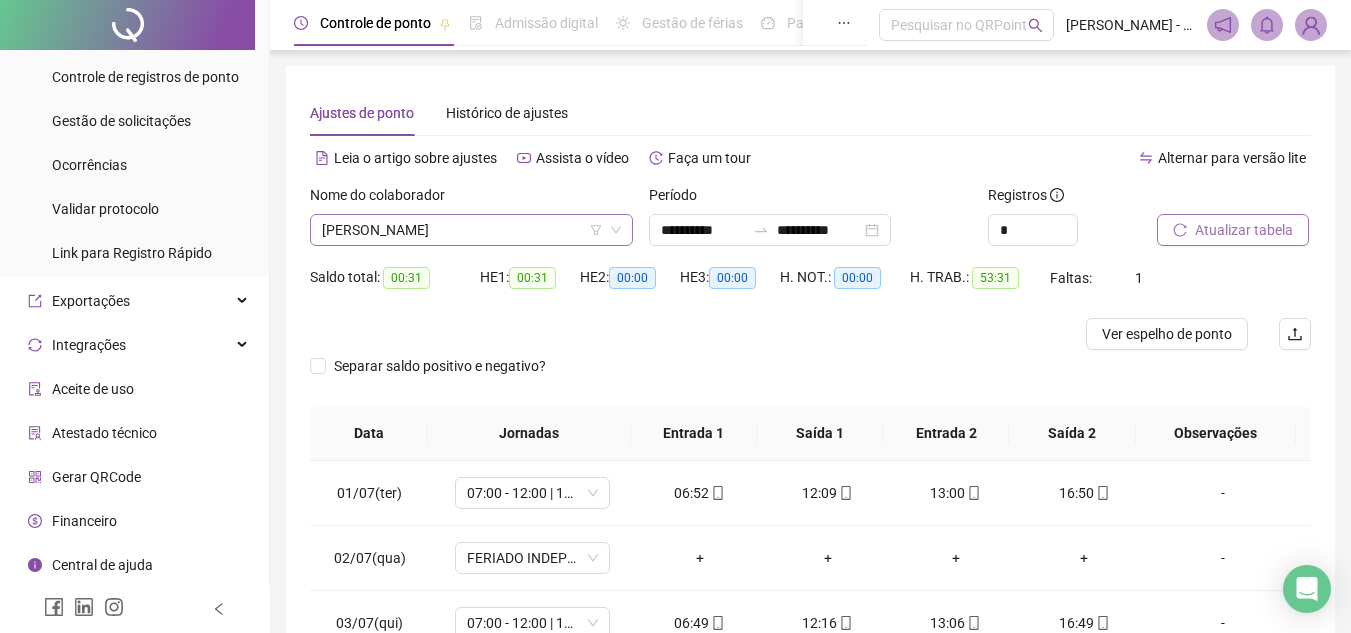click on "FLÁVIO PURIFICAÇÃO SANTOS" at bounding box center [471, 230] 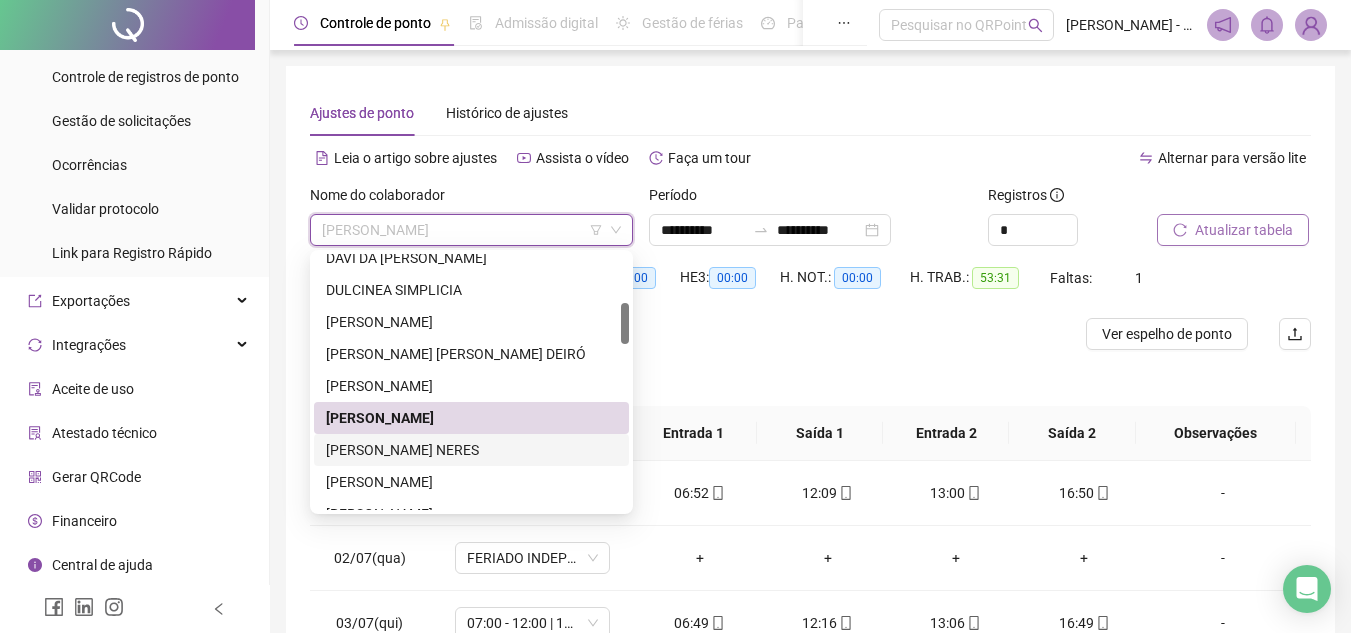 click on "FLORISVALDO DOS SANTOS NERES" at bounding box center (471, 450) 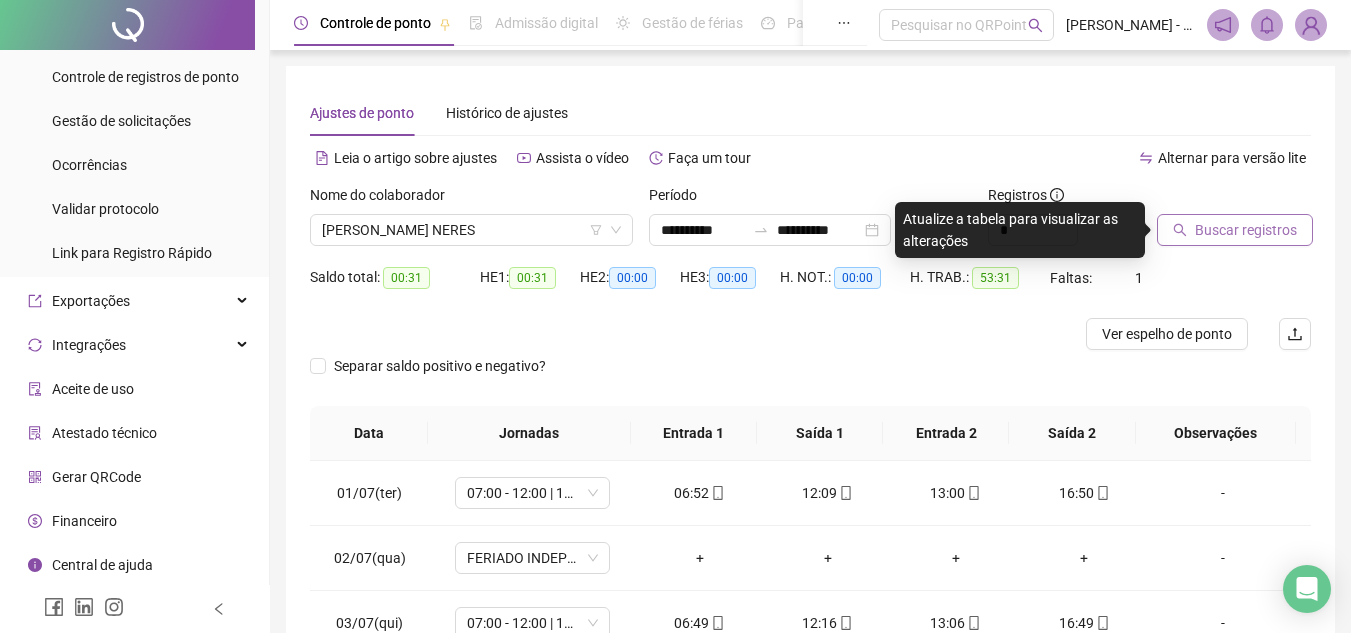 click on "Buscar registros" at bounding box center [1246, 230] 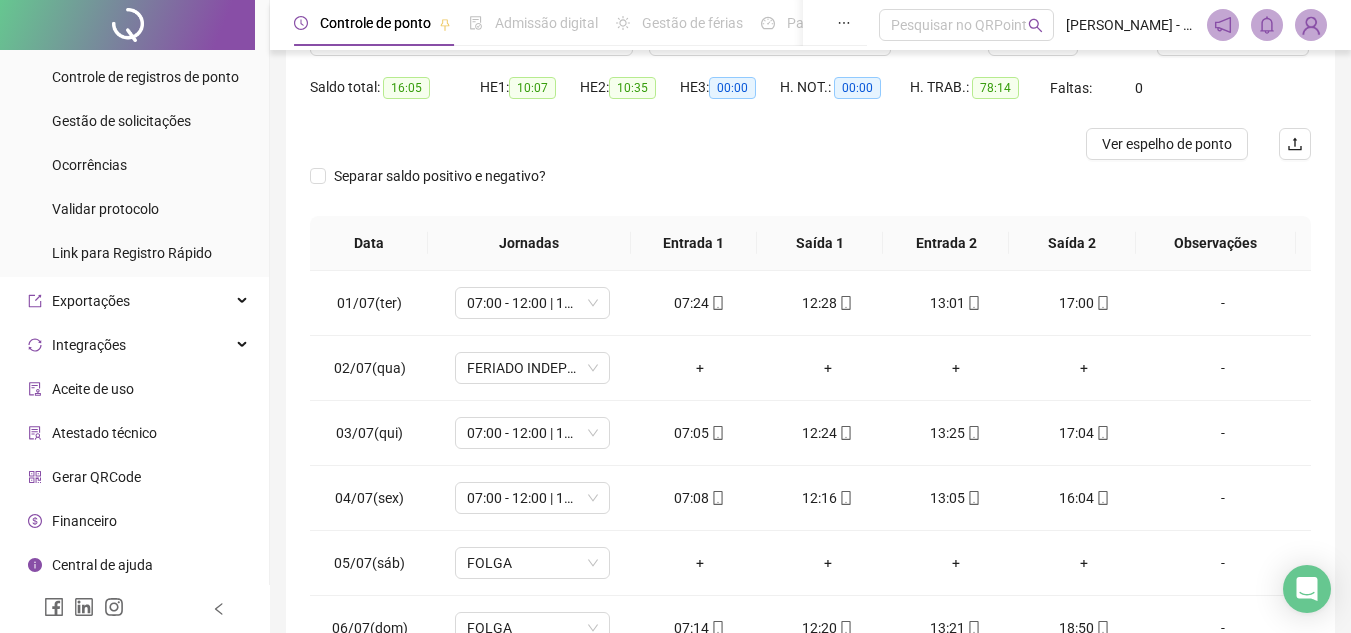 scroll, scrollTop: 200, scrollLeft: 0, axis: vertical 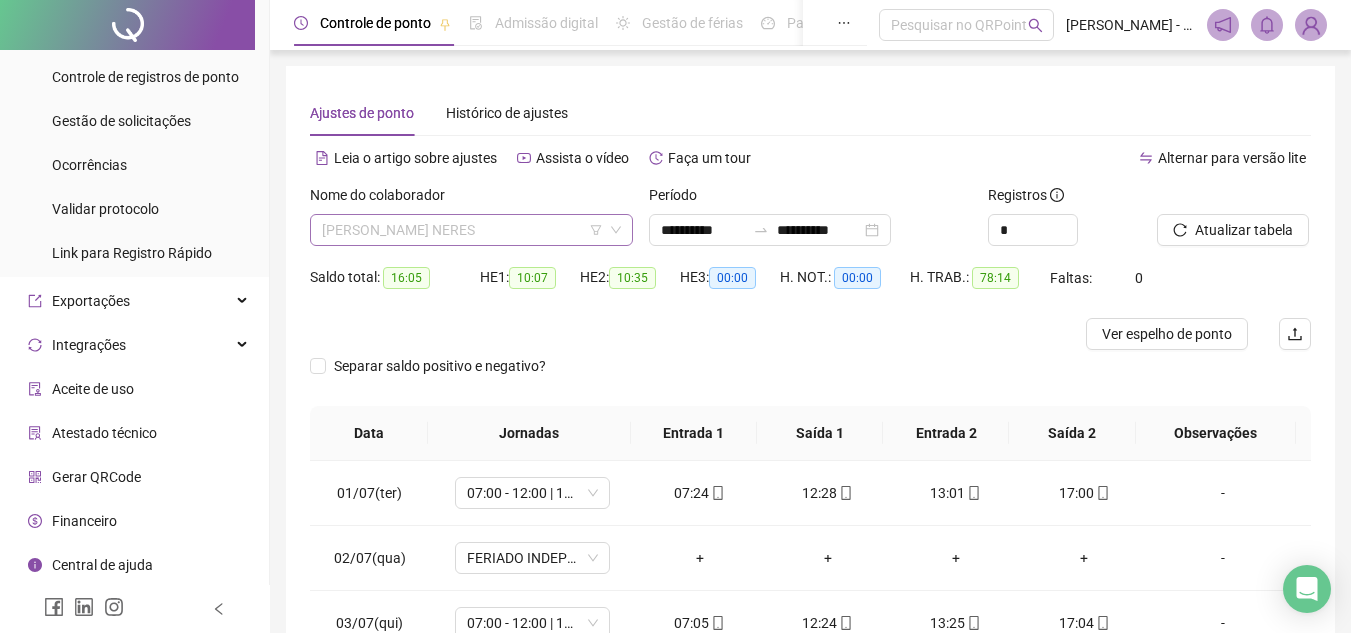 click on "FLORISVALDO DOS SANTOS NERES" at bounding box center [471, 230] 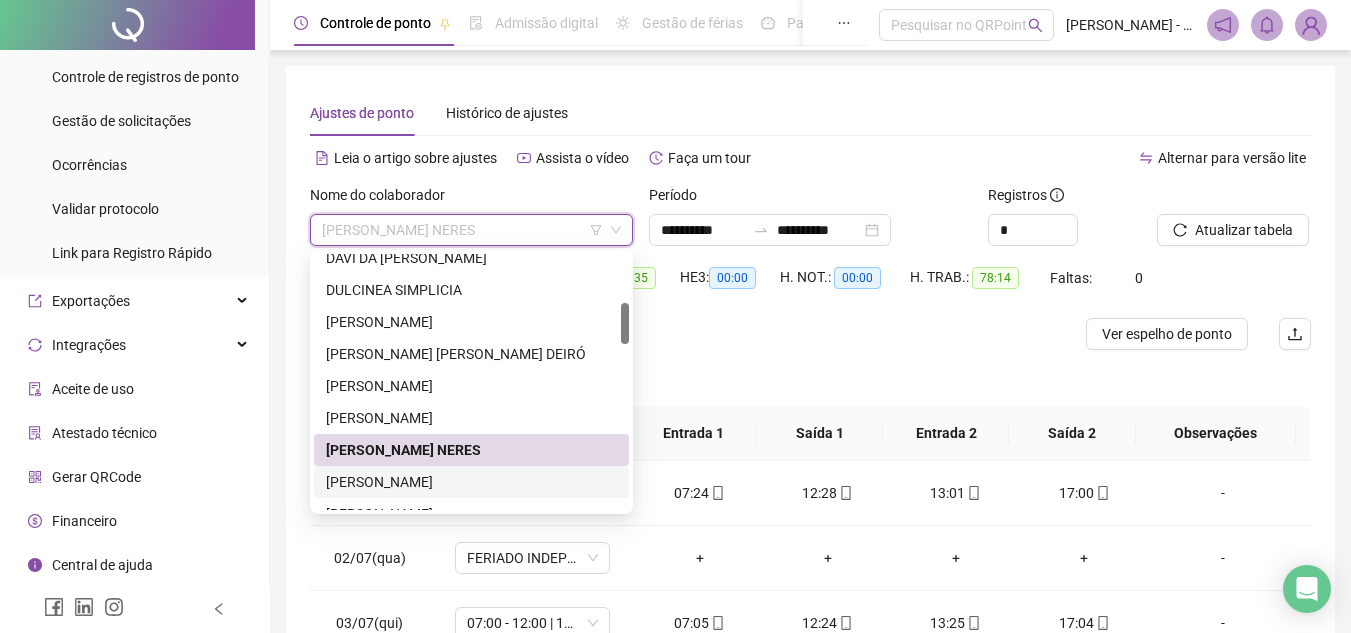 click on "GEOVANE BRITO SANTOS" at bounding box center [471, 482] 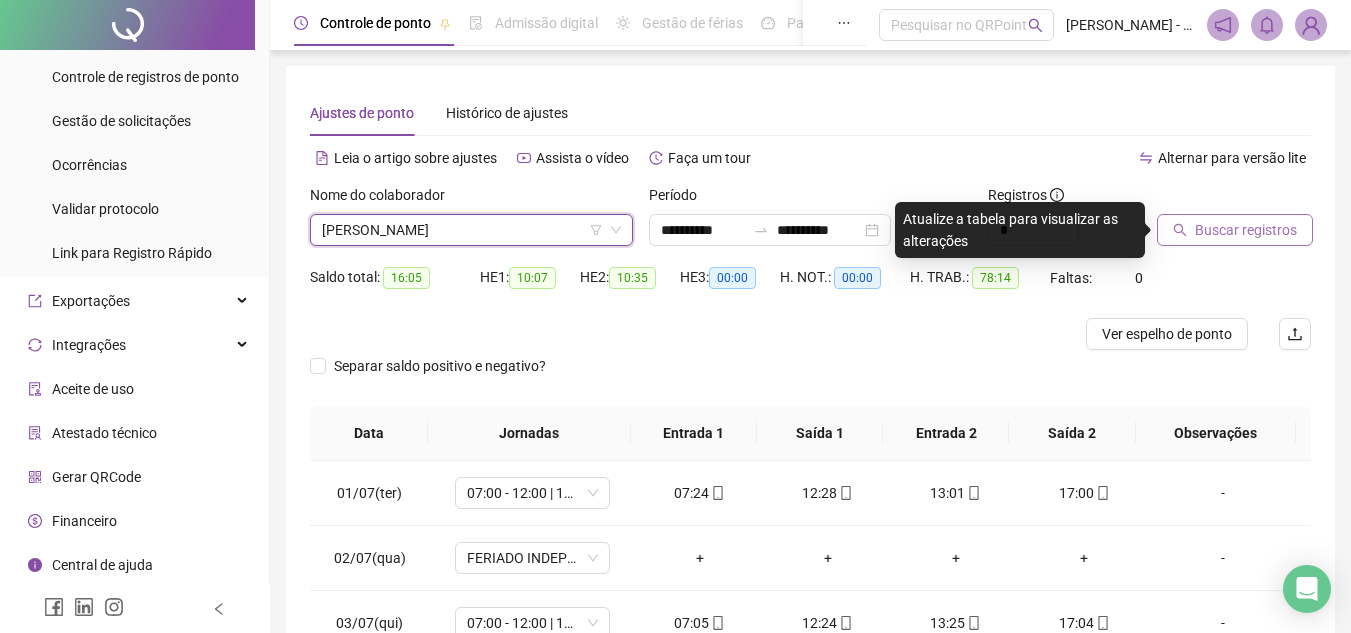 click on "Buscar registros" at bounding box center [1246, 230] 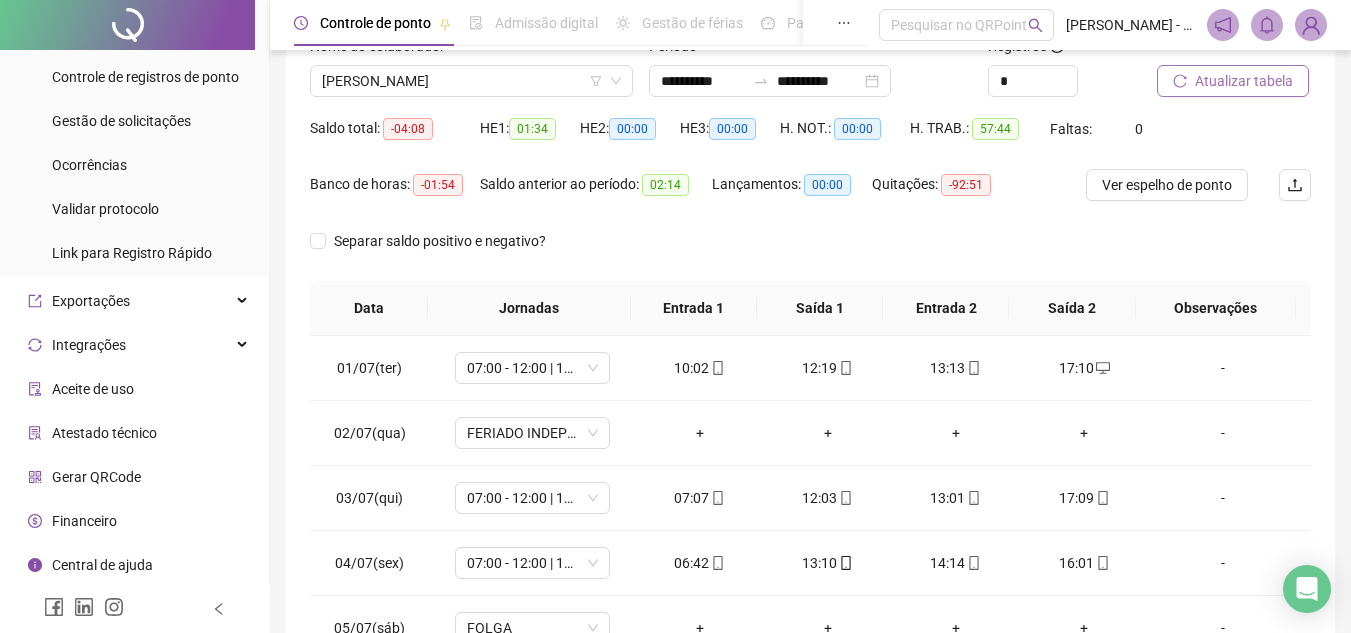 scroll, scrollTop: 200, scrollLeft: 0, axis: vertical 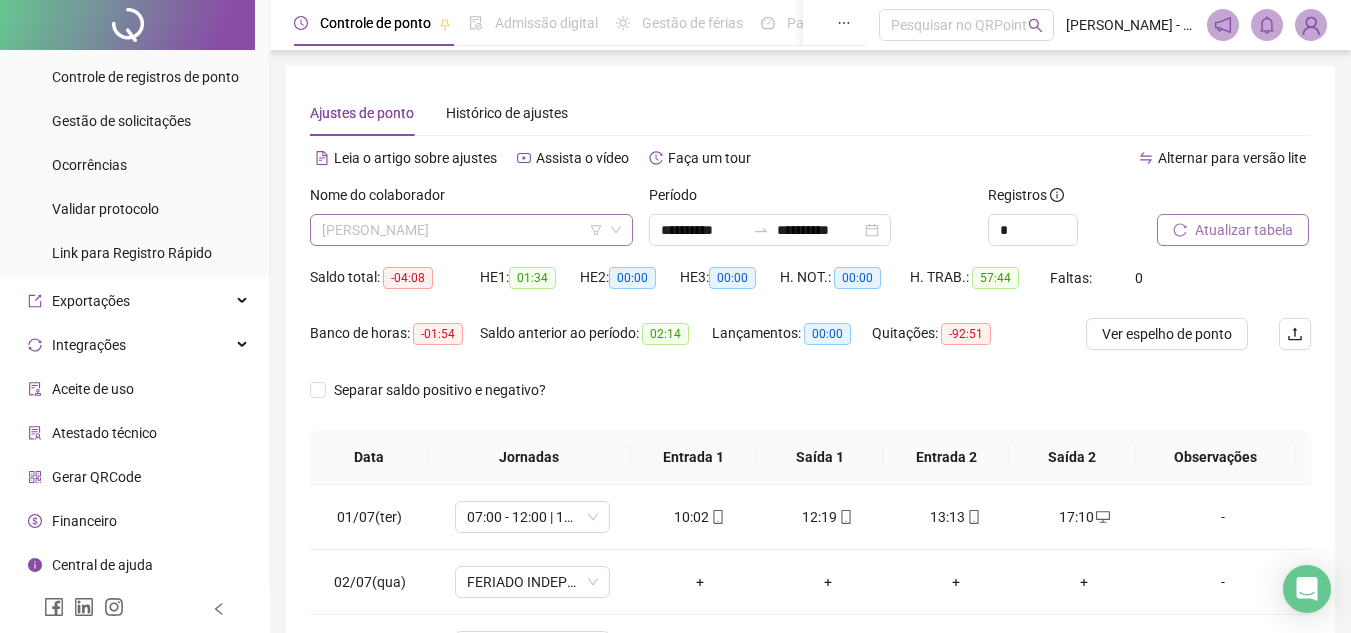 click on "GEOVANE BRITO SANTOS" at bounding box center [471, 230] 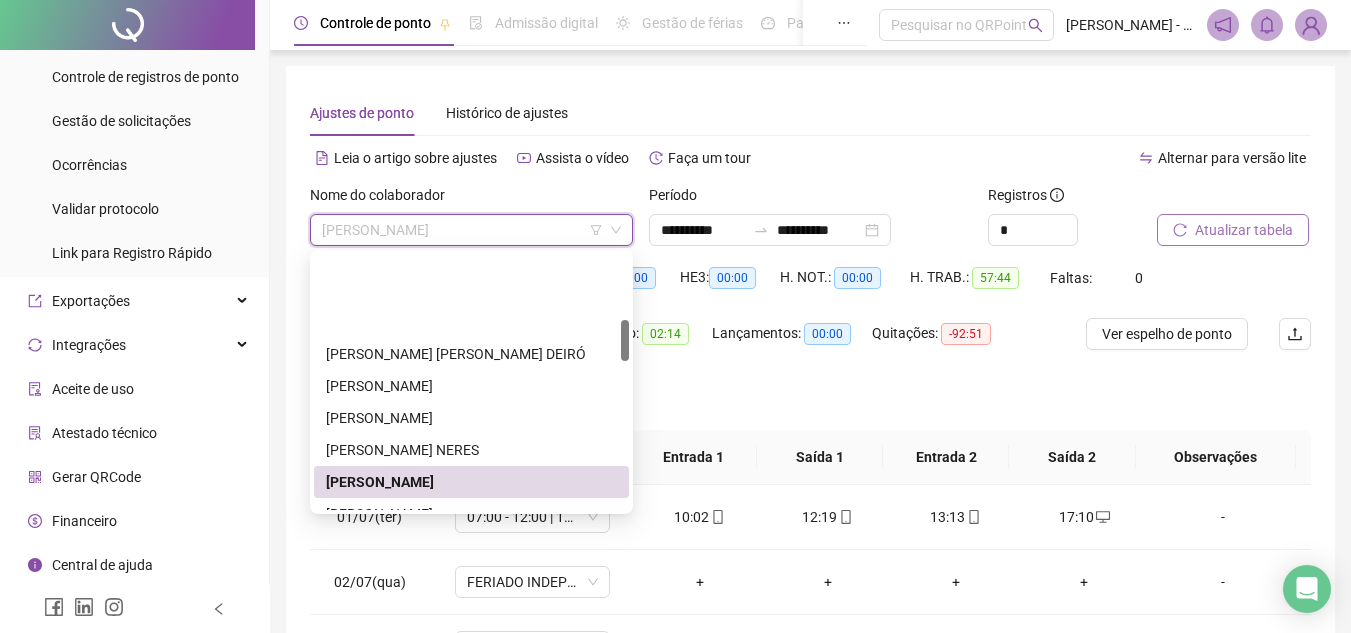 scroll, scrollTop: 400, scrollLeft: 0, axis: vertical 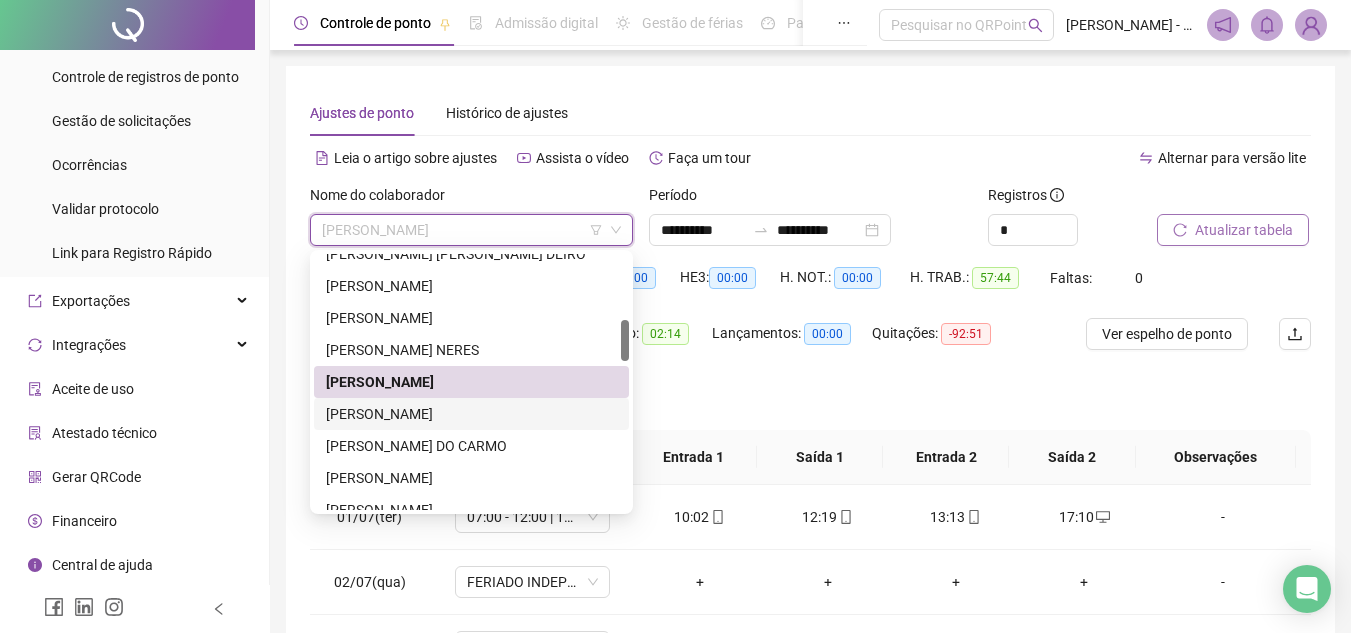 click on "GEOVANE DOS SANTOS SILVA" at bounding box center [471, 414] 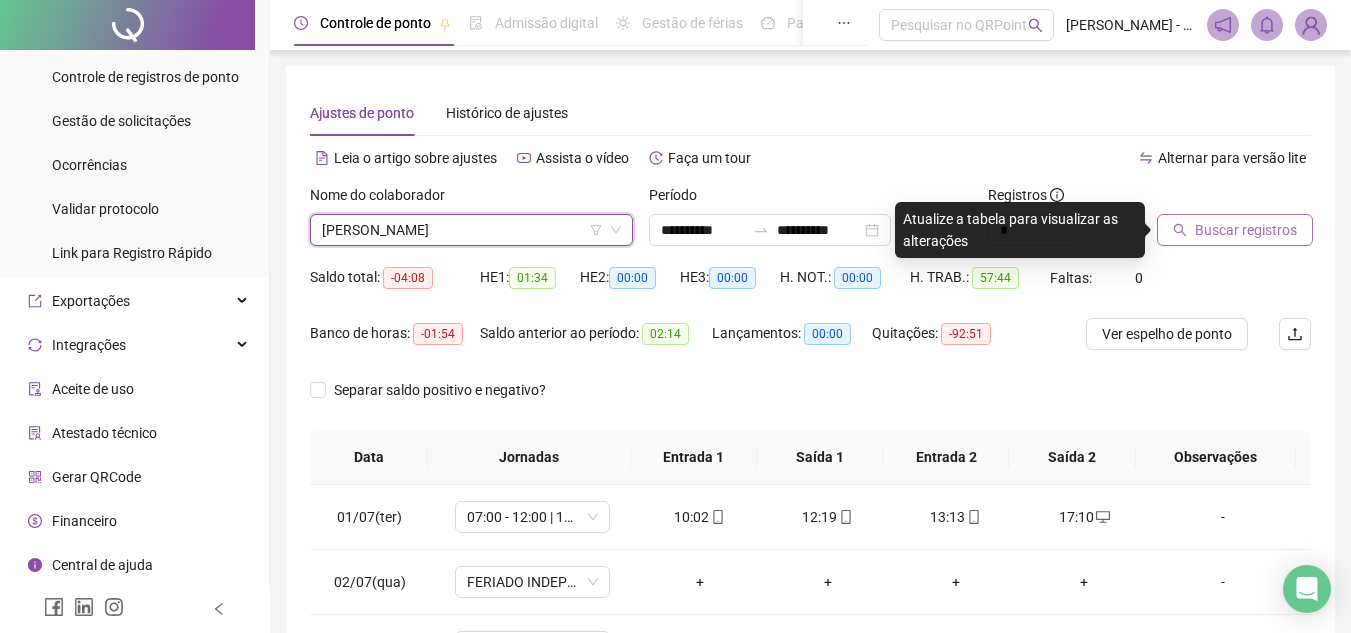 click on "Buscar registros" at bounding box center (1246, 230) 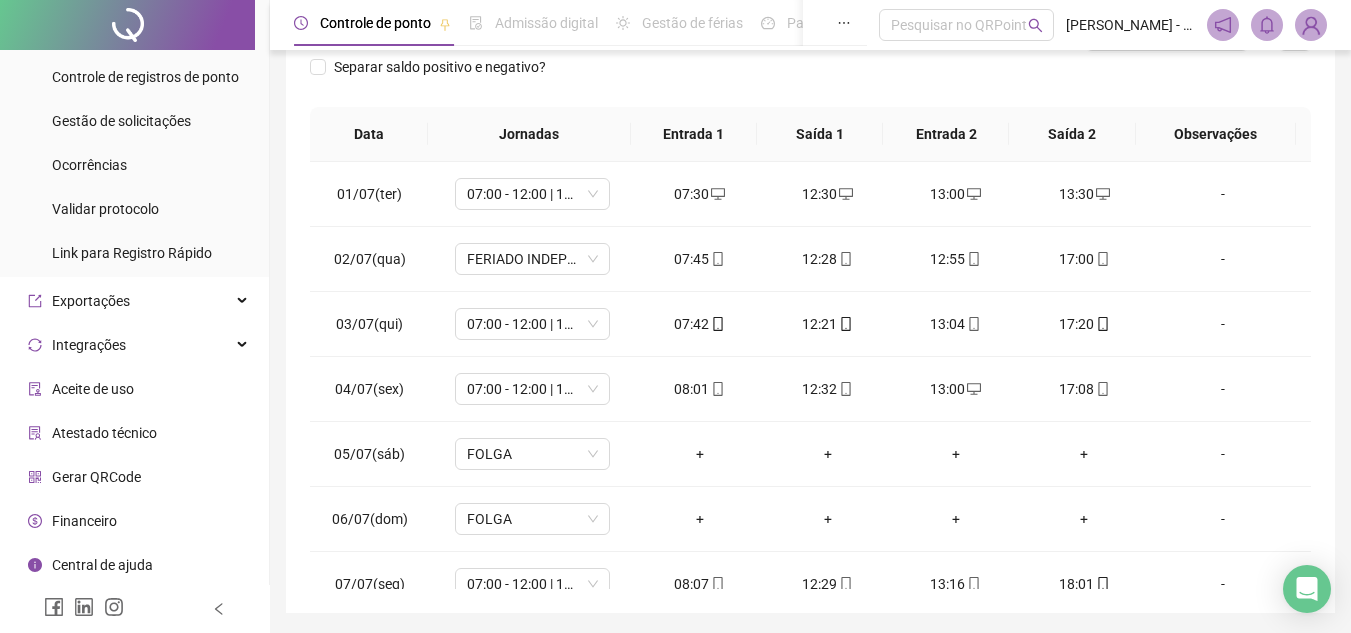 scroll, scrollTop: 300, scrollLeft: 0, axis: vertical 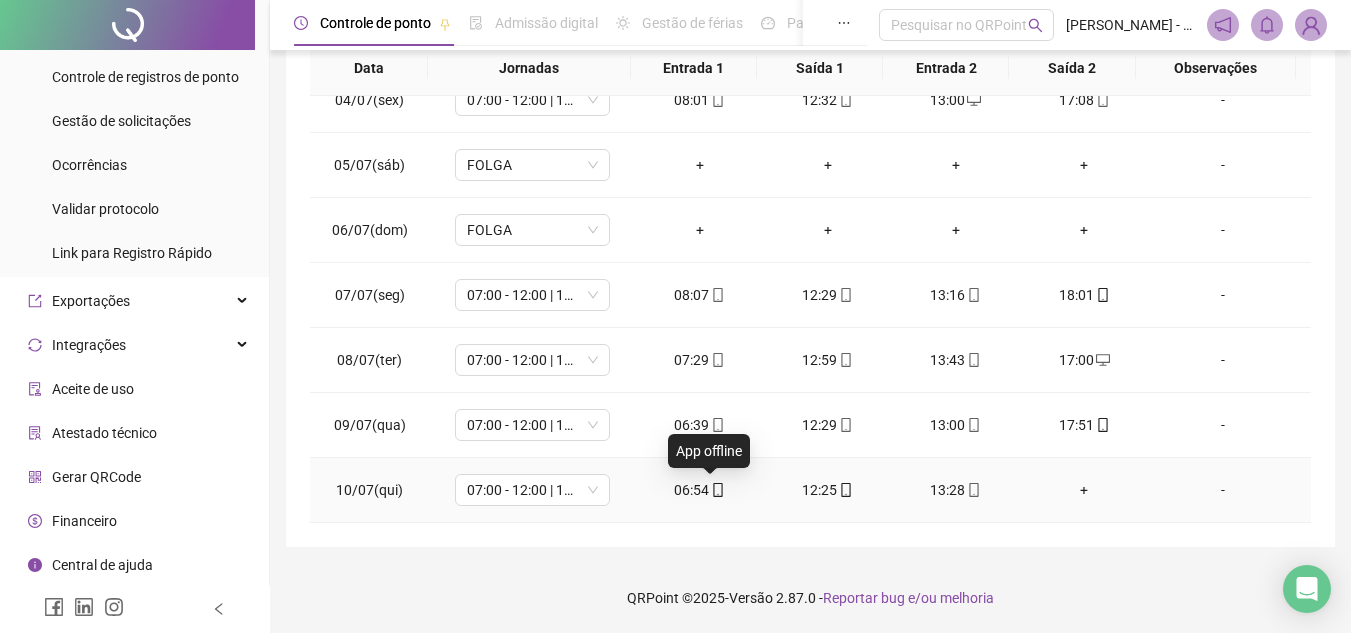 click 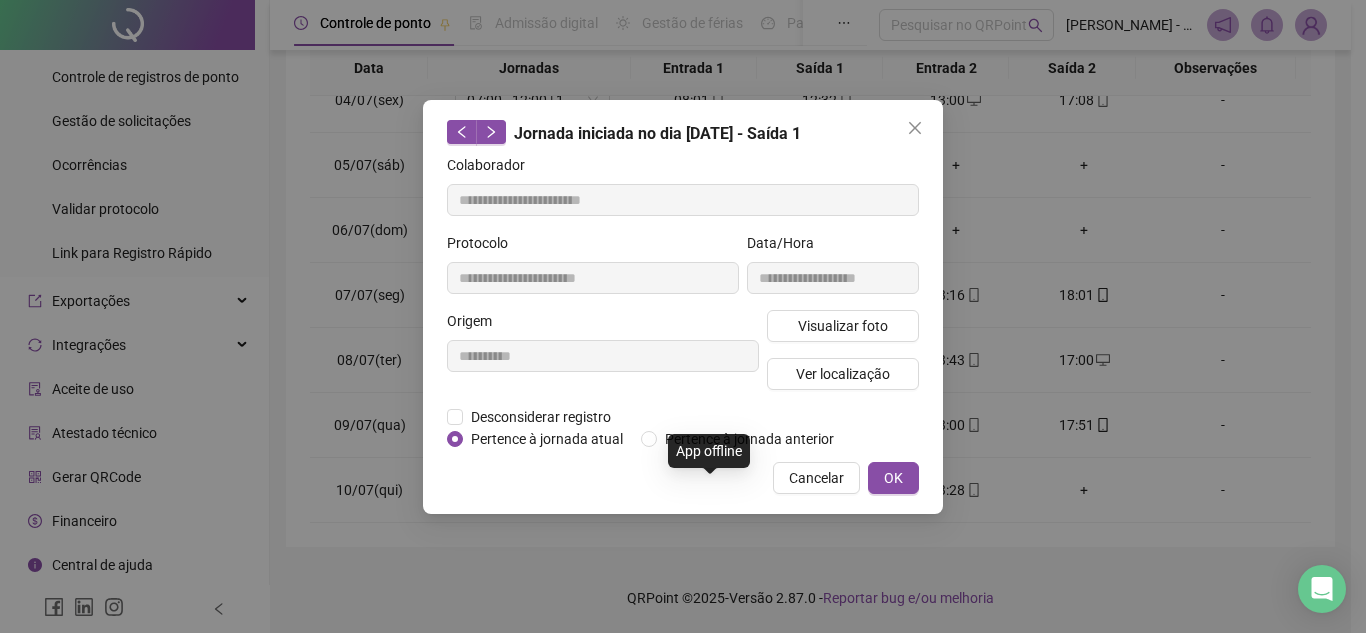 type on "**********" 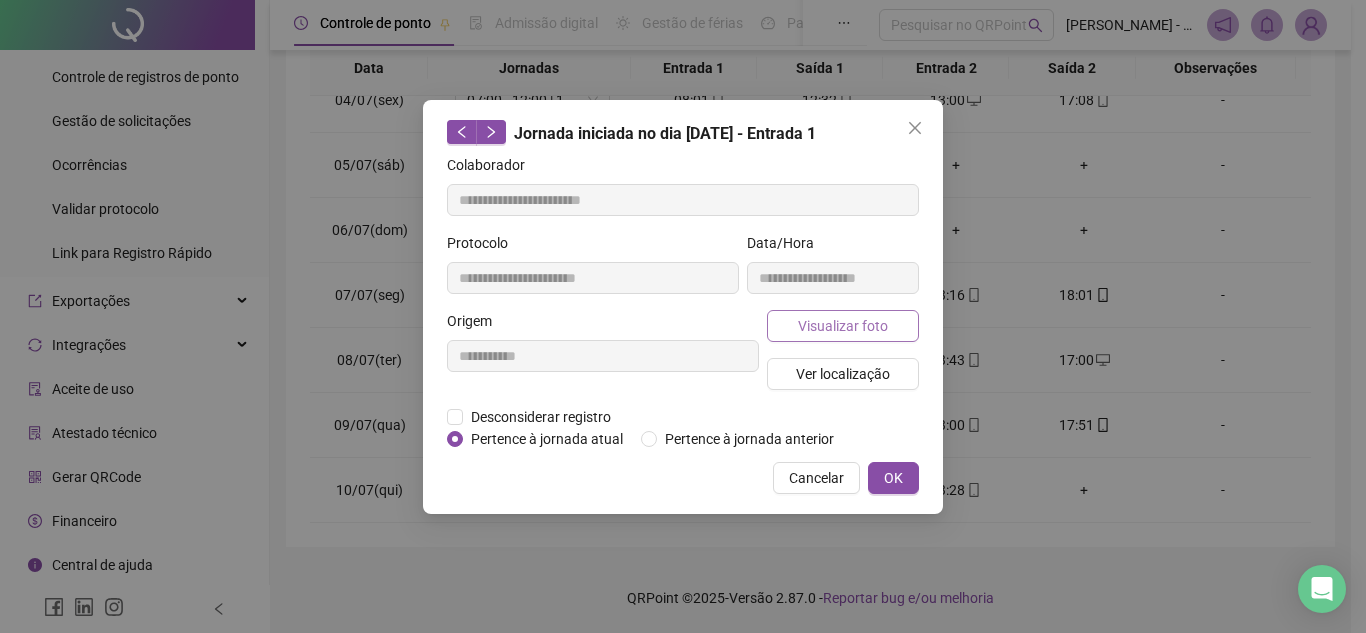 click on "Visualizar foto" at bounding box center (843, 326) 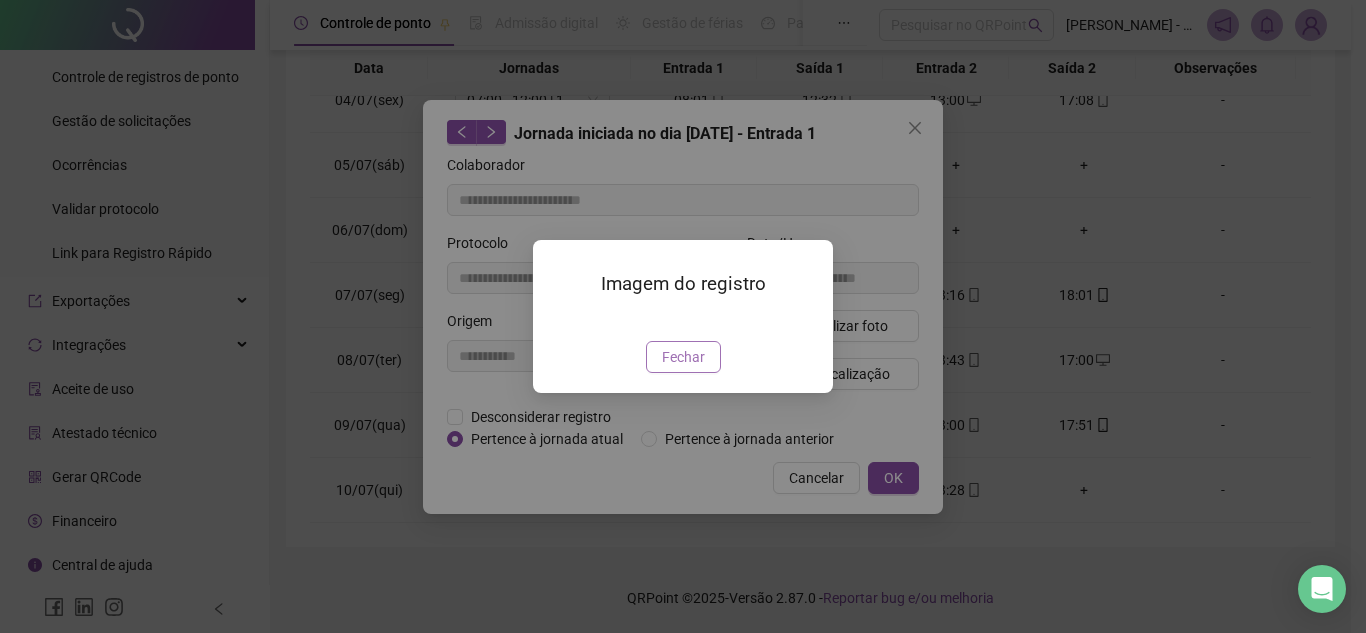drag, startPoint x: 678, startPoint y: 471, endPoint x: 780, endPoint y: 399, distance: 124.85191 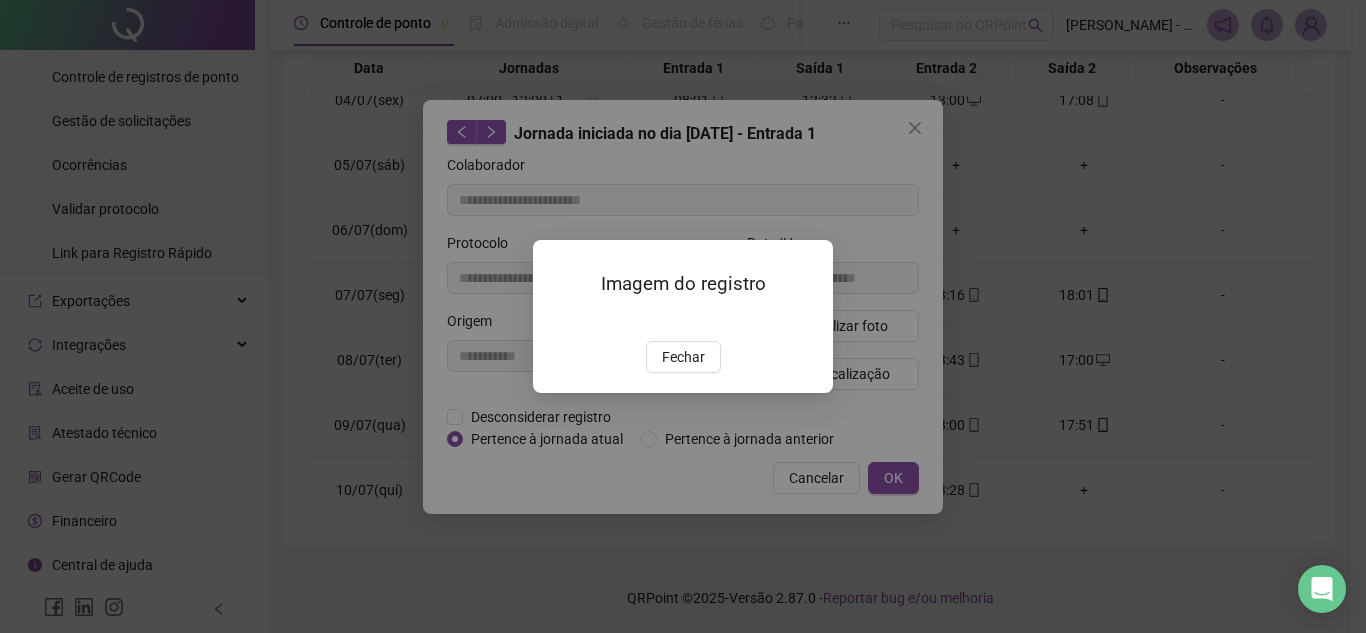 click on "Fechar" at bounding box center [683, 357] 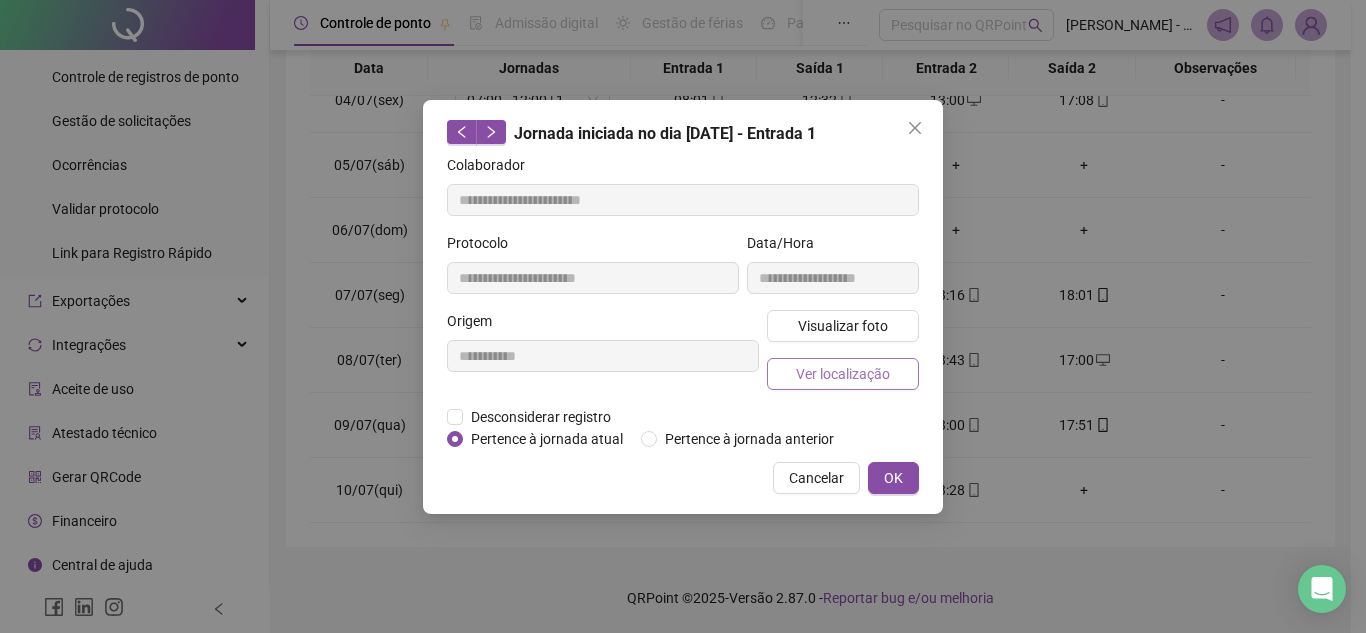 click on "Ver localização" at bounding box center (843, 374) 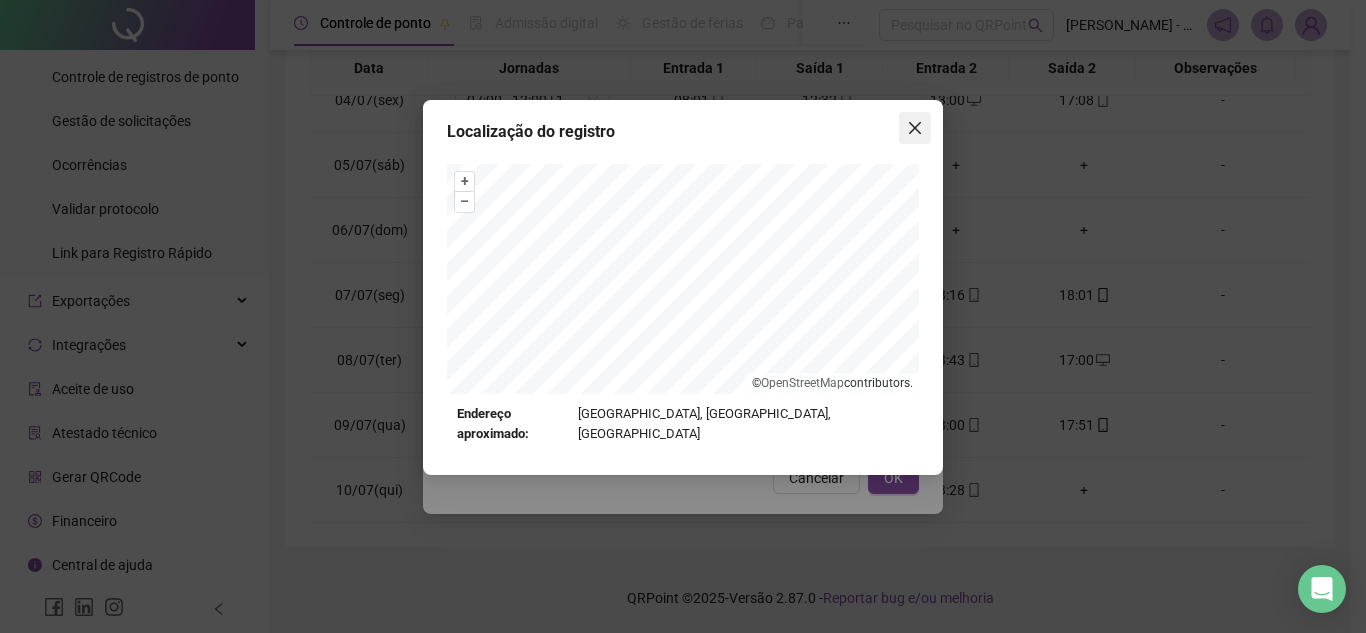 click 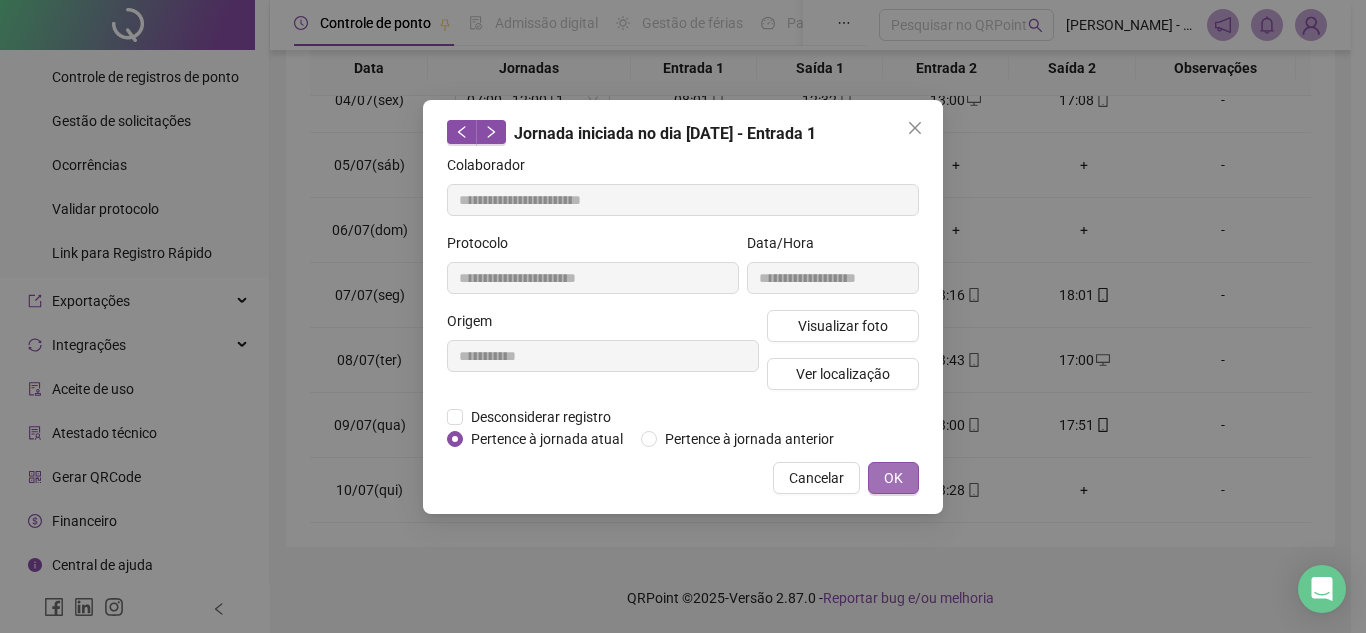 click on "OK" at bounding box center (893, 478) 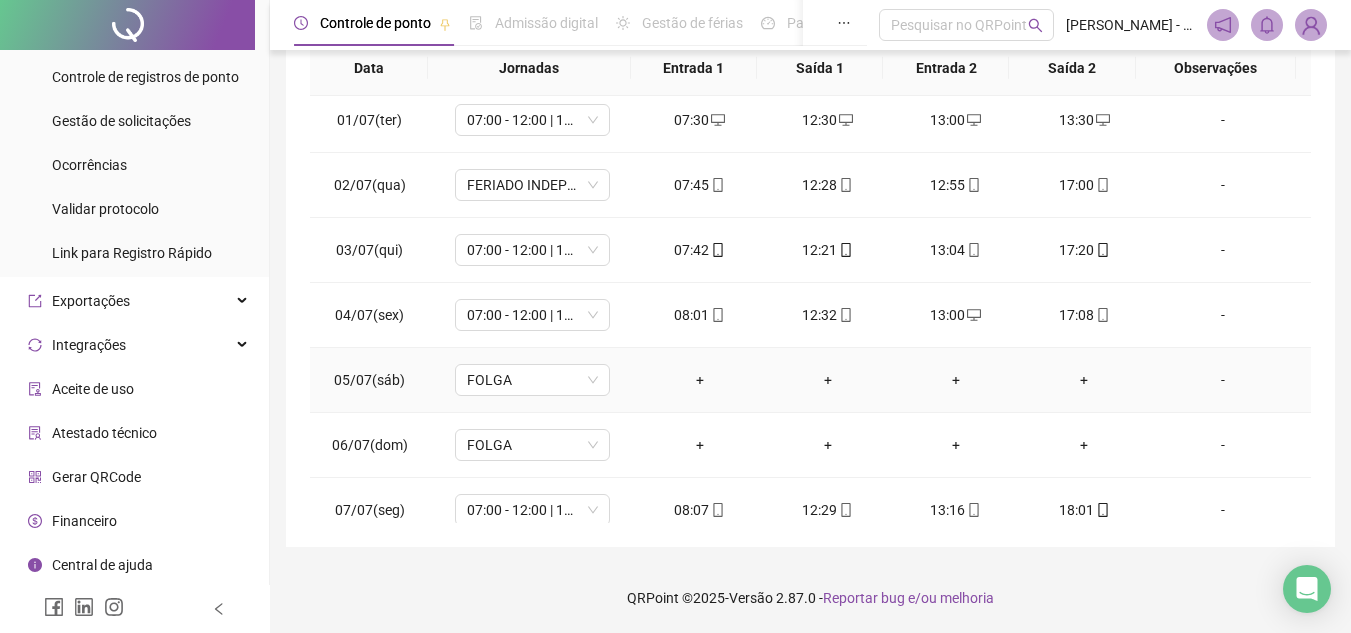 scroll, scrollTop: 0, scrollLeft: 0, axis: both 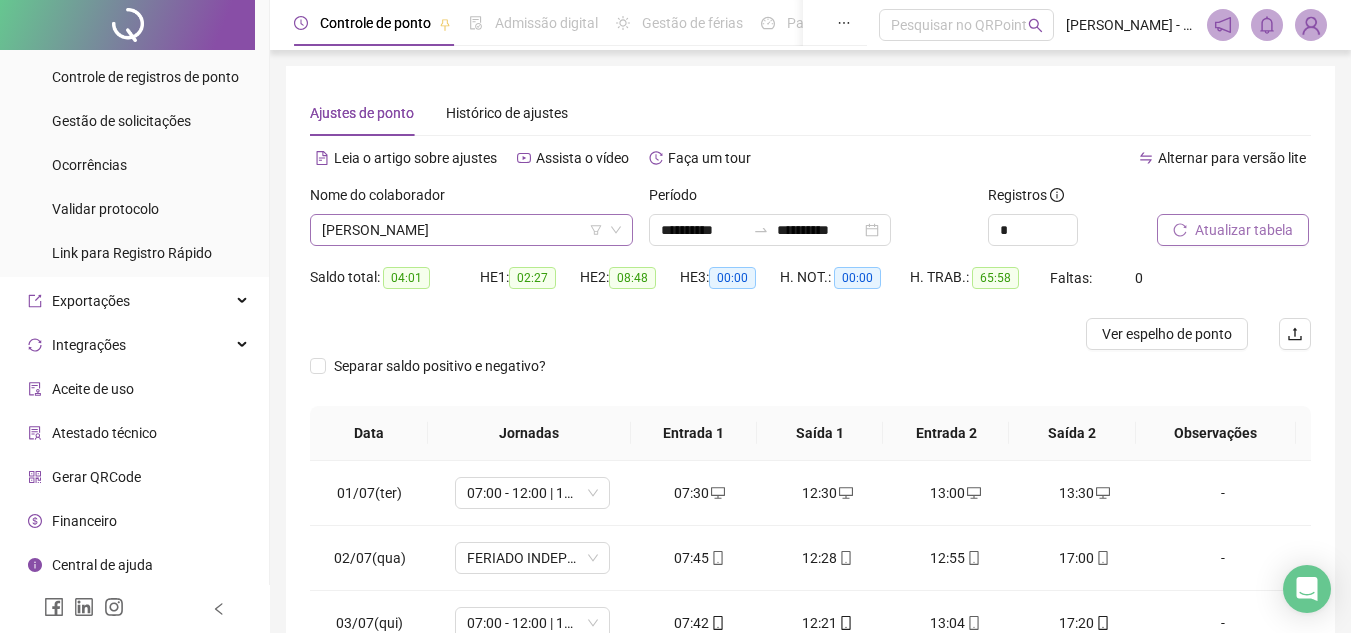 click on "GEOVANE DOS SANTOS SILVA" at bounding box center [471, 230] 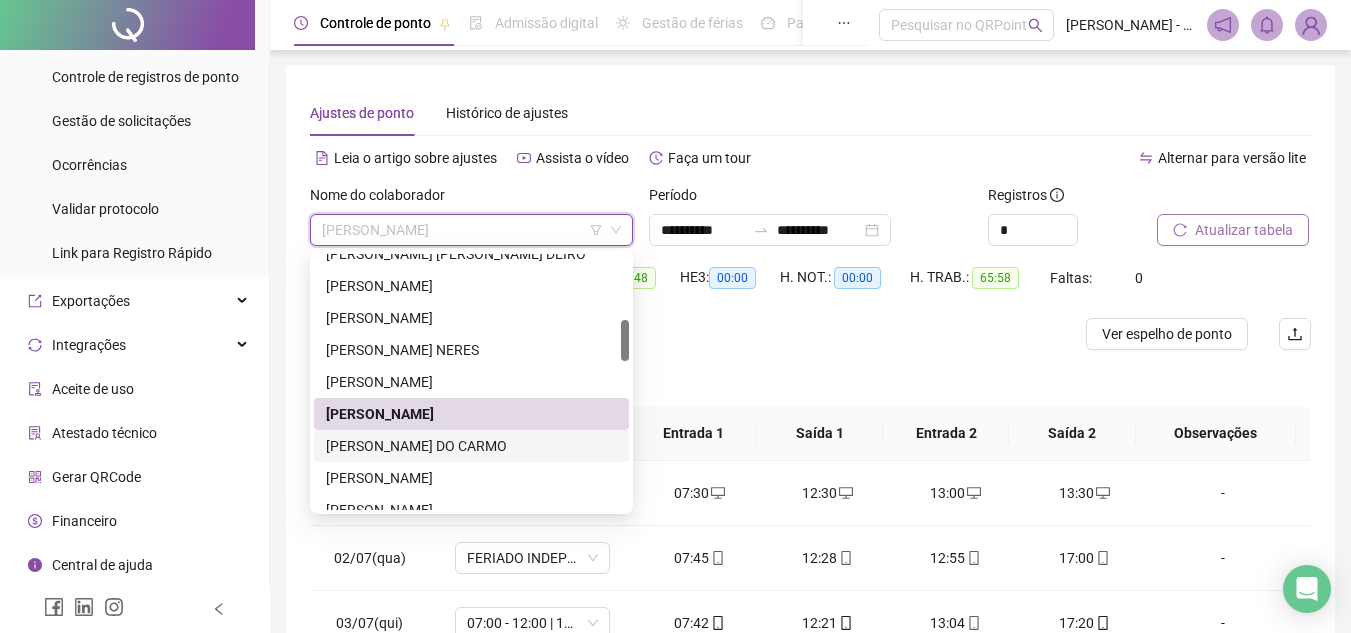 click on "GIVALDO SOARES DO CARMO" at bounding box center (471, 446) 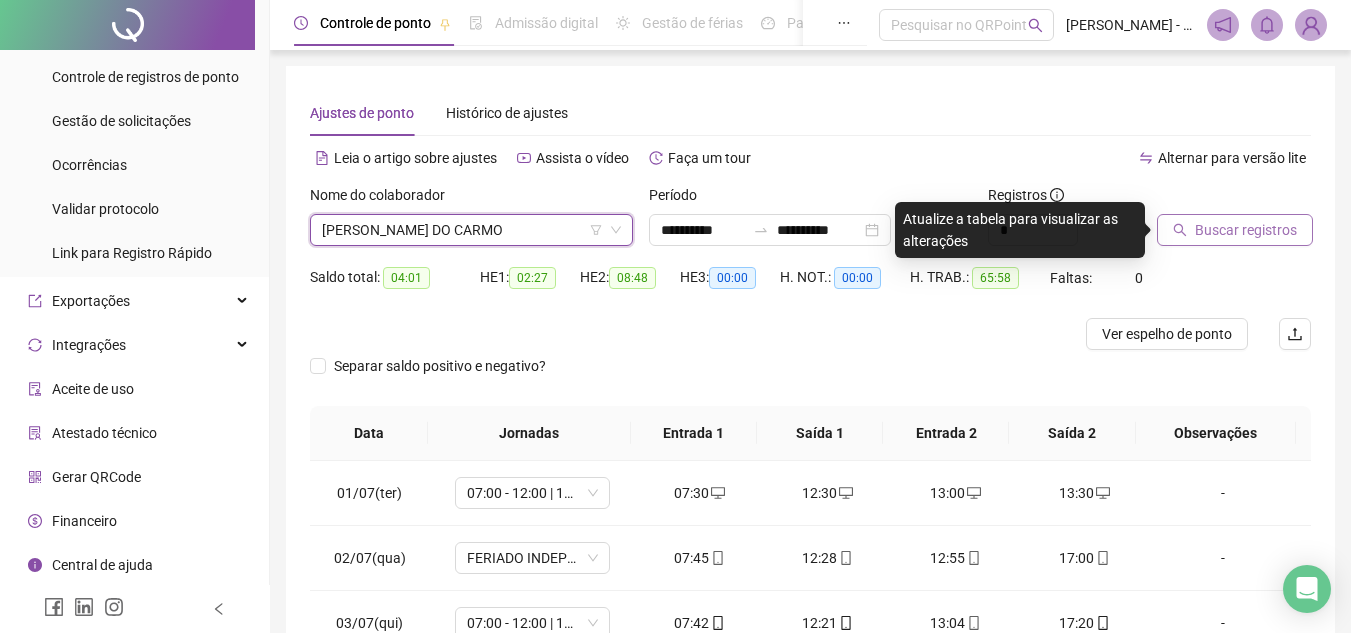 click on "Buscar registros" at bounding box center (1235, 230) 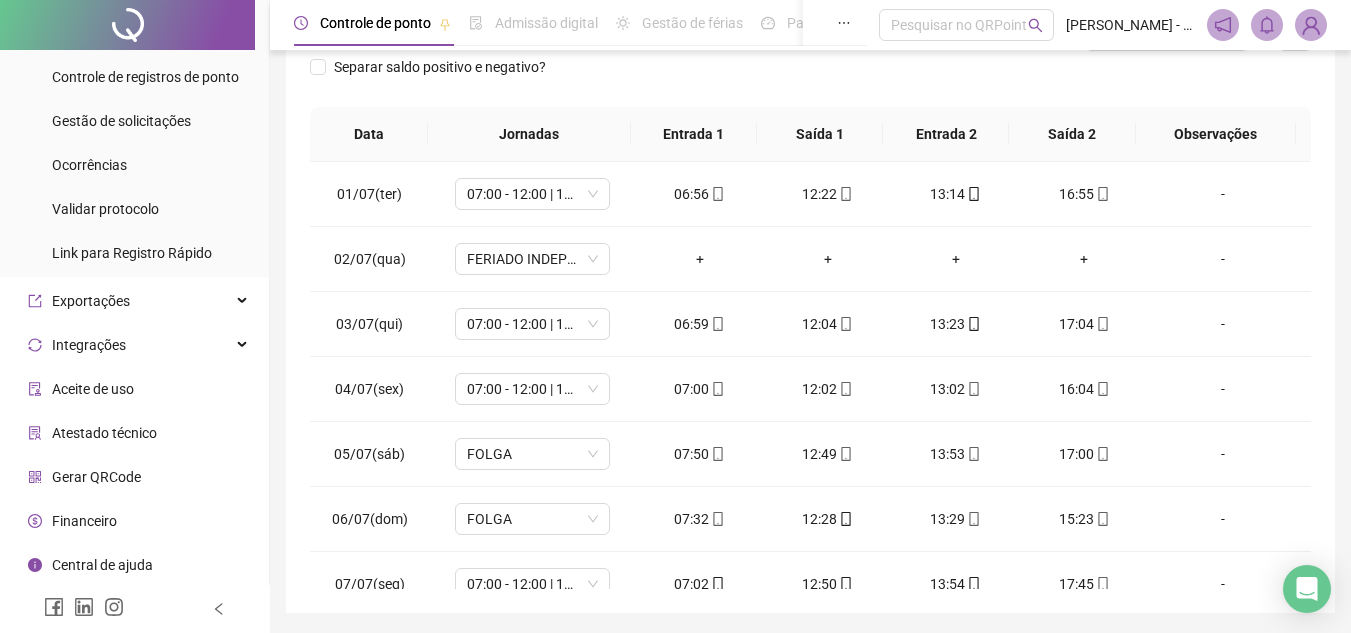 scroll, scrollTop: 300, scrollLeft: 0, axis: vertical 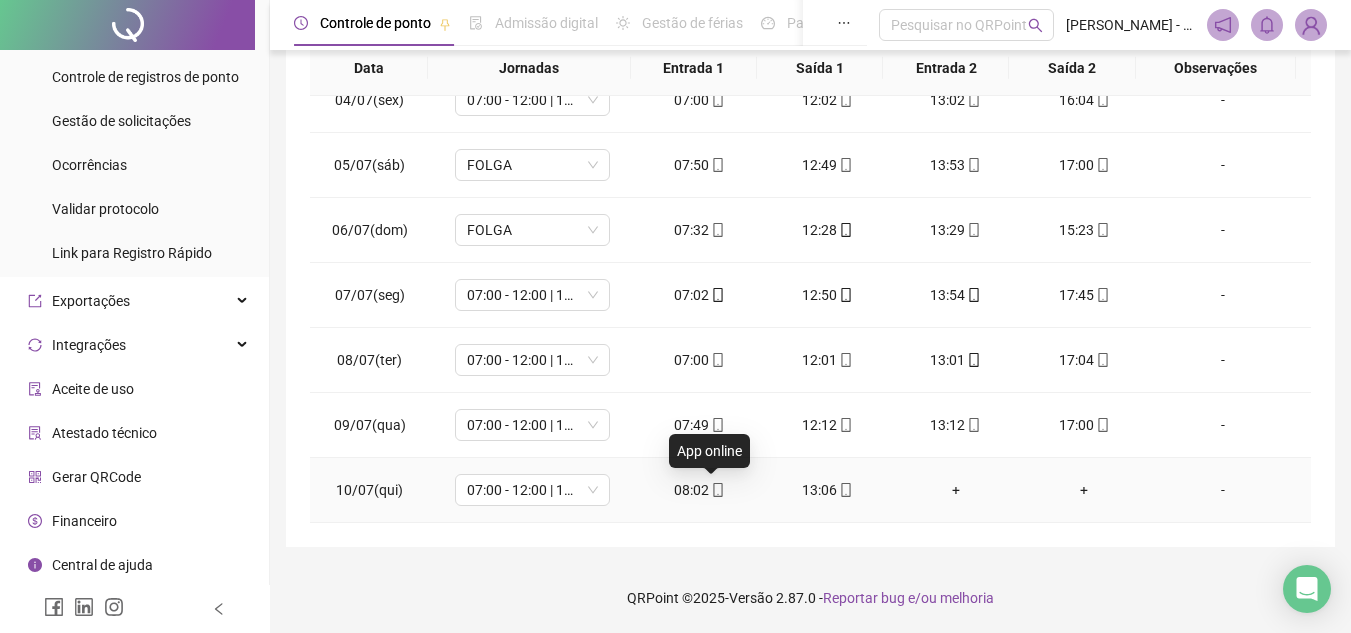 click 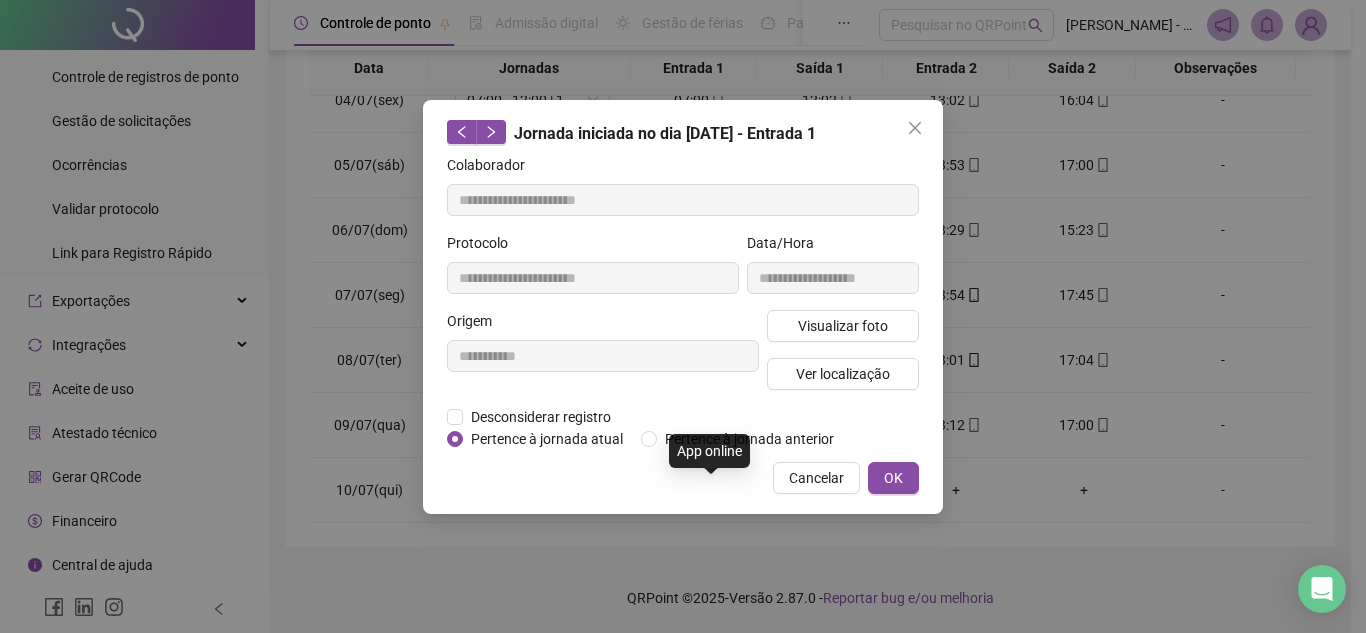 type on "**********" 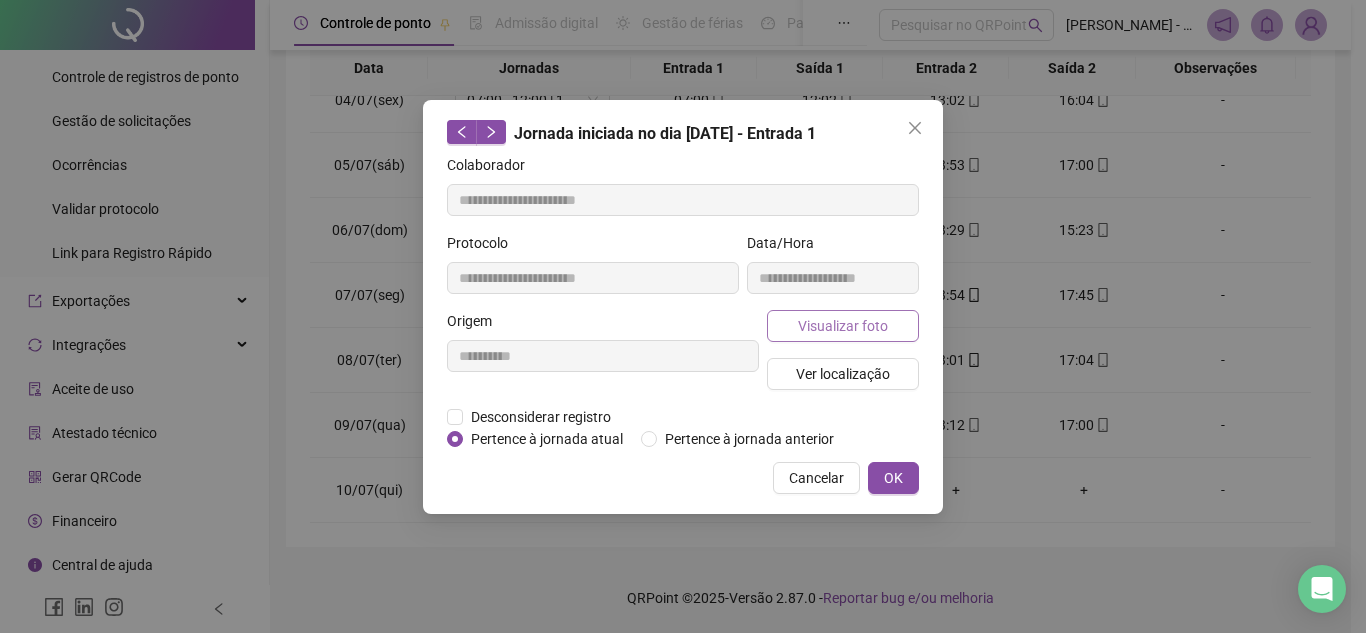 click on "Visualizar foto" at bounding box center (843, 326) 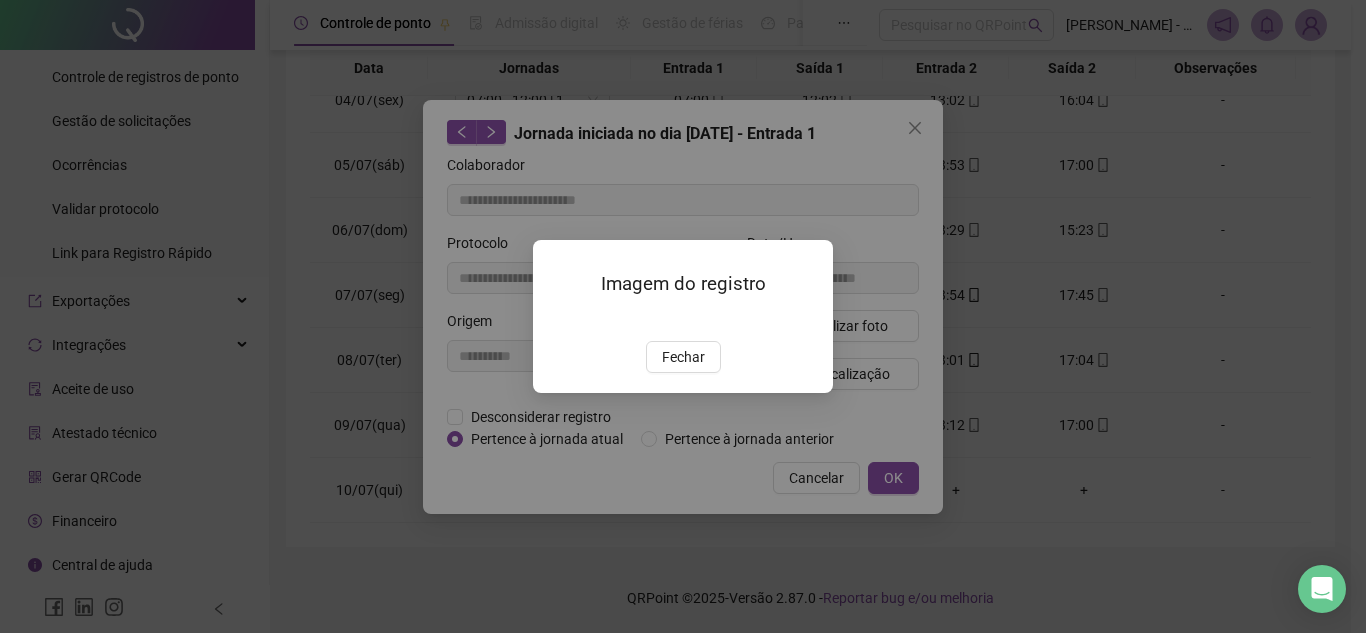 click at bounding box center (557, 320) 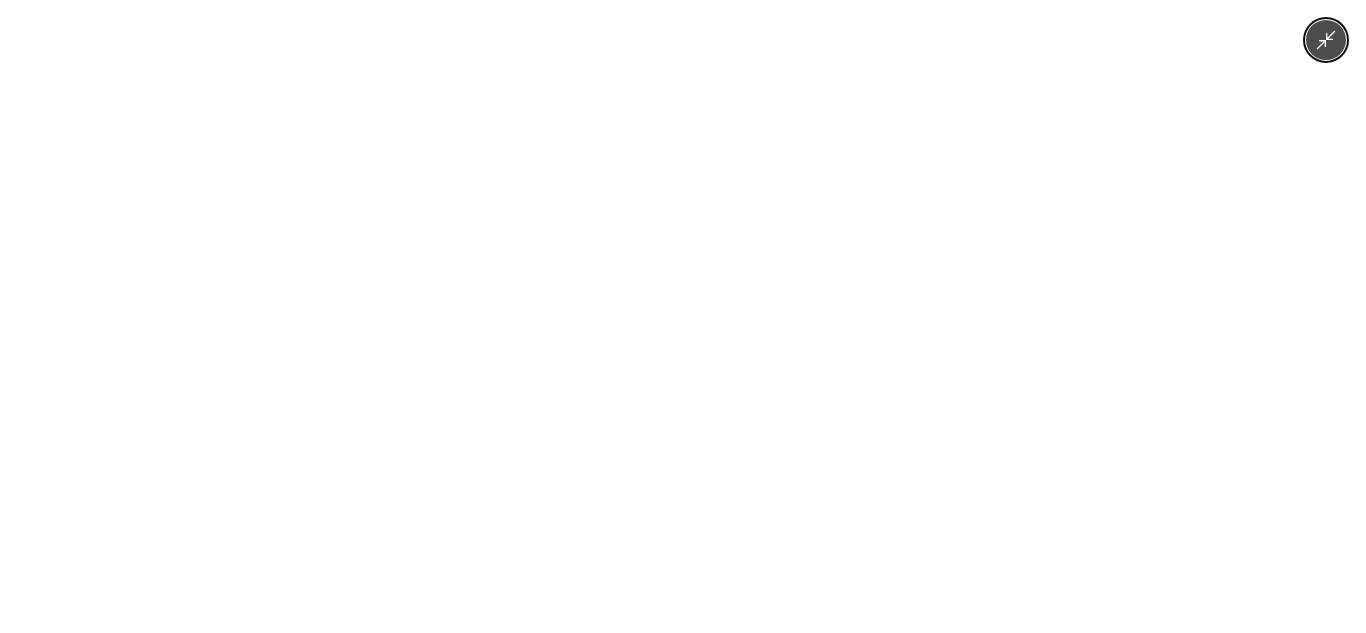 click at bounding box center (683, 316) 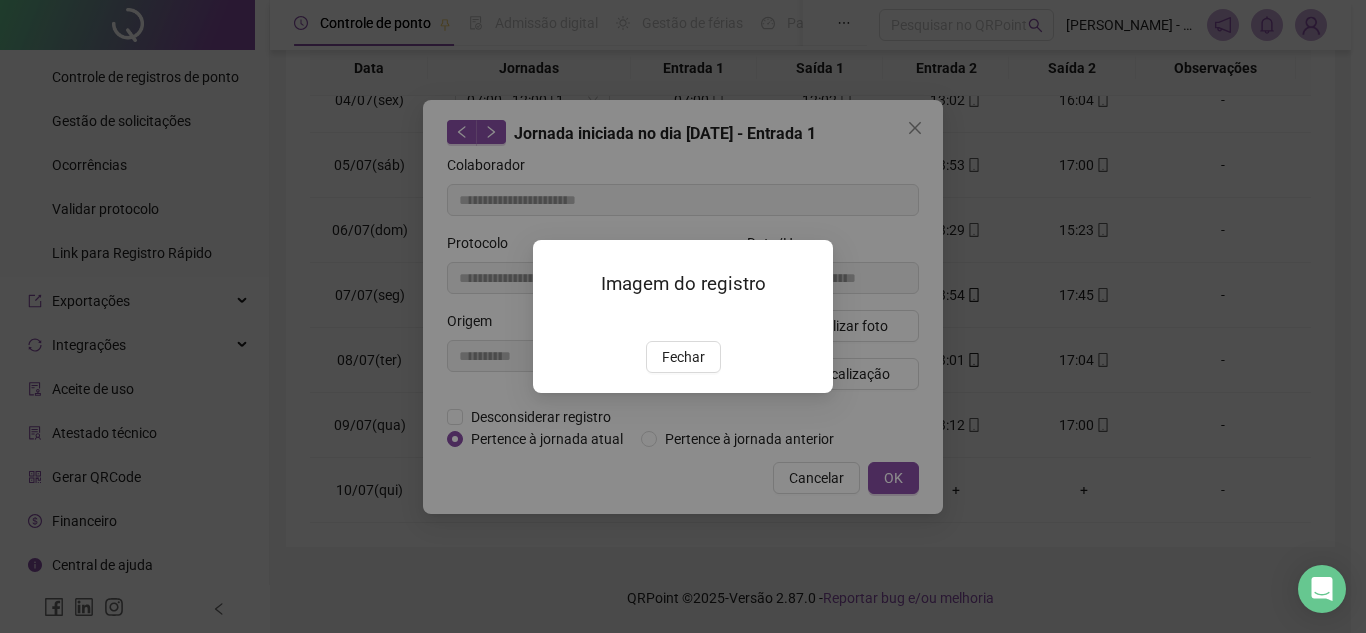 drag, startPoint x: 661, startPoint y: 477, endPoint x: 758, endPoint y: 450, distance: 100.68764 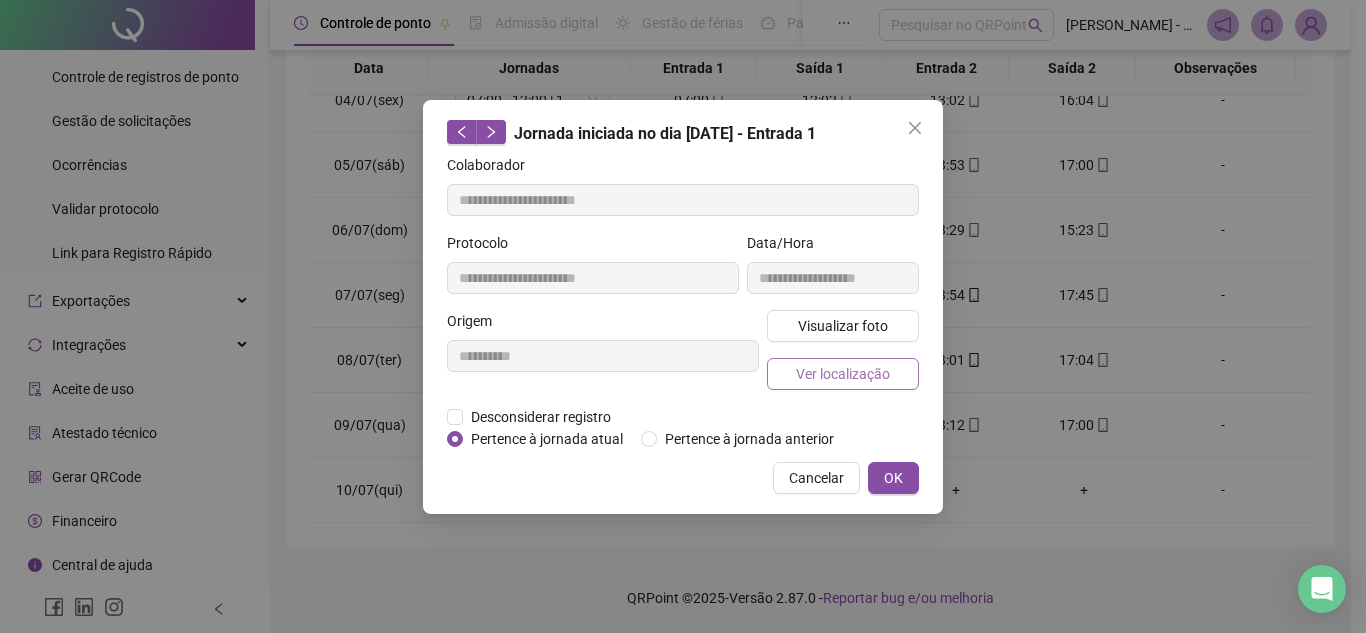click on "Ver localização" at bounding box center (843, 374) 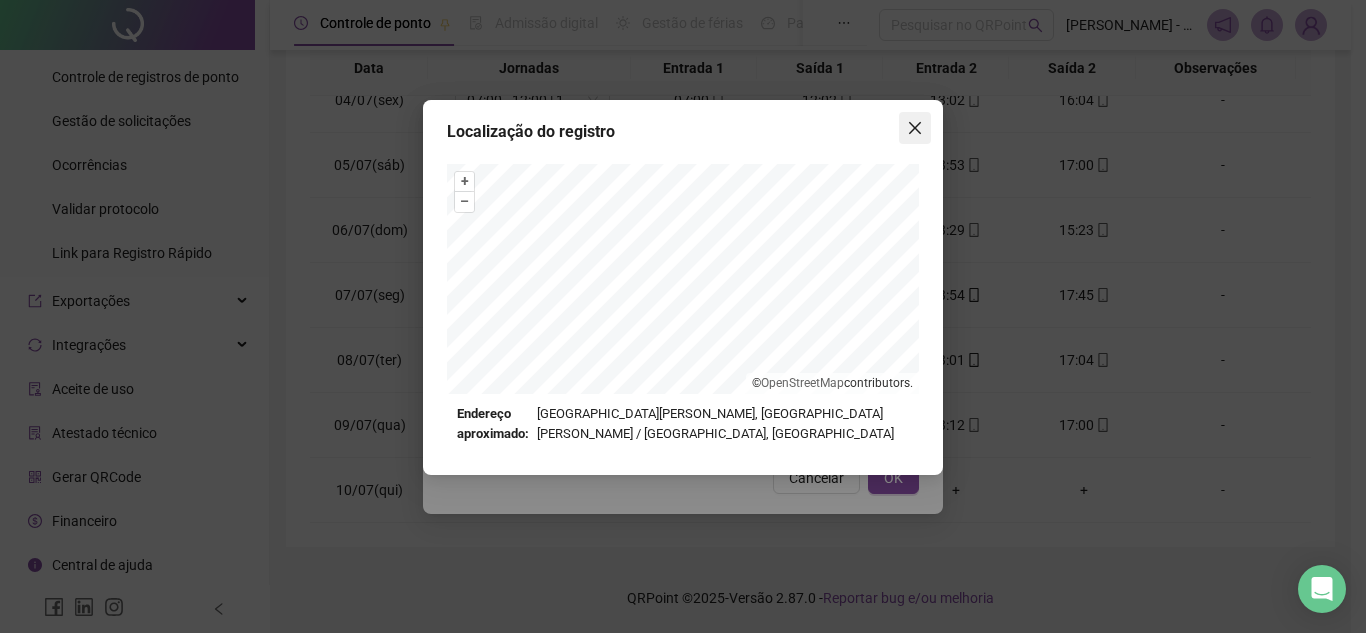 click at bounding box center (915, 128) 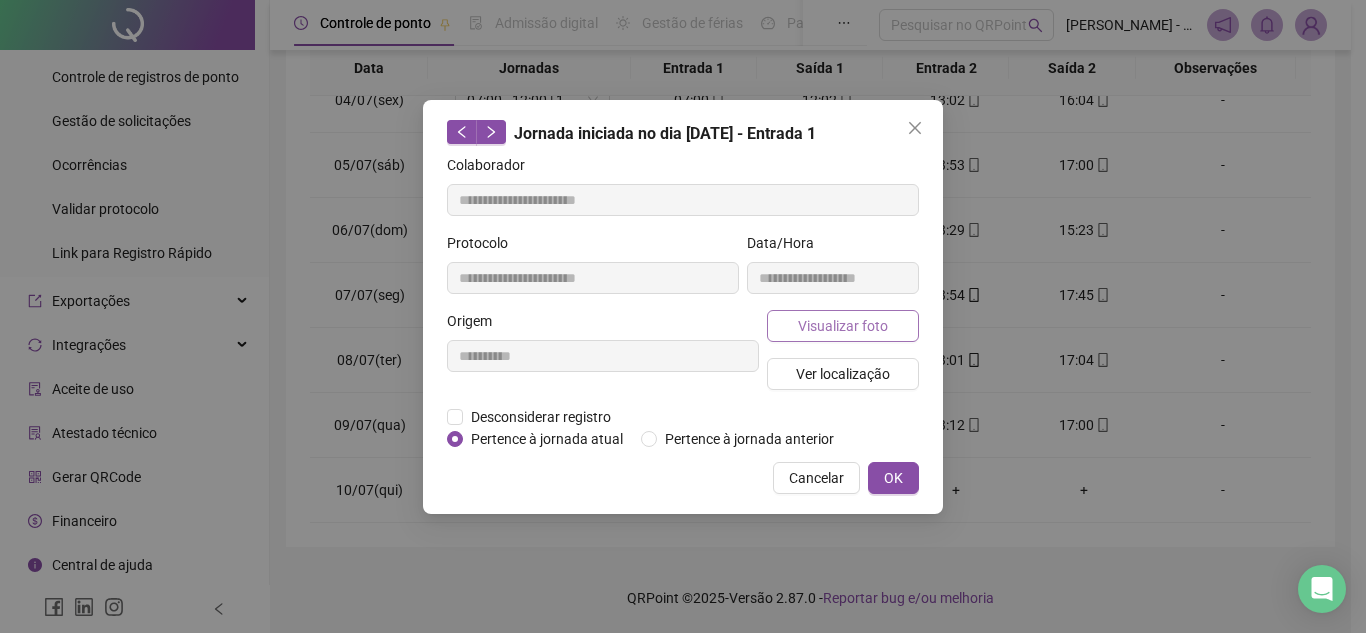 click on "Visualizar foto" at bounding box center (843, 326) 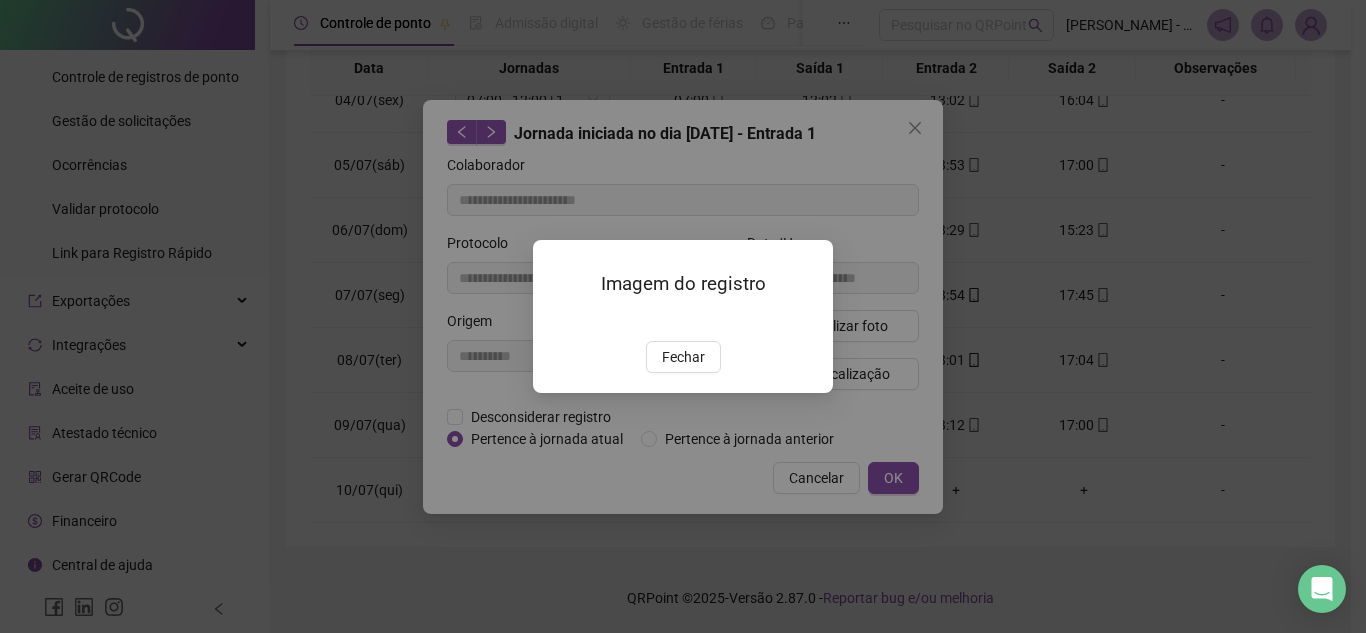 click at bounding box center [557, 320] 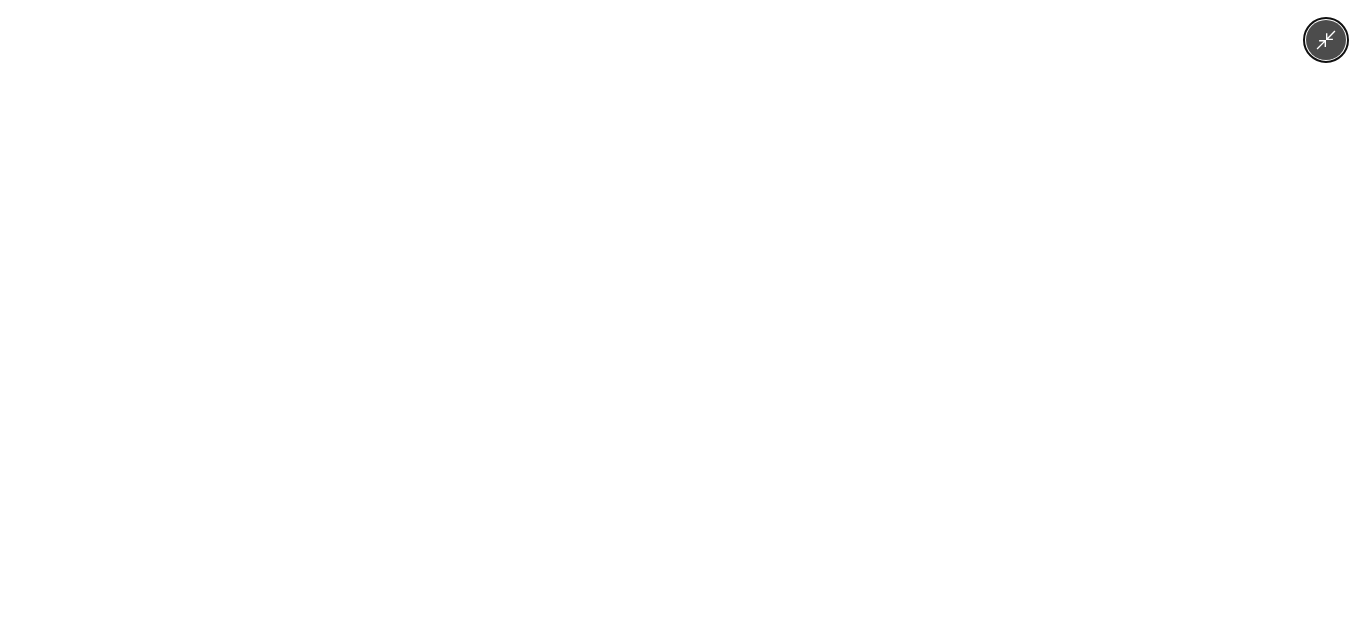 click at bounding box center [683, 316] 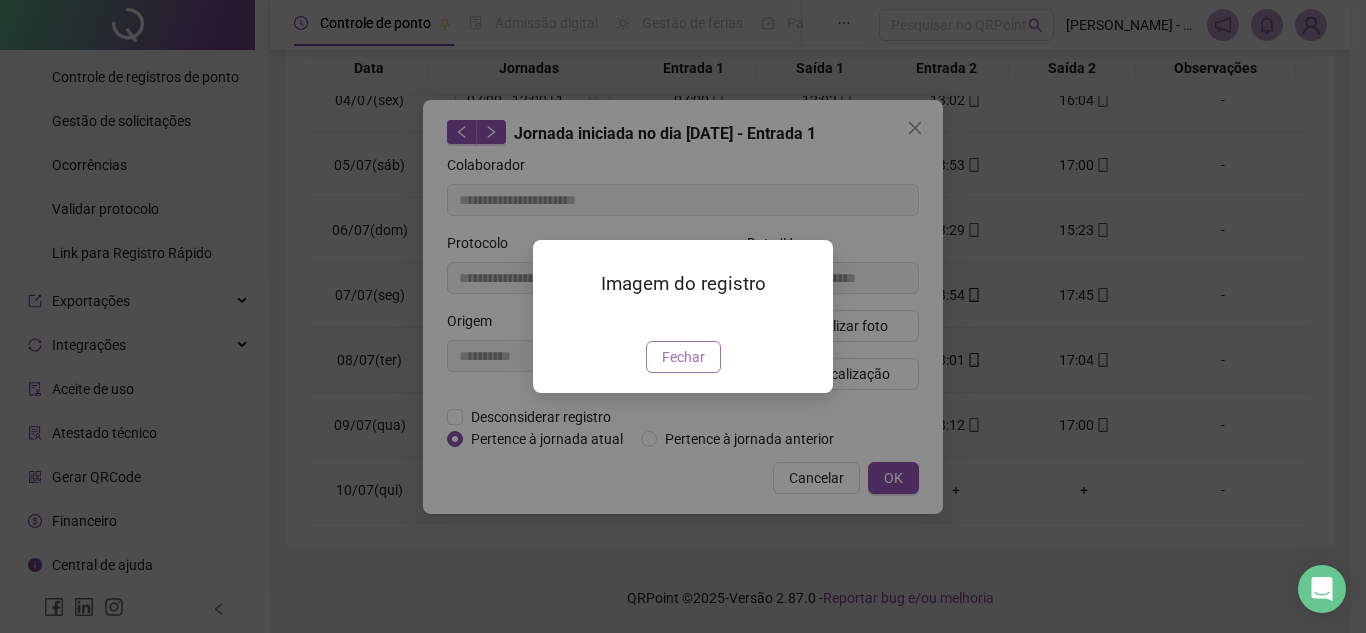 click on "Fechar" at bounding box center (683, 357) 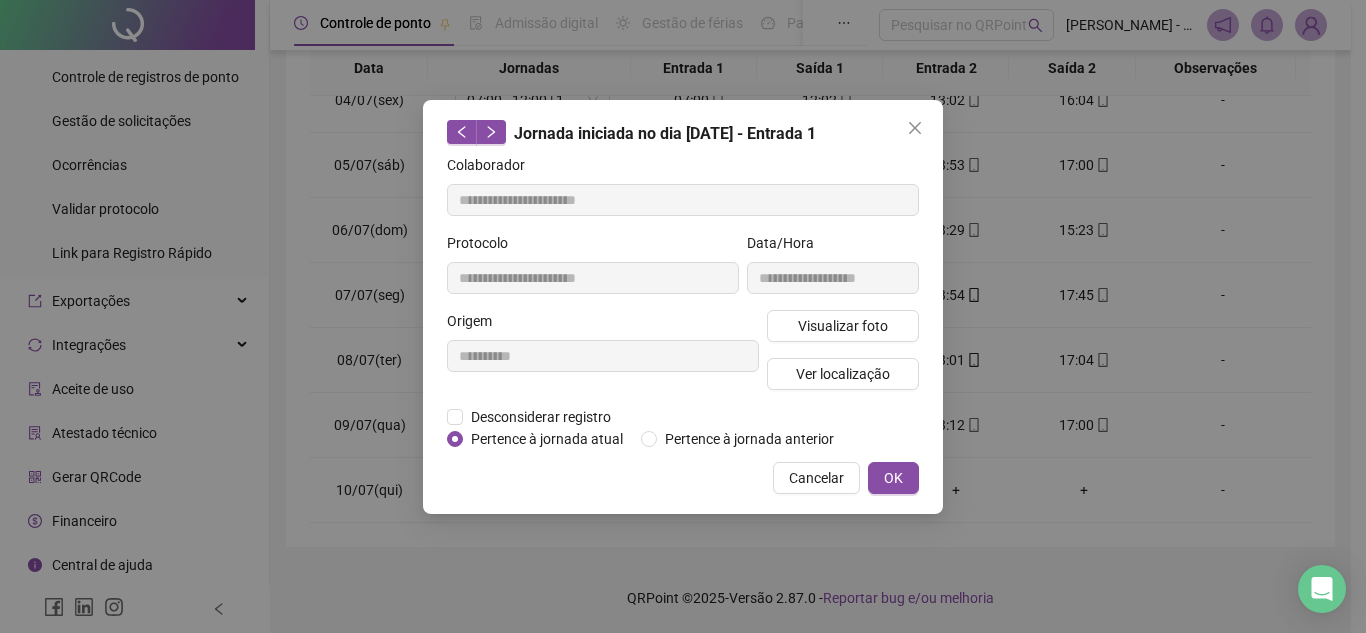 click on "OK" at bounding box center (893, 478) 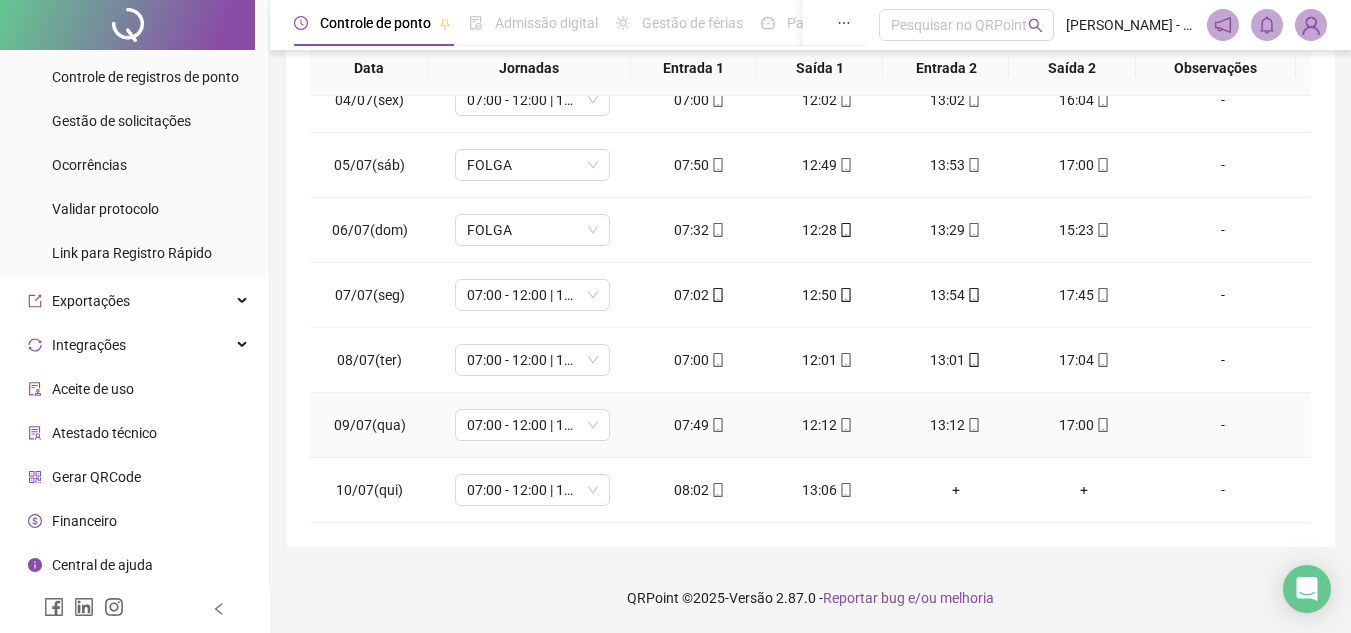 click on "07:49" at bounding box center (700, 425) 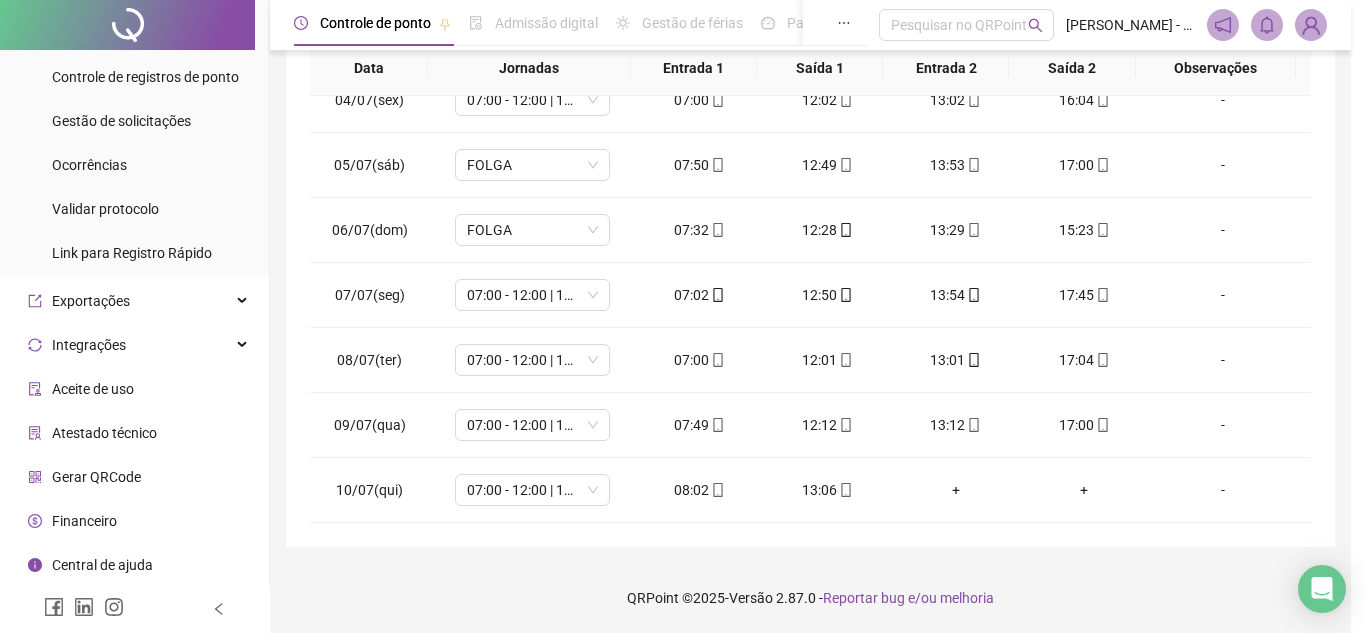 type on "**********" 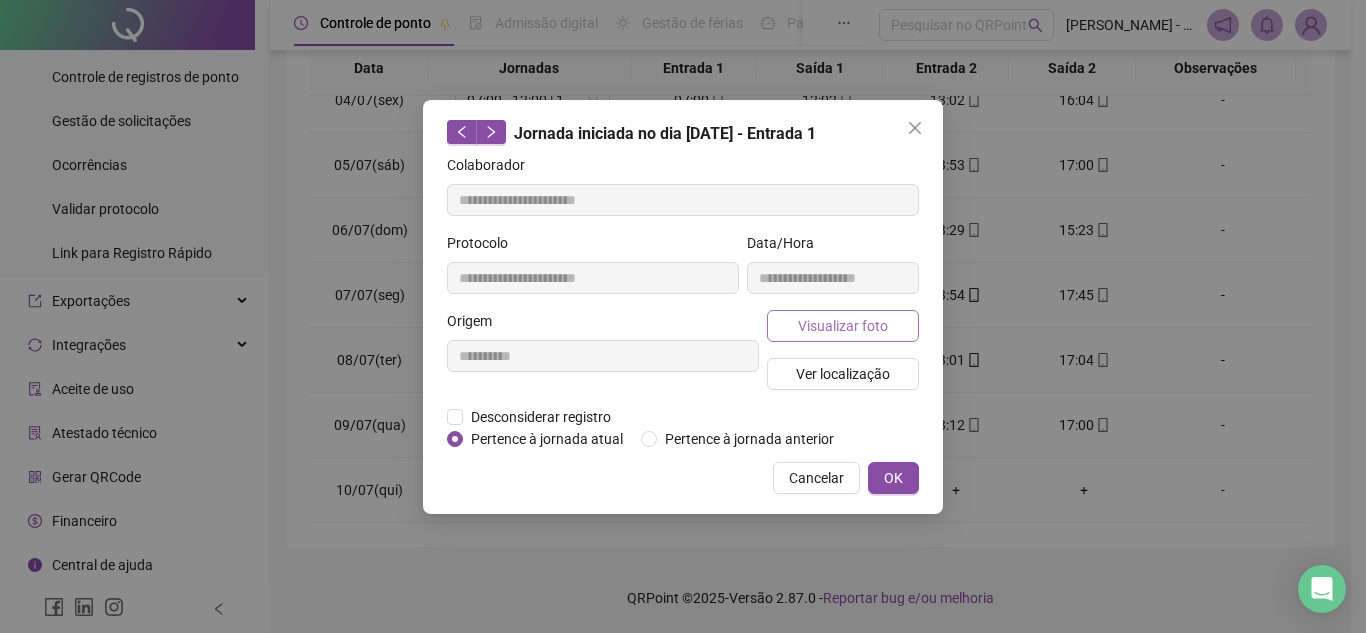 click on "Visualizar foto" at bounding box center (843, 326) 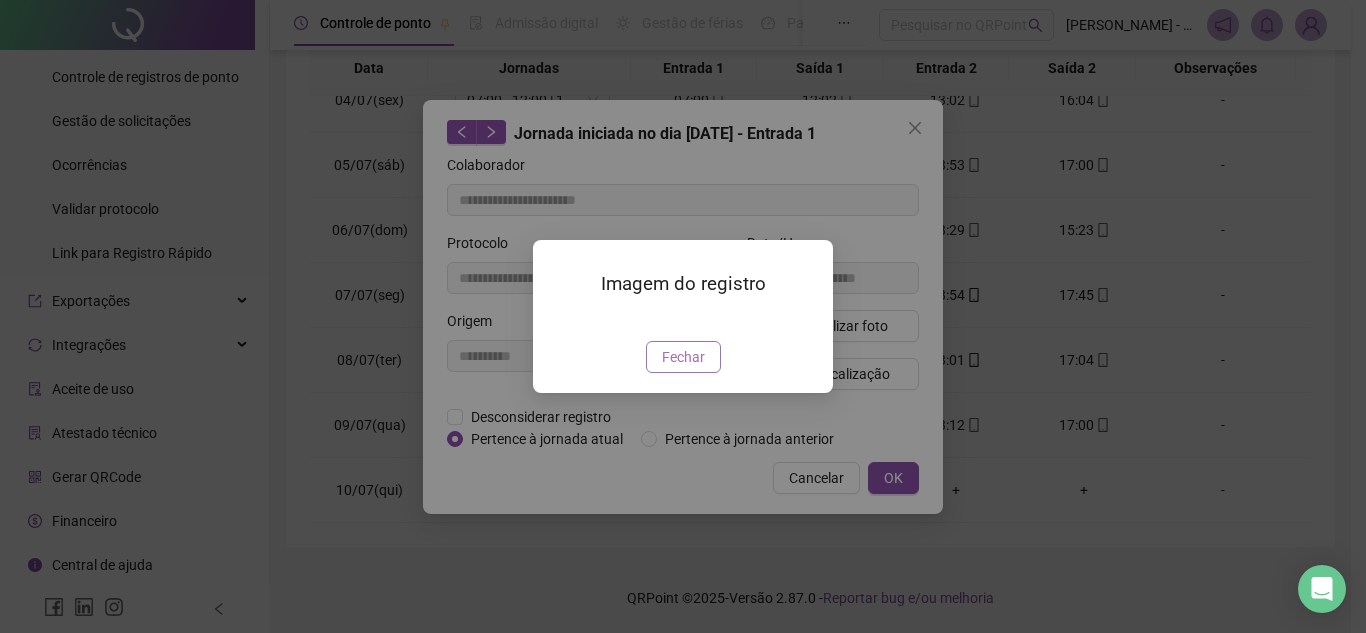 click on "Fechar" at bounding box center [683, 357] 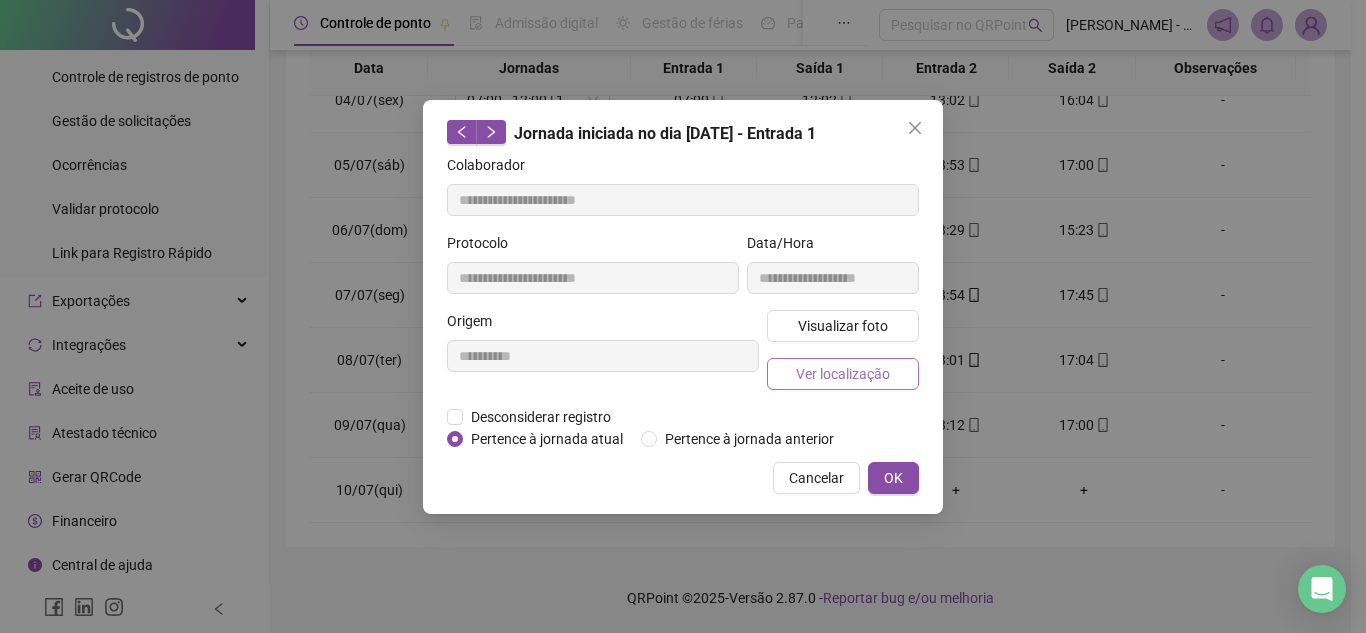 click on "Ver localização" at bounding box center (843, 374) 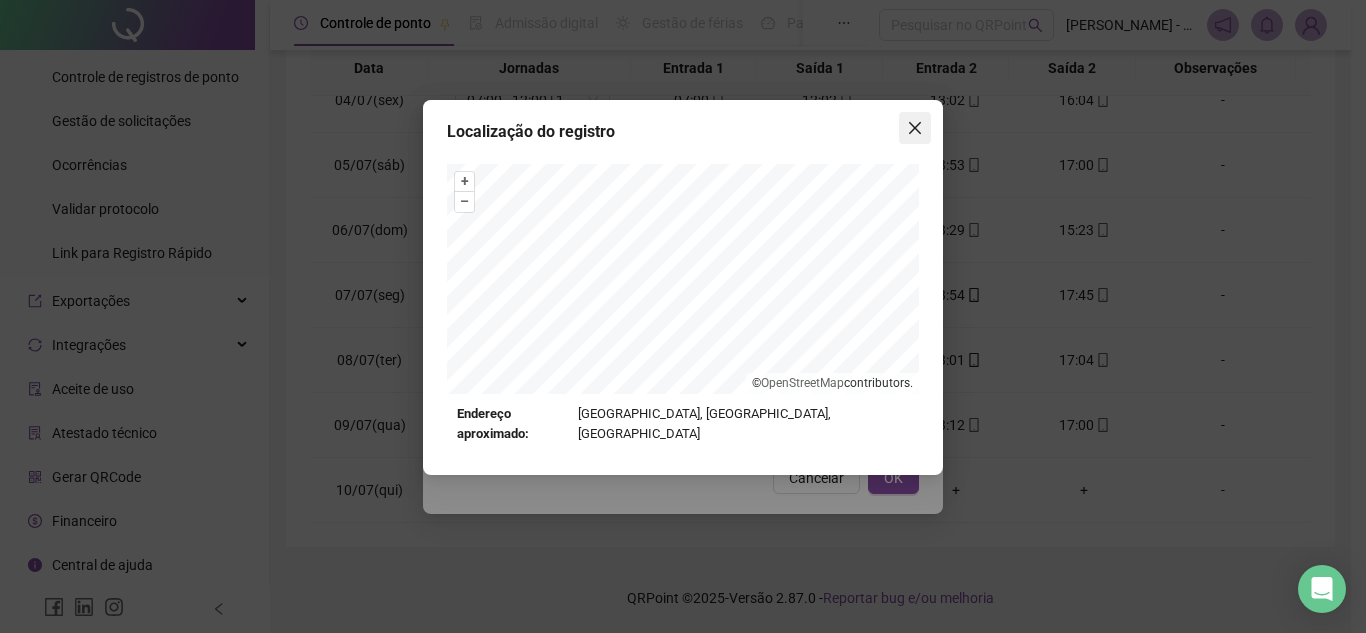 click 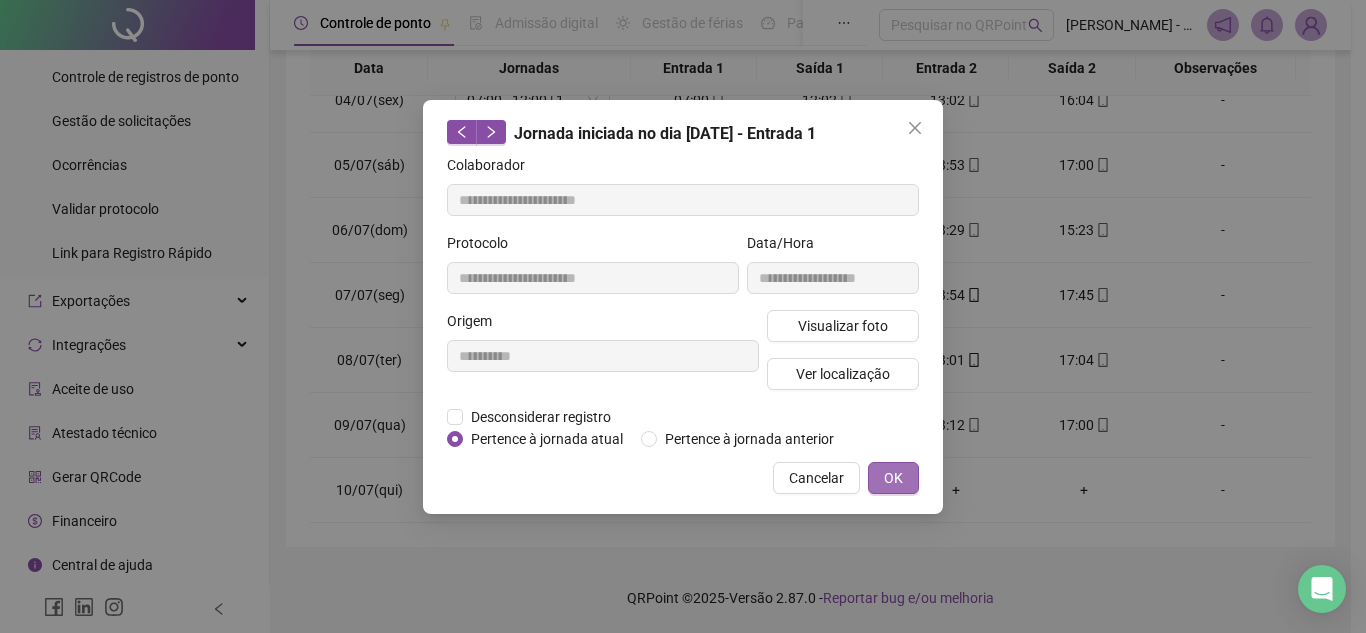 click on "OK" at bounding box center (893, 478) 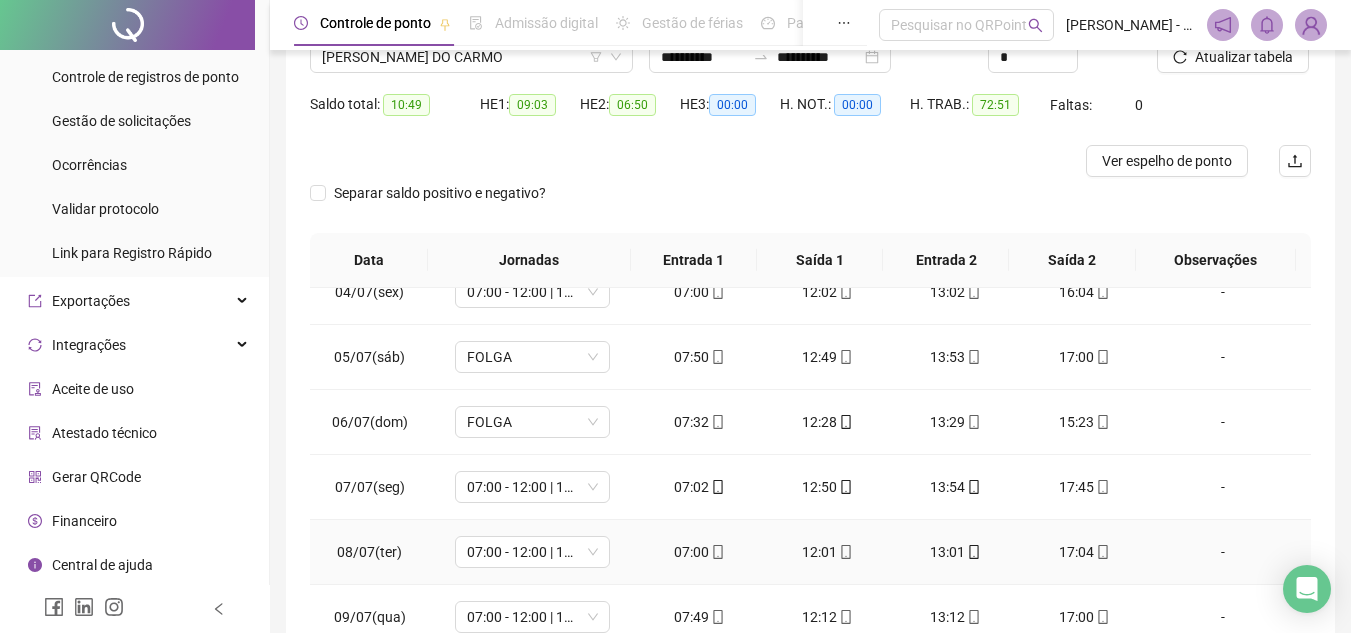 scroll, scrollTop: 165, scrollLeft: 0, axis: vertical 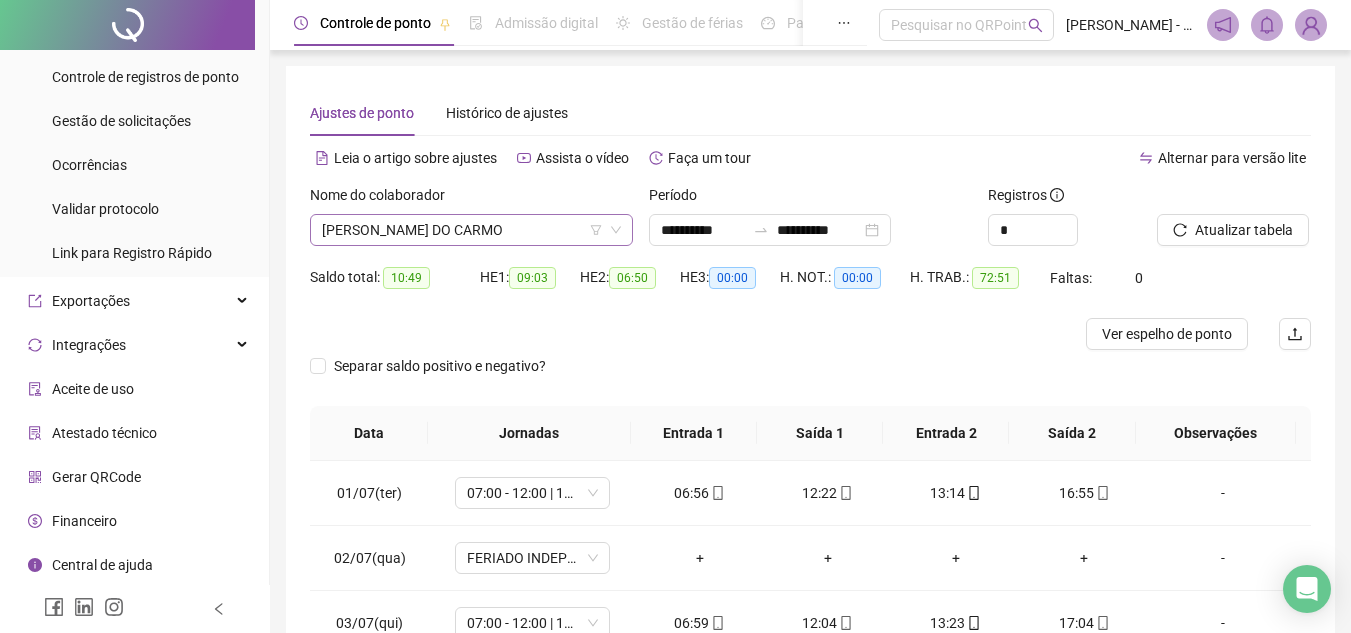 click on "GIVALDO SOARES DO CARMO" at bounding box center [471, 230] 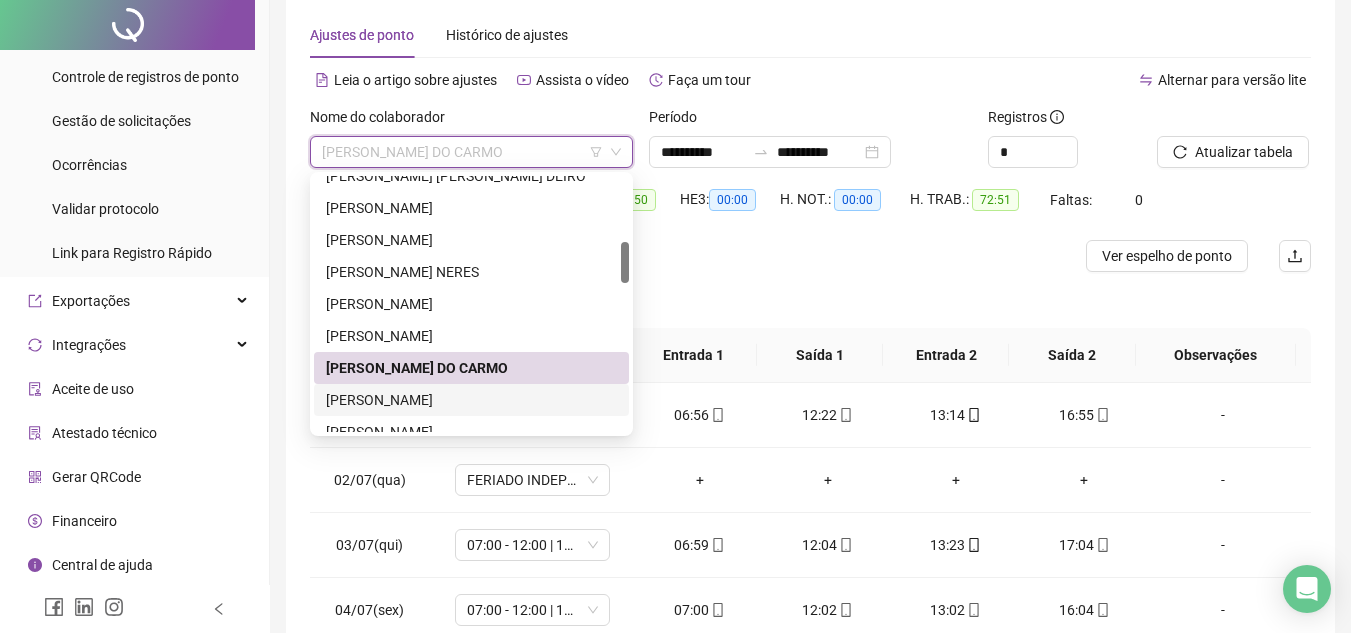 scroll, scrollTop: 100, scrollLeft: 0, axis: vertical 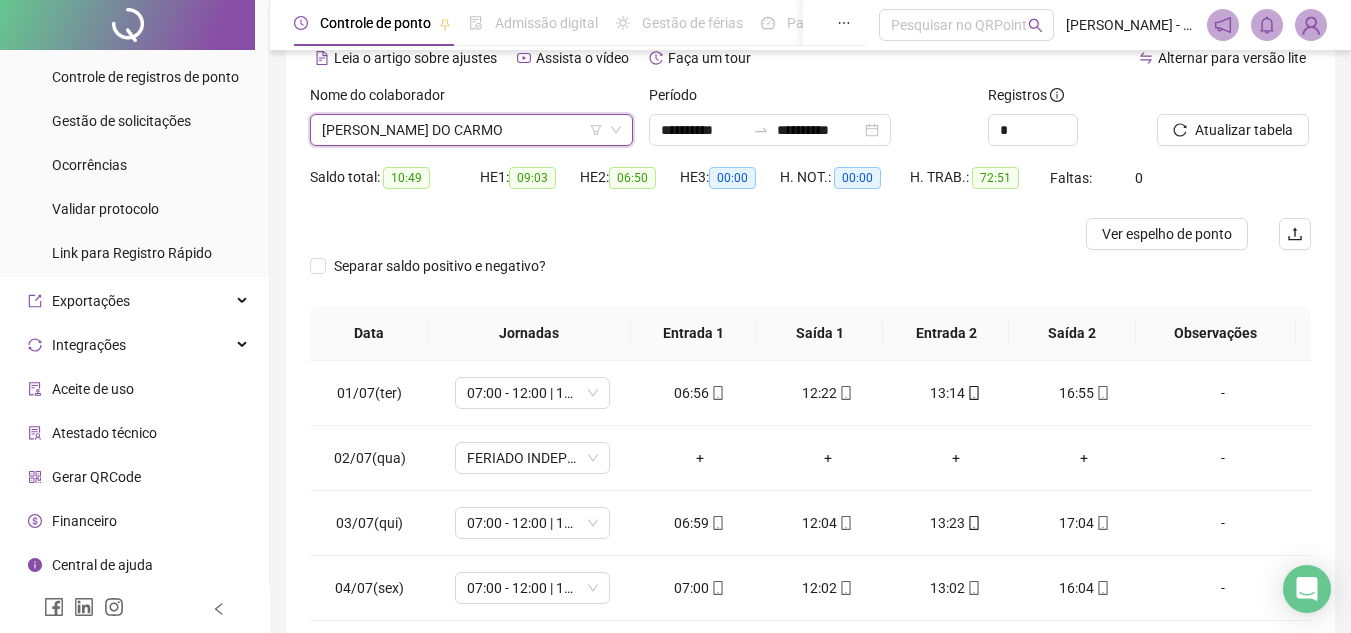 click on "GIVALDO SOARES DO CARMO" at bounding box center (471, 130) 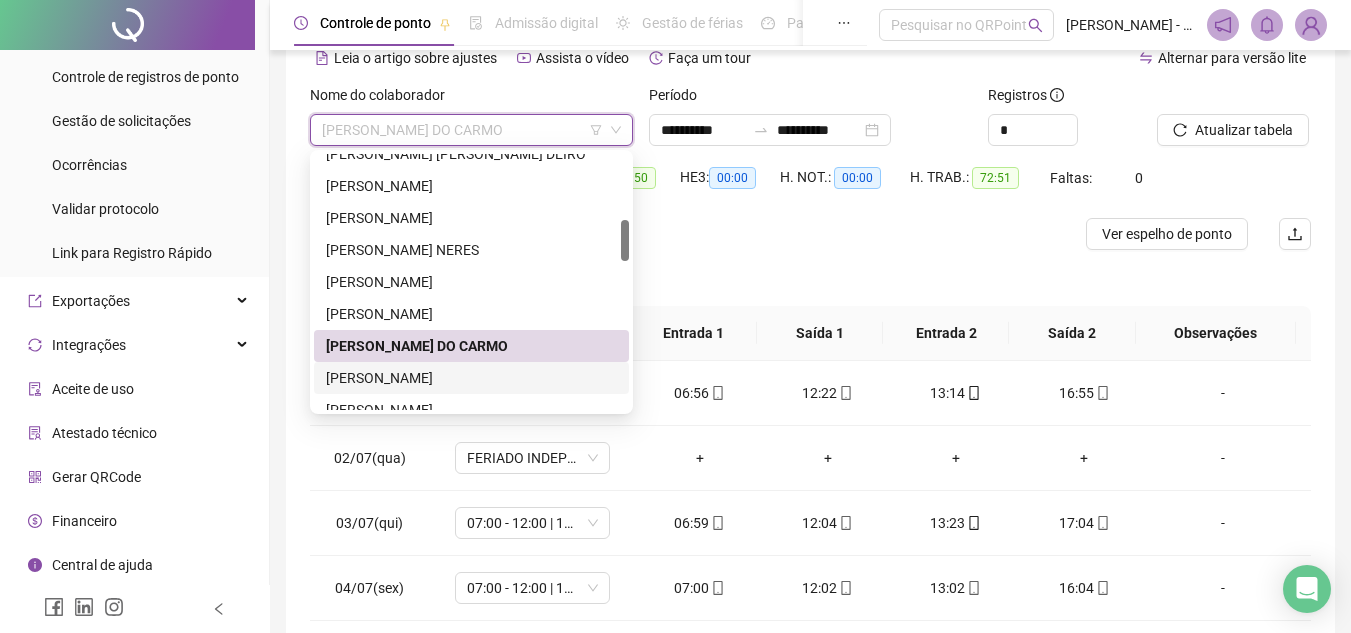 click on "HAMILTON CONCEIÇÃO SANTOS JUNIOR" at bounding box center (471, 378) 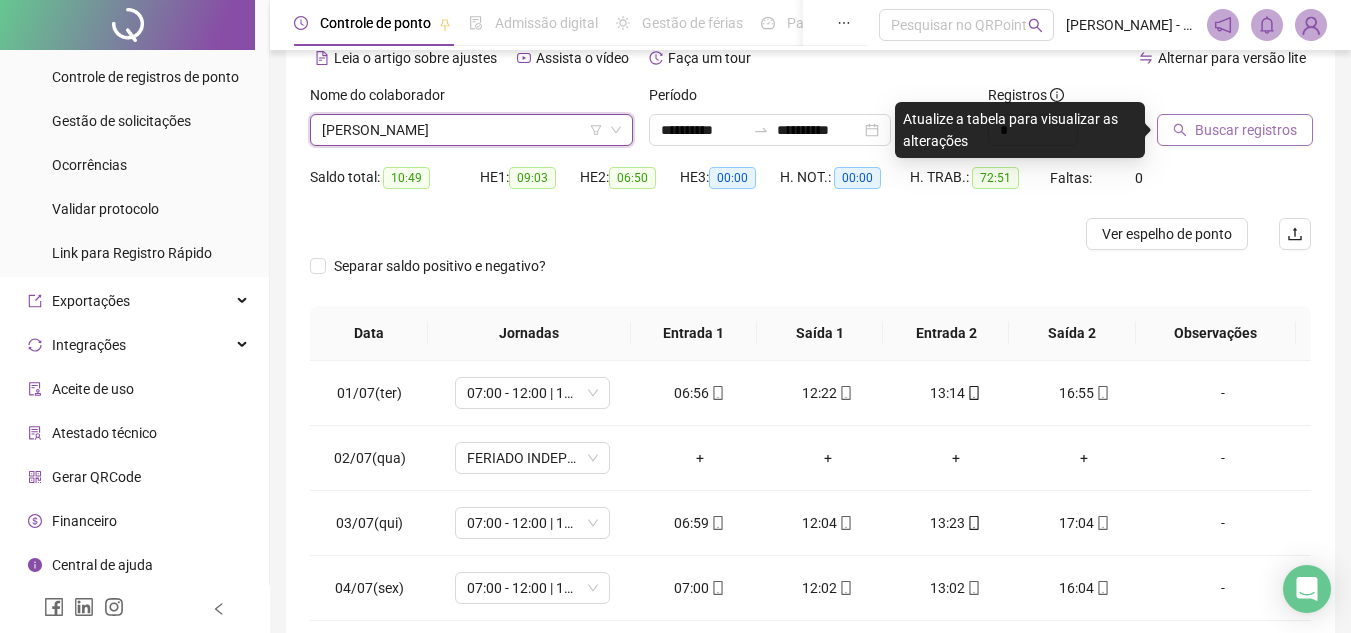 click on "Buscar registros" at bounding box center (1246, 130) 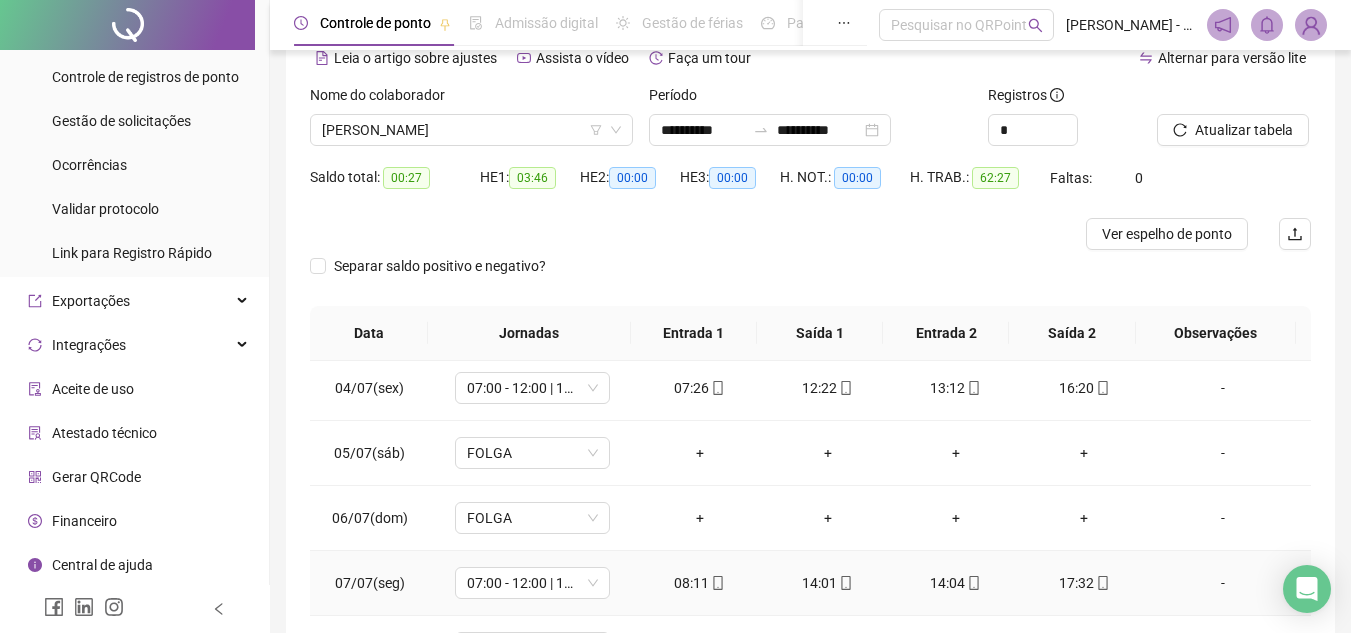 scroll, scrollTop: 223, scrollLeft: 0, axis: vertical 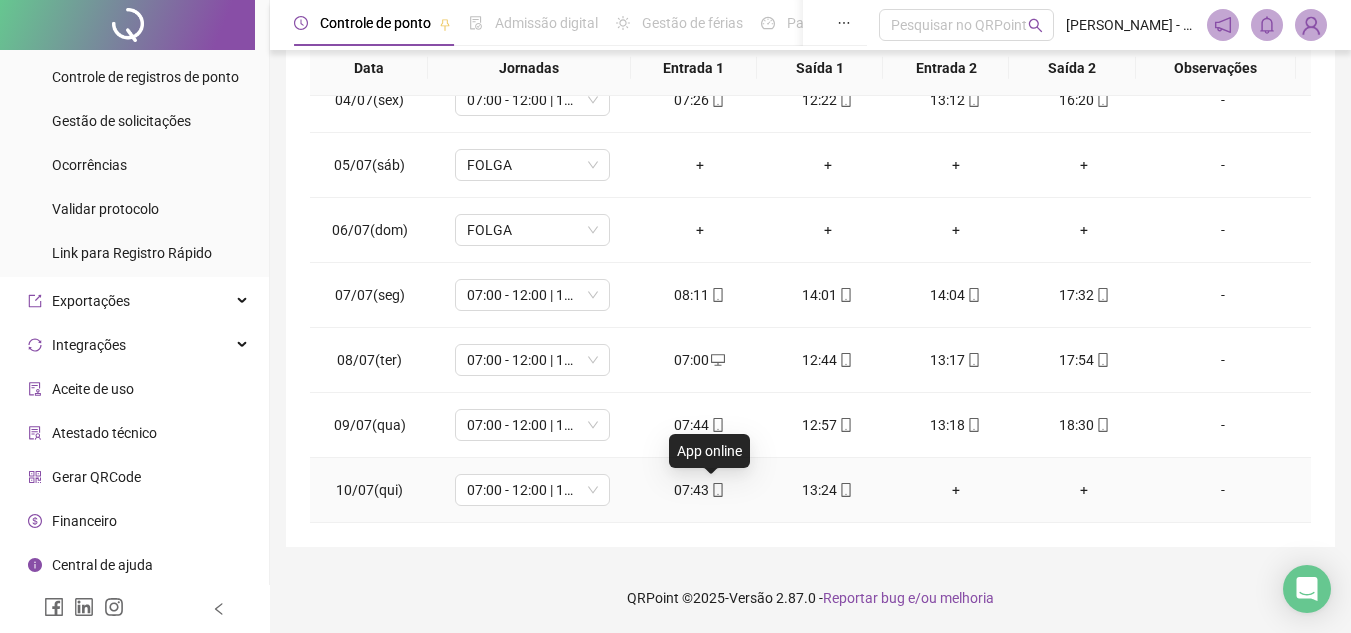 click 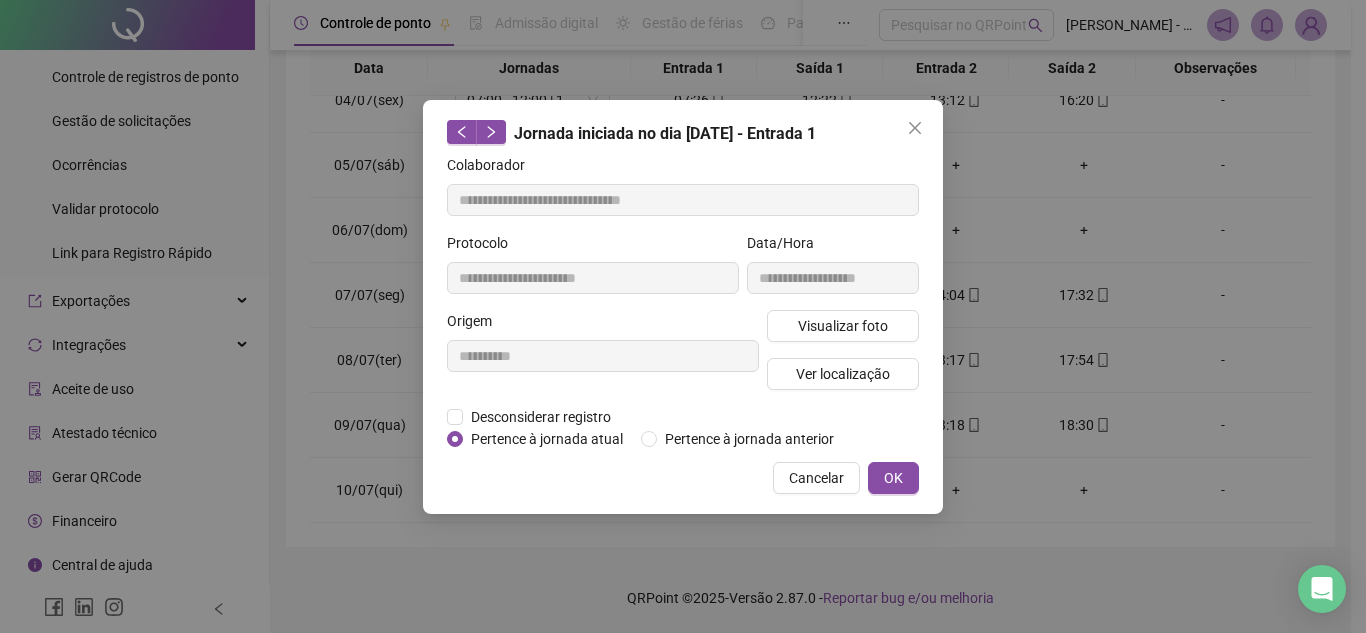 type on "**********" 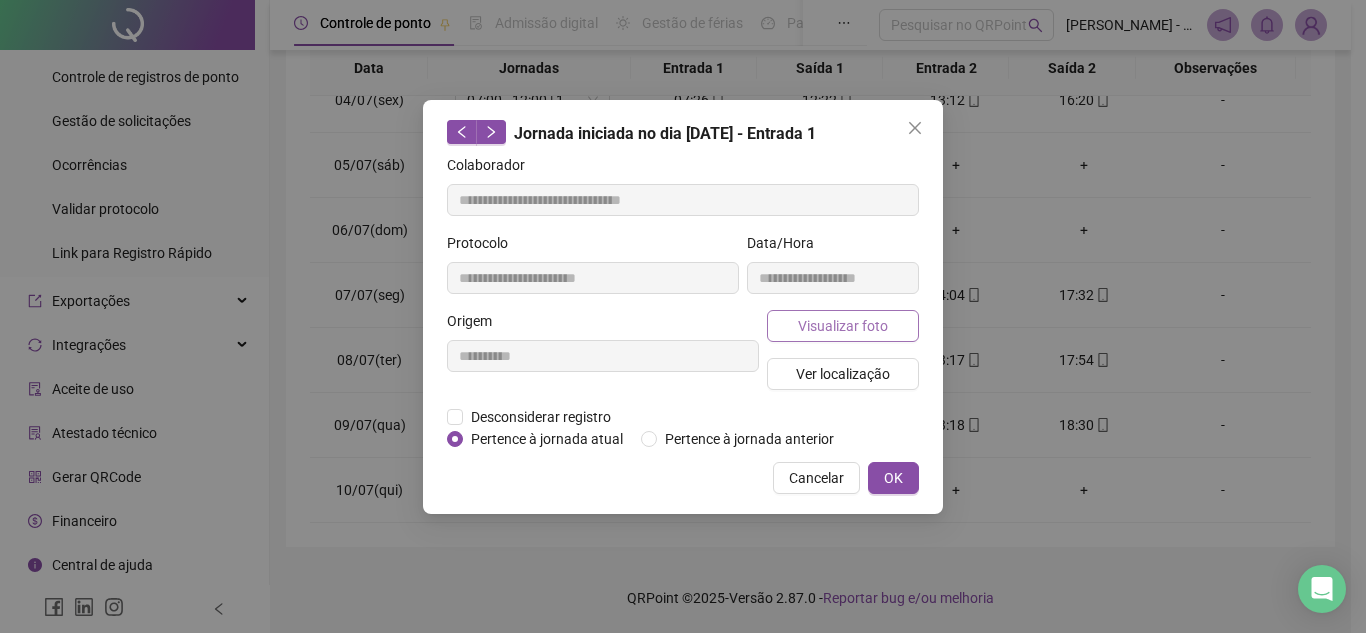 click on "Visualizar foto" at bounding box center (843, 326) 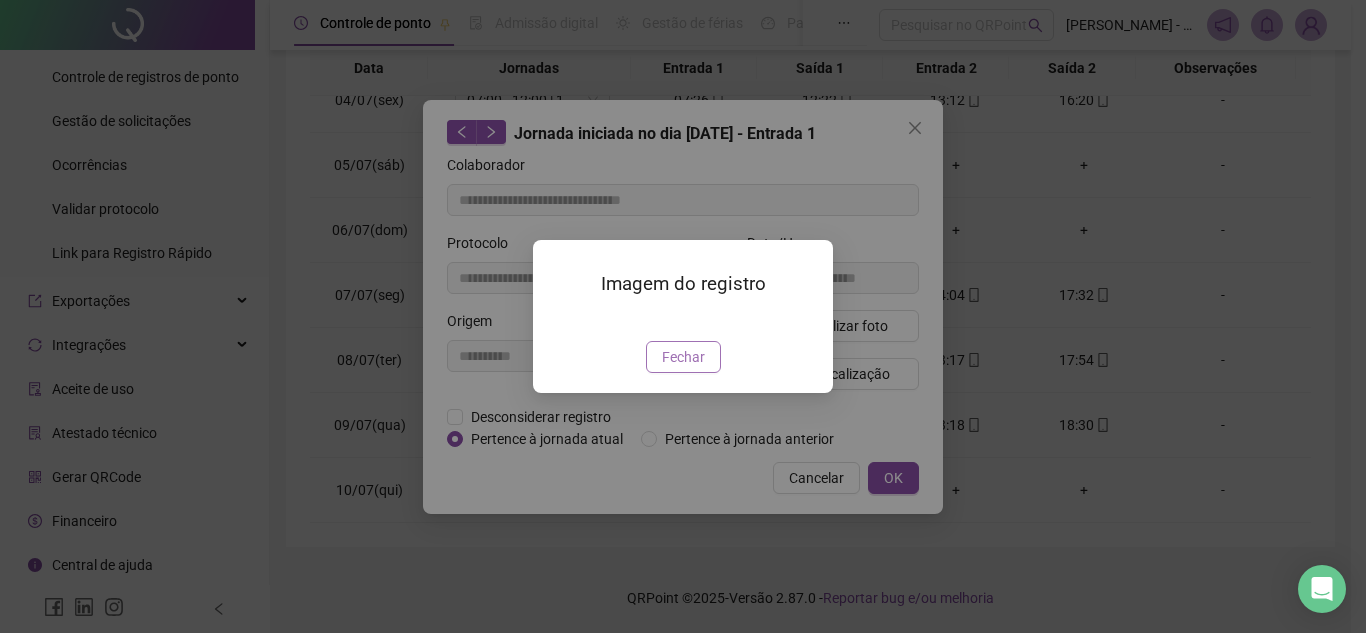 click on "Fechar" at bounding box center [683, 357] 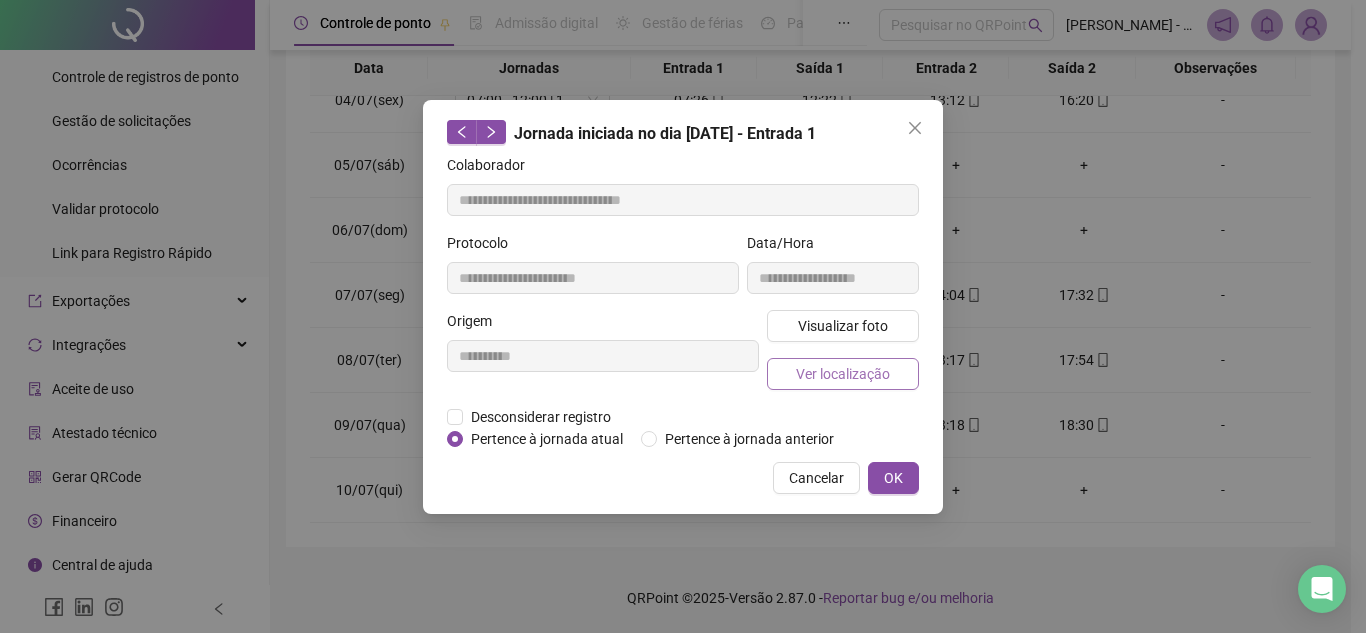 click on "Ver localização" at bounding box center (843, 374) 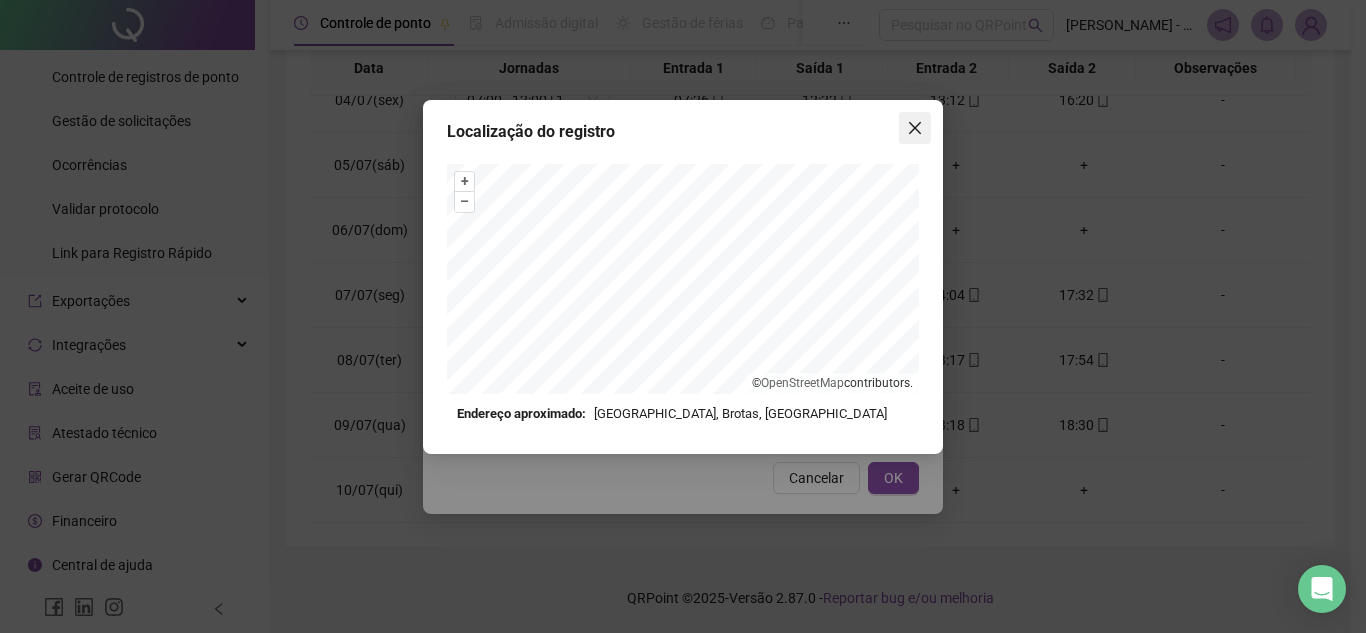 click at bounding box center [915, 128] 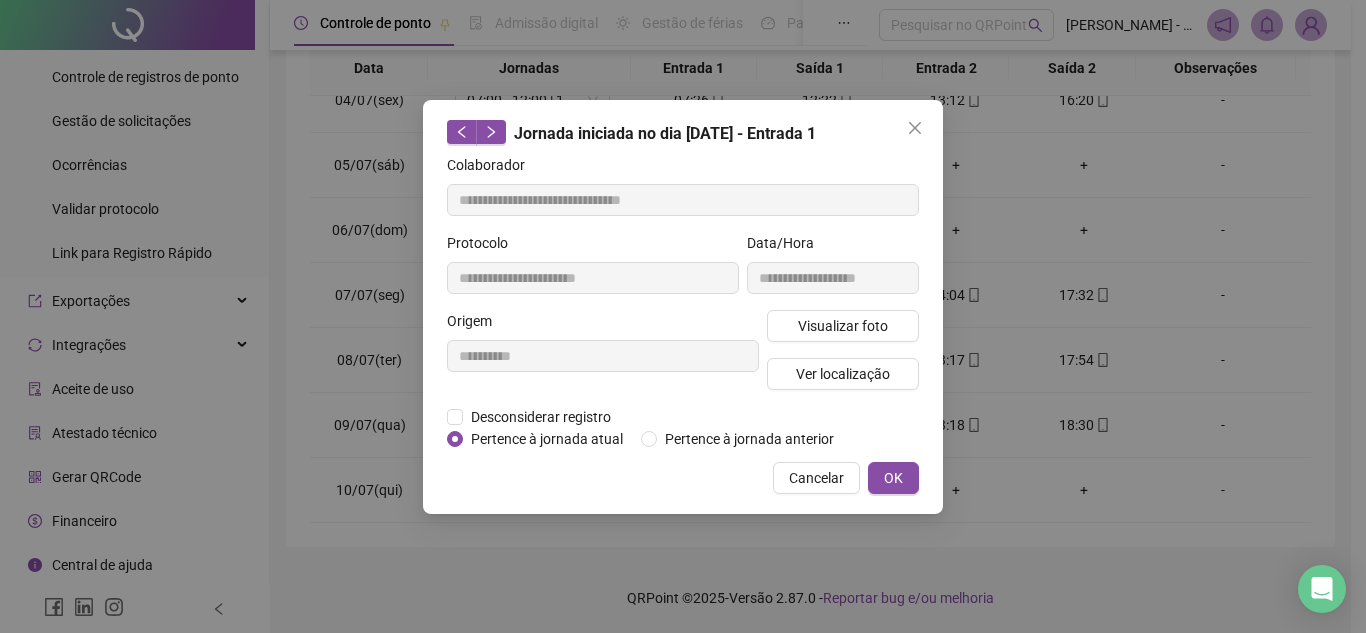 click on "OK" at bounding box center (893, 478) 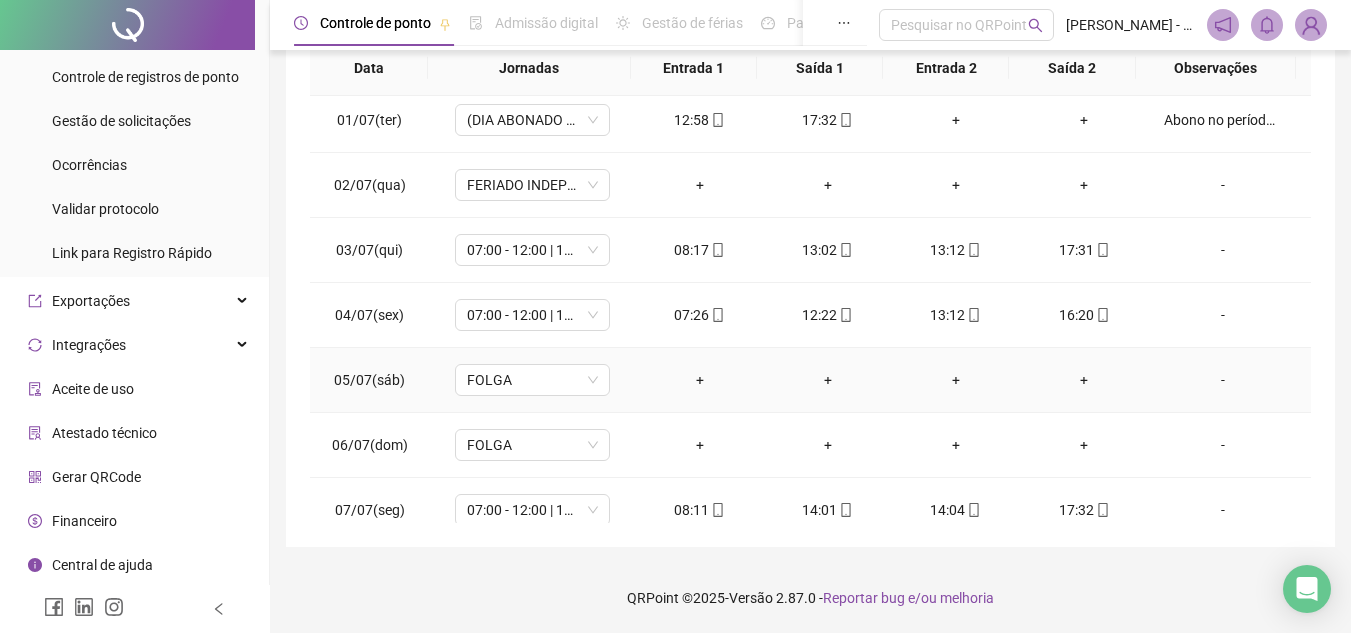 scroll, scrollTop: 0, scrollLeft: 0, axis: both 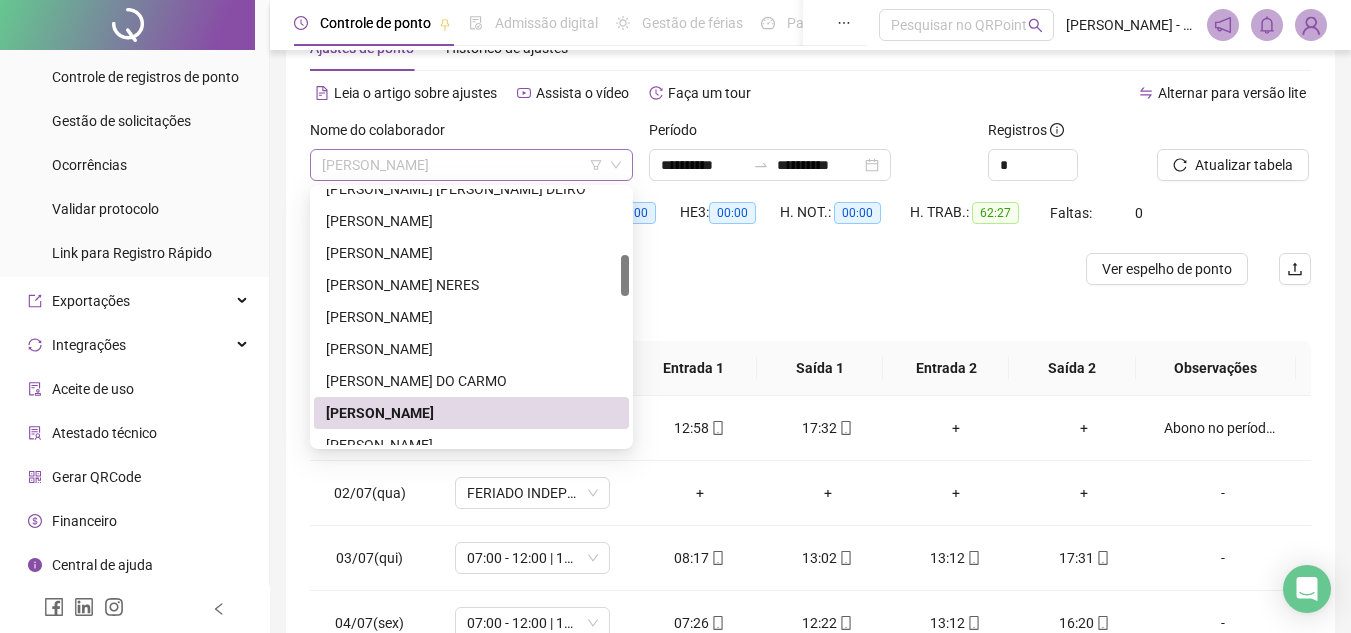 click on "HAMILTON CONCEIÇÃO SANTOS JUNIOR" at bounding box center (471, 165) 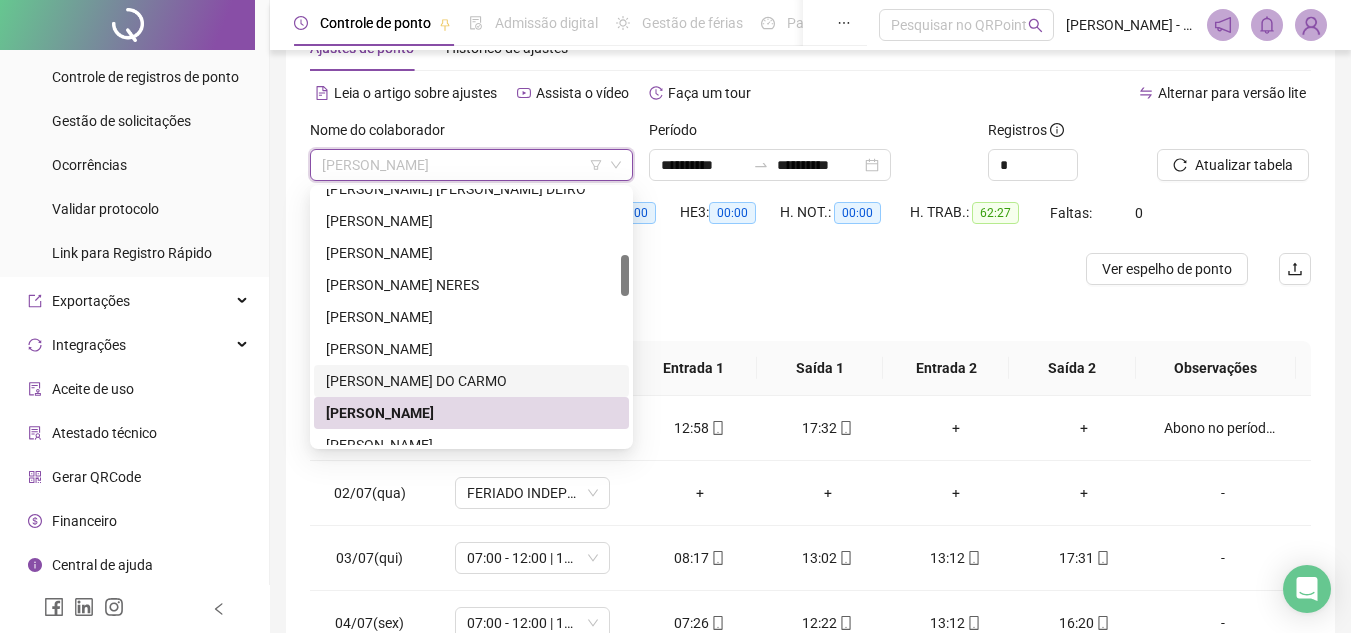 scroll, scrollTop: 500, scrollLeft: 0, axis: vertical 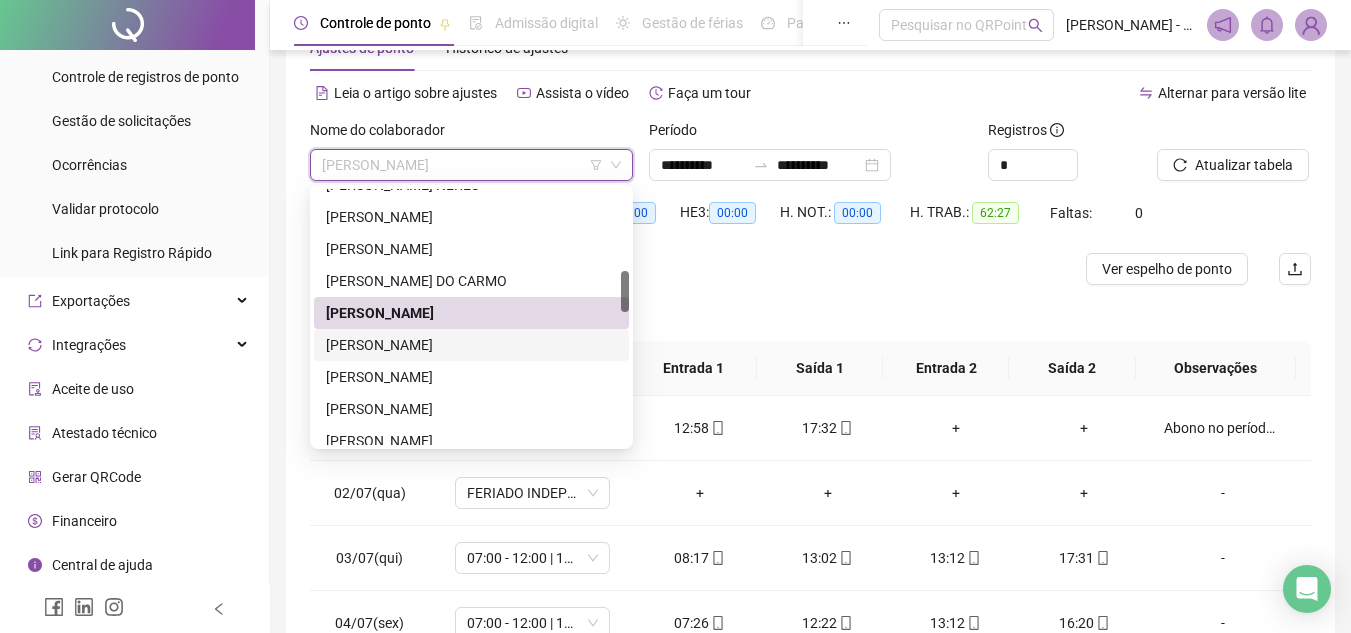 click on "IAGO LUIS SANTOS DA SILVA" at bounding box center [471, 345] 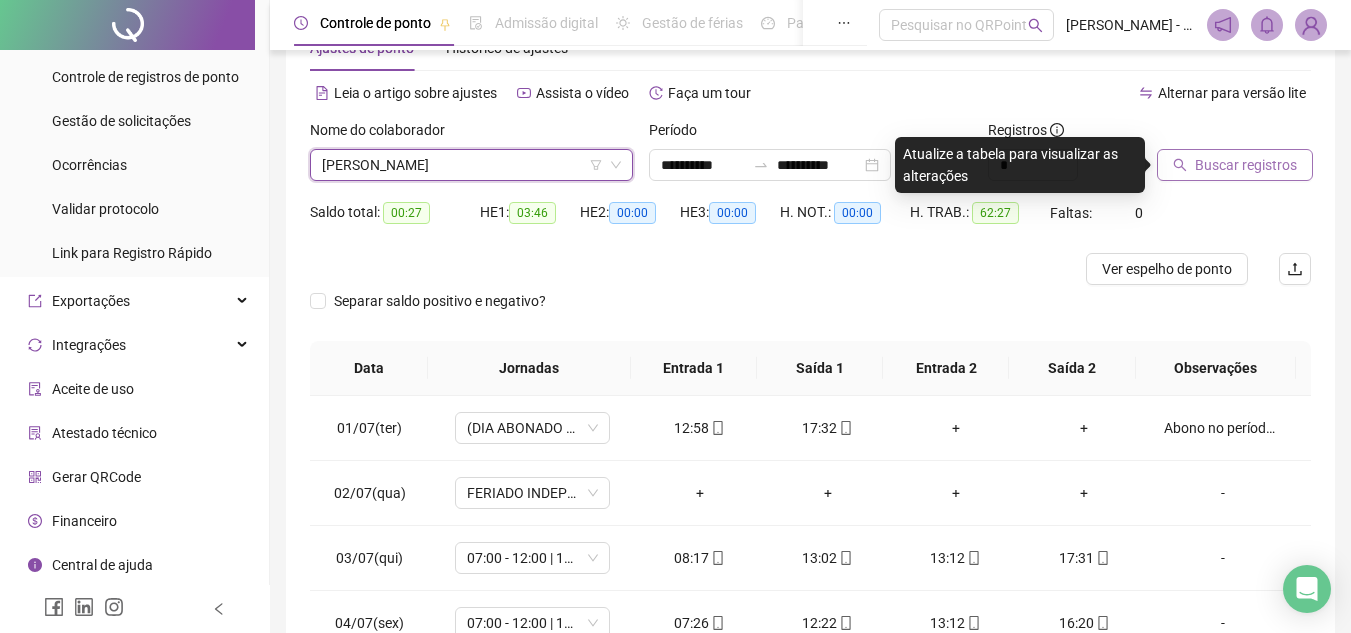click on "Buscar registros" at bounding box center (1246, 165) 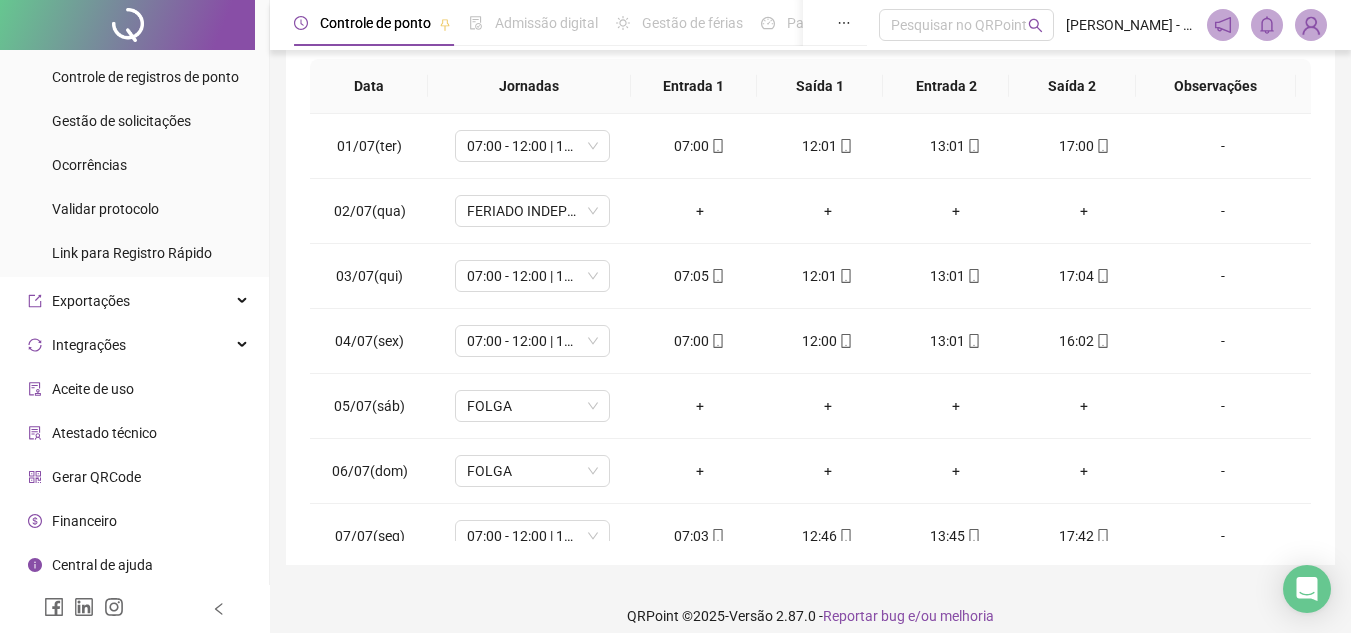 scroll, scrollTop: 365, scrollLeft: 0, axis: vertical 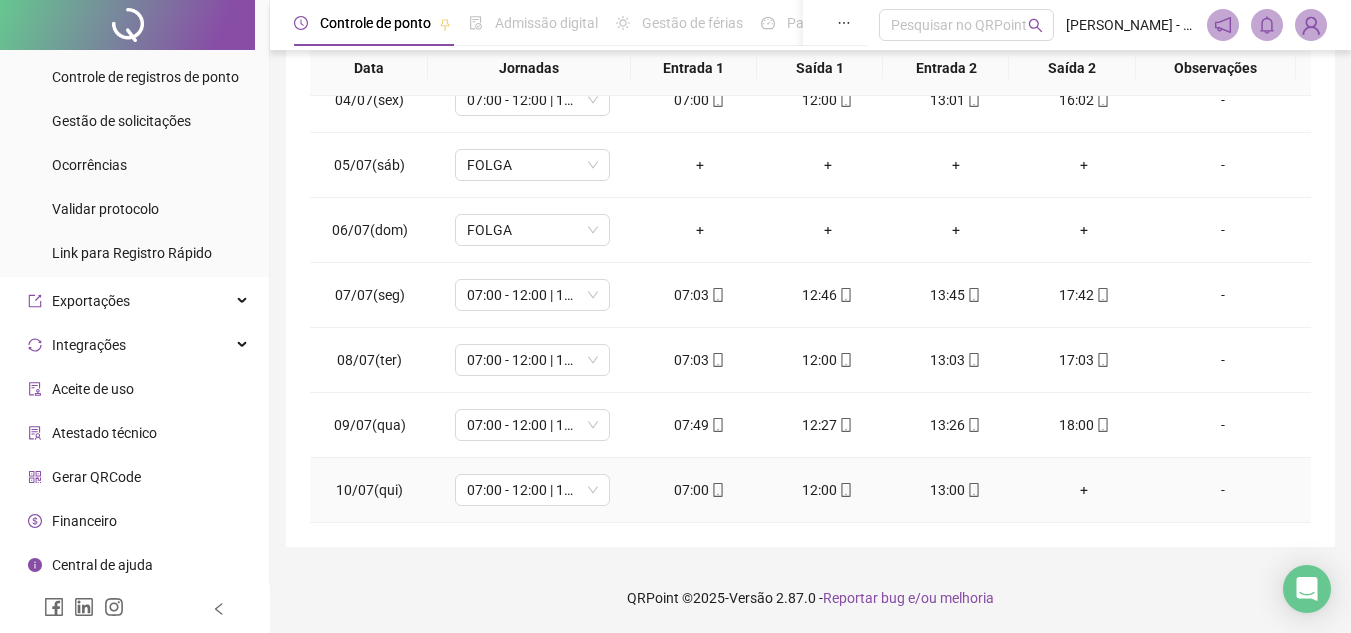 click 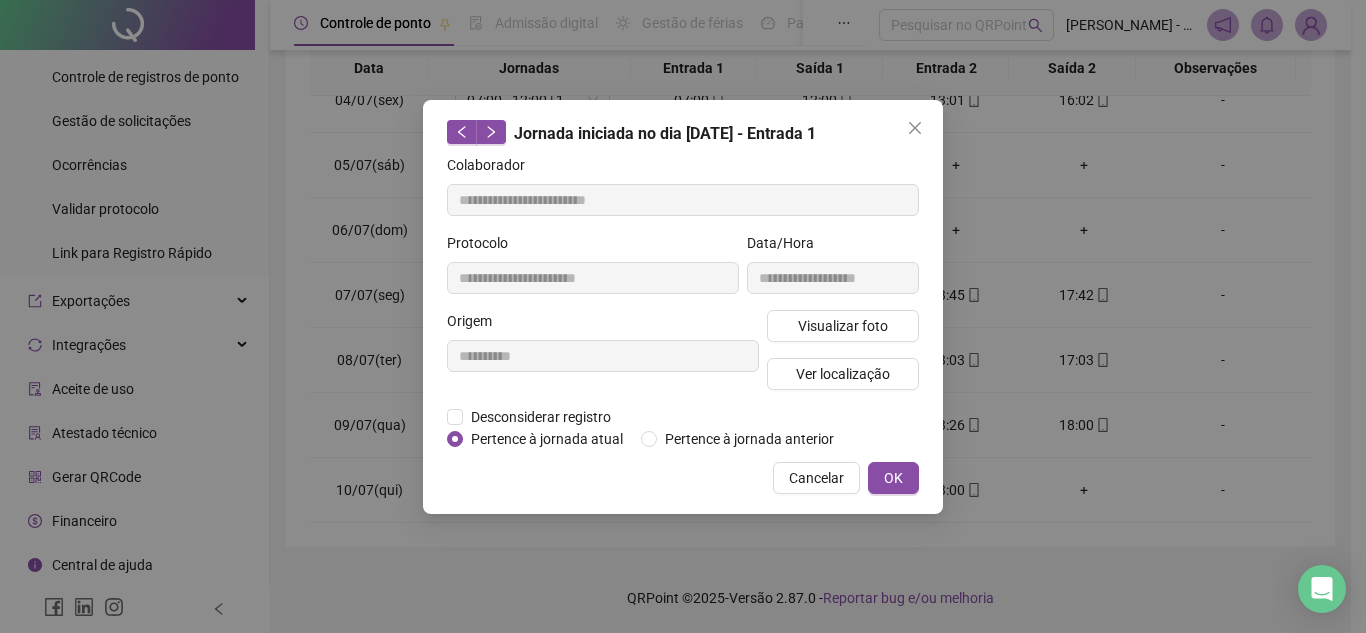 type on "**********" 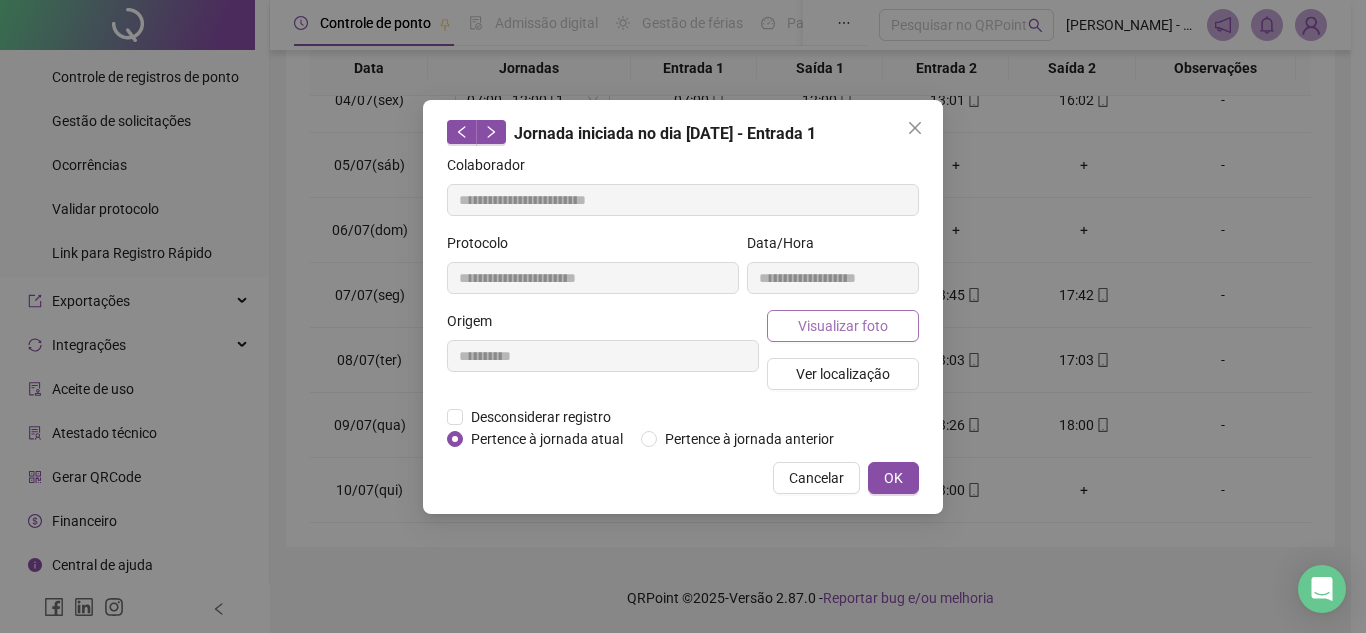 click on "Visualizar foto" at bounding box center [843, 326] 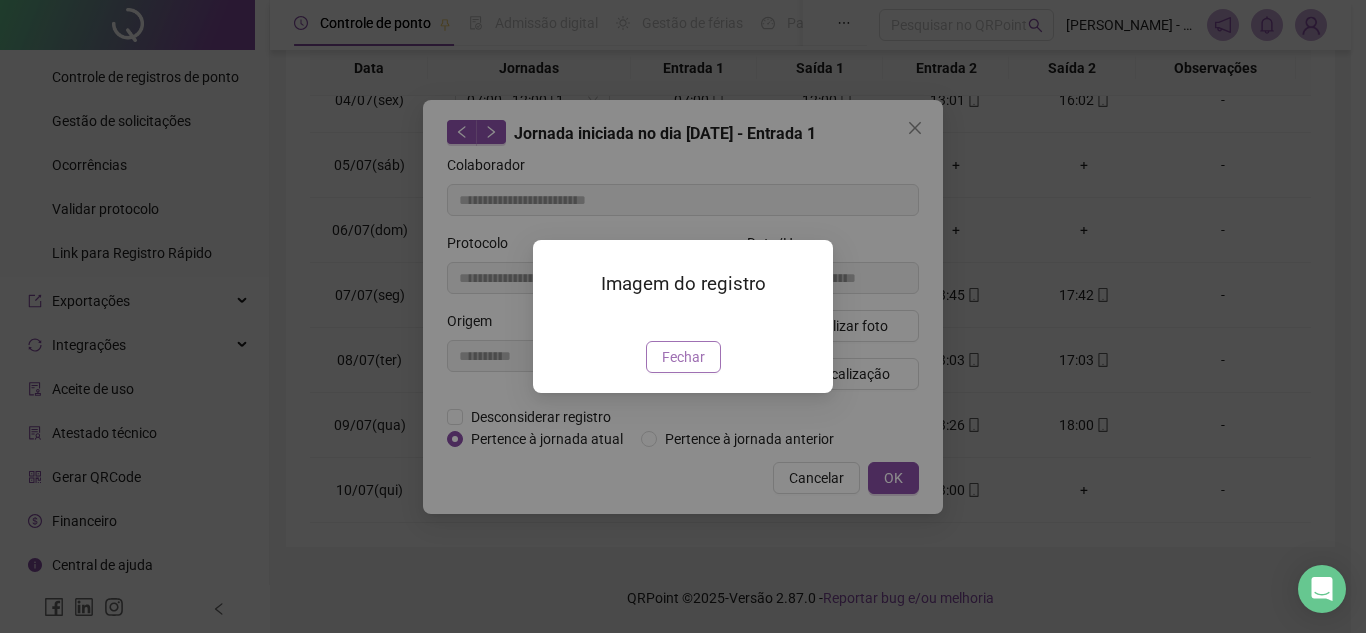 drag, startPoint x: 677, startPoint y: 470, endPoint x: 715, endPoint y: 456, distance: 40.496914 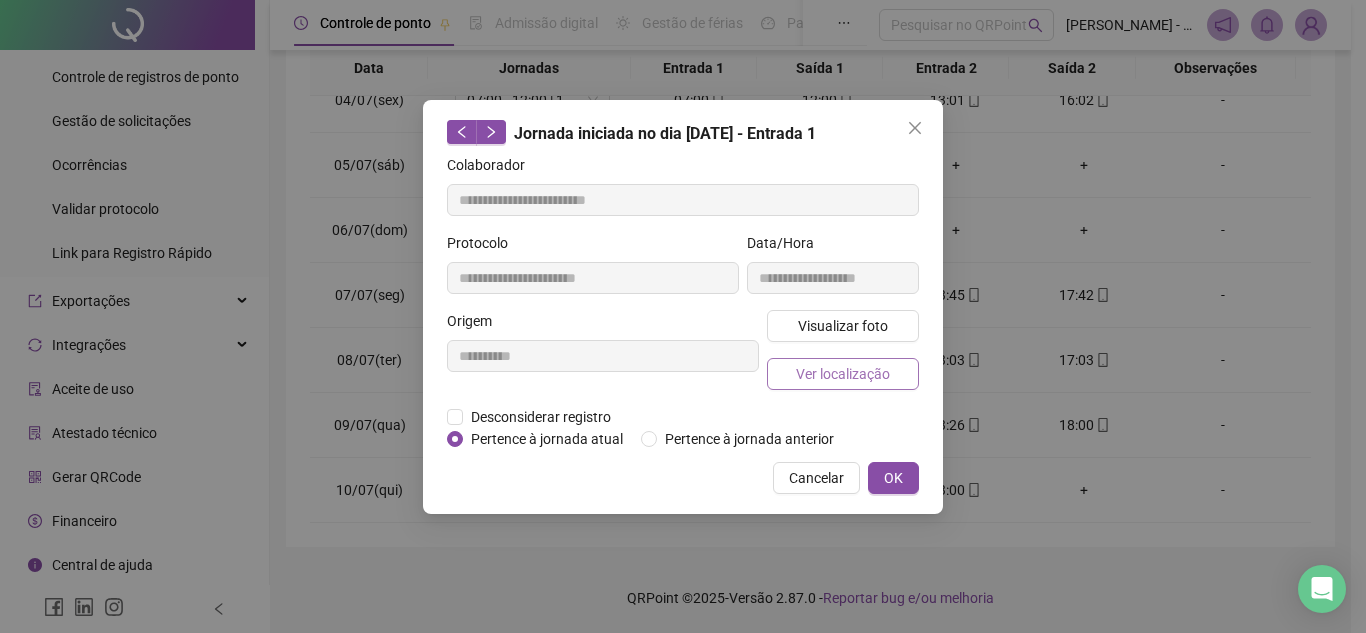 click on "Ver localização" at bounding box center (843, 374) 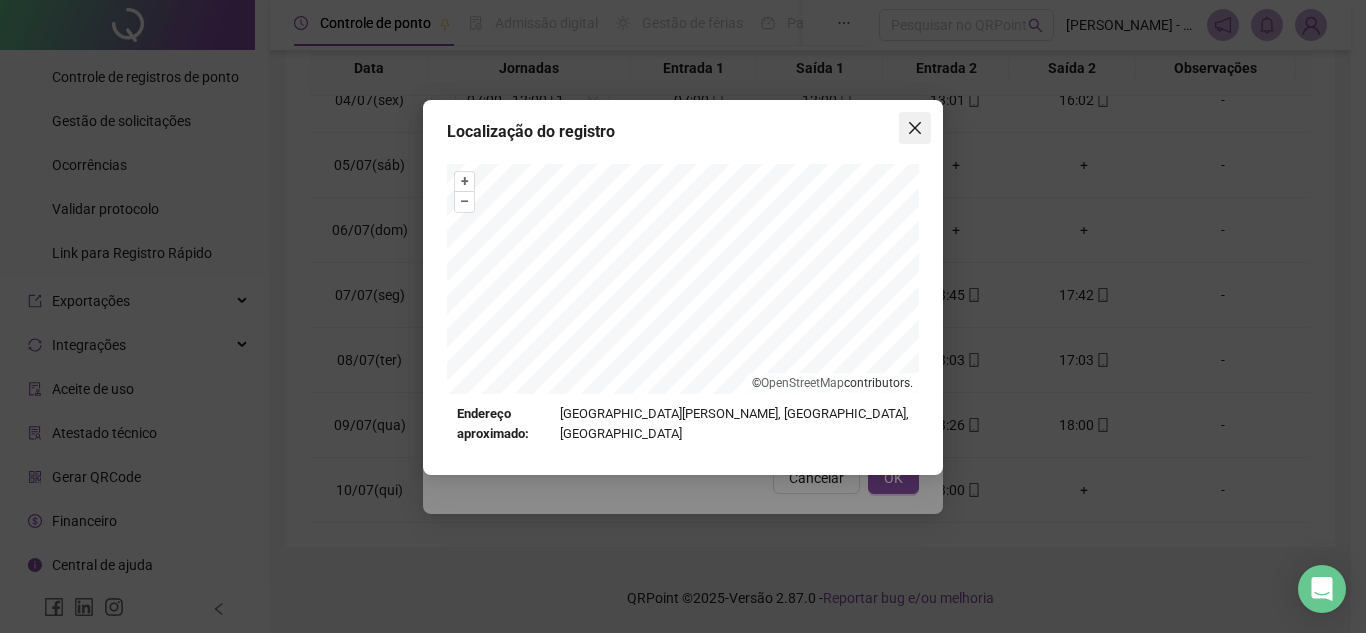 click 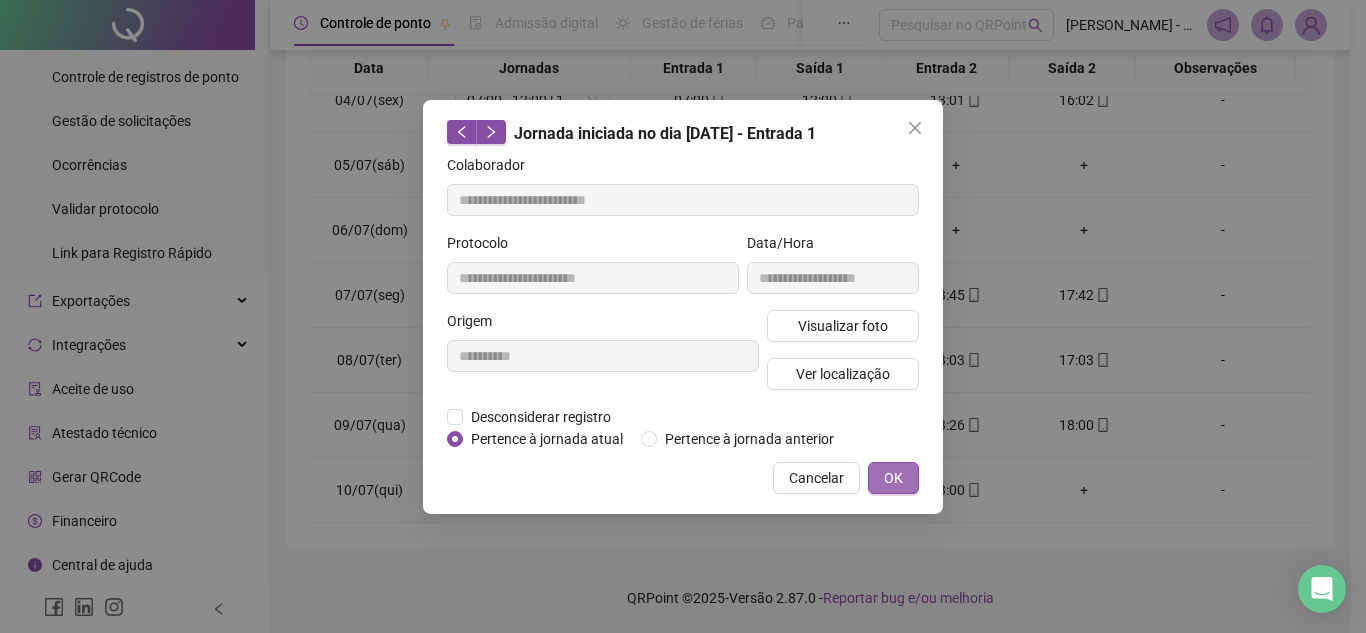 click on "OK" at bounding box center (893, 478) 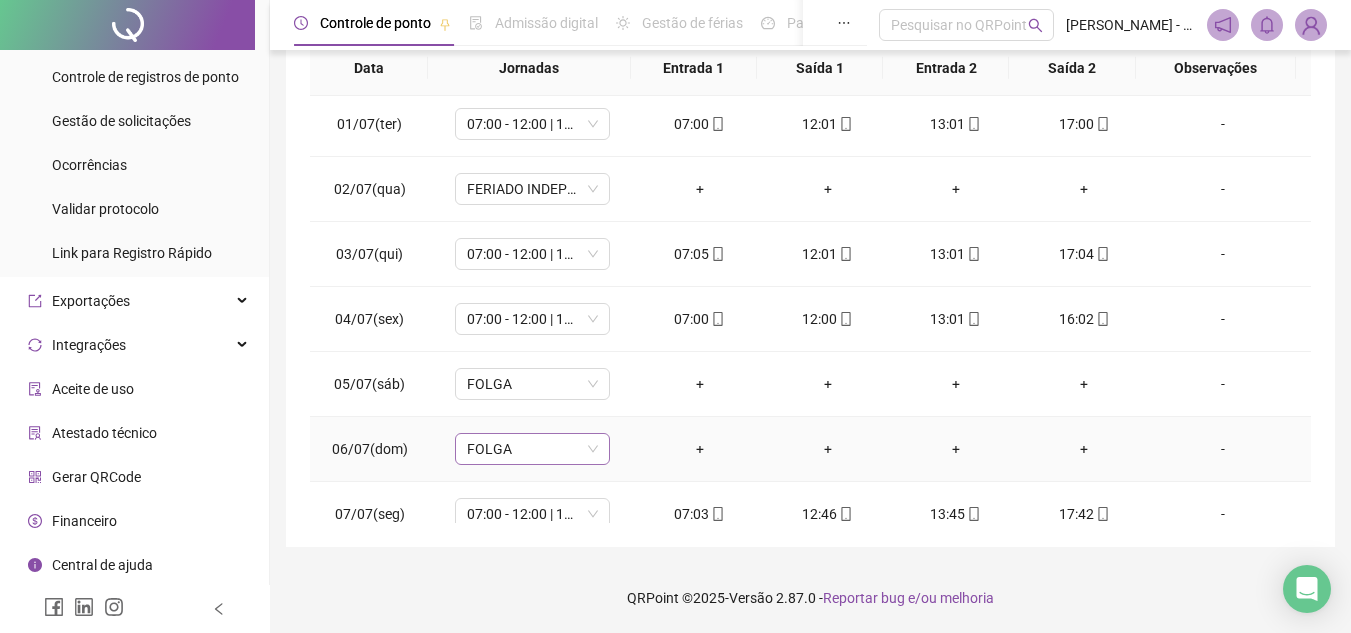 scroll, scrollTop: 0, scrollLeft: 0, axis: both 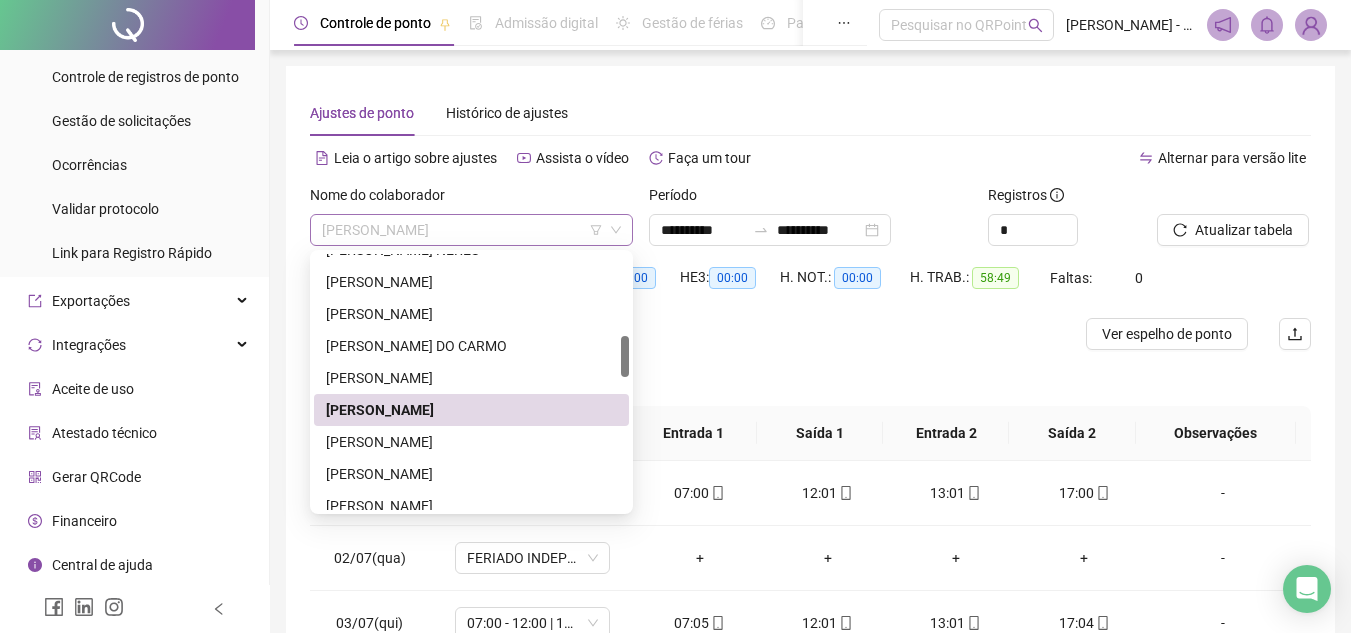 click on "IAGO LUIS SANTOS DA SILVA" at bounding box center (471, 230) 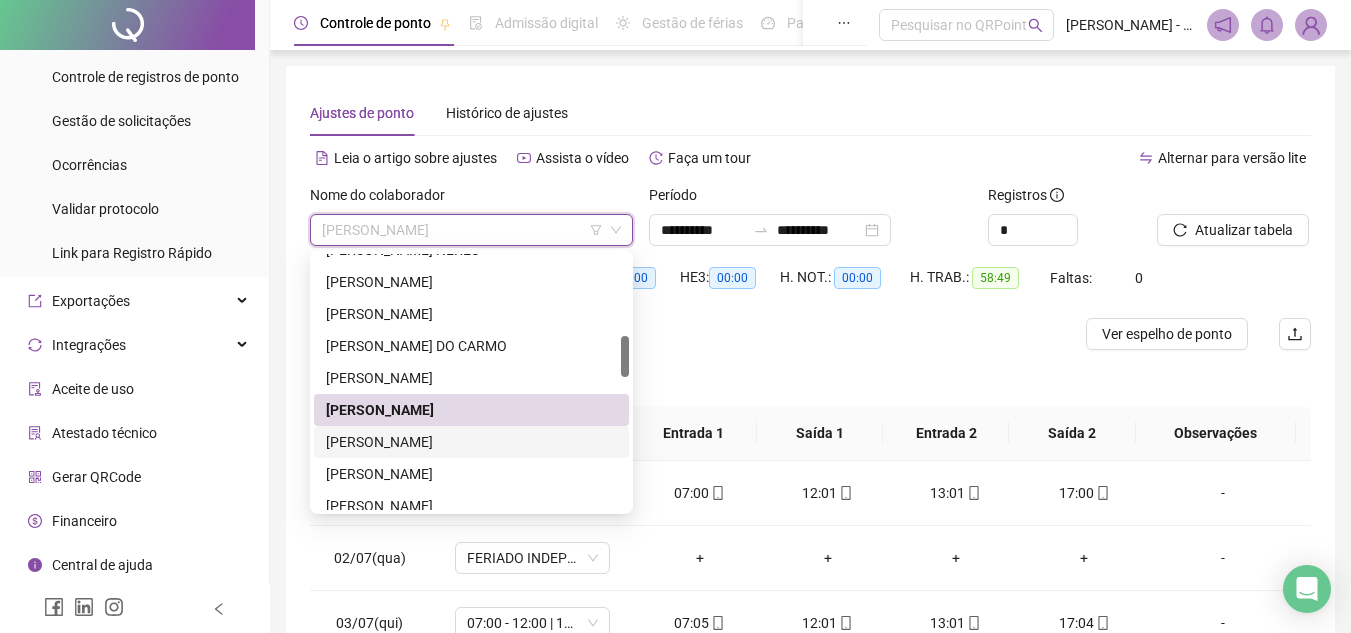 click on "JADSON BATISTA DOS SANTOS" at bounding box center [471, 442] 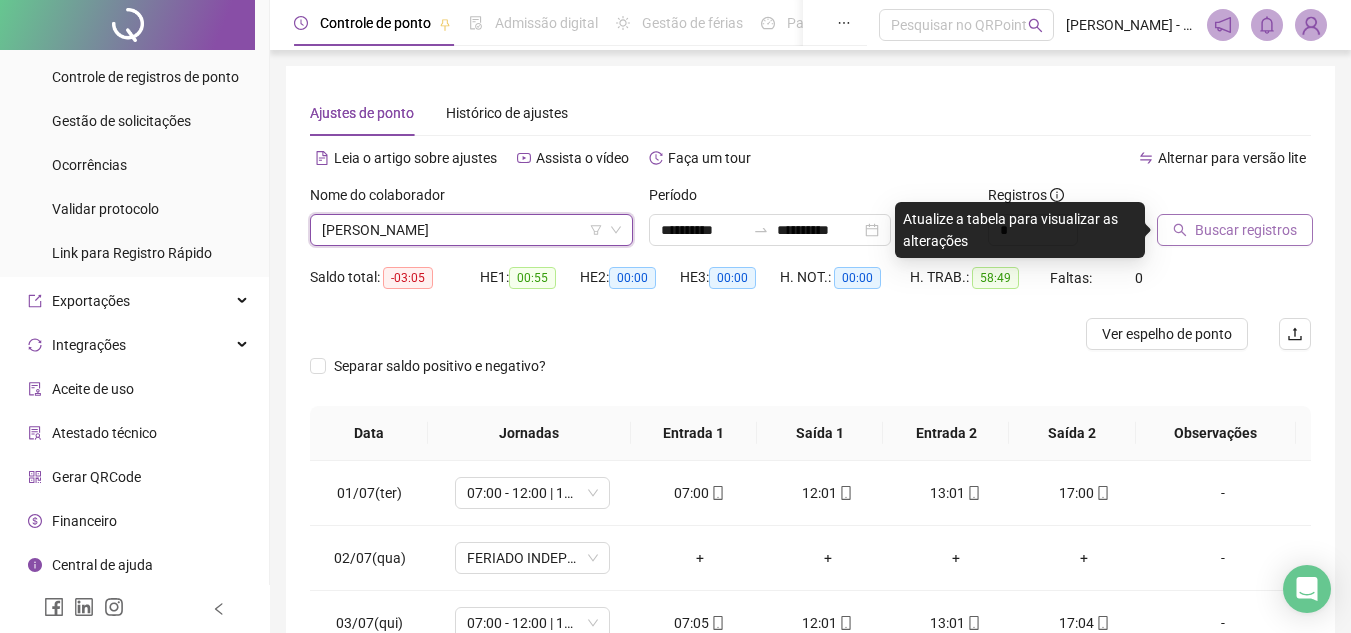 click on "Buscar registros" at bounding box center (1246, 230) 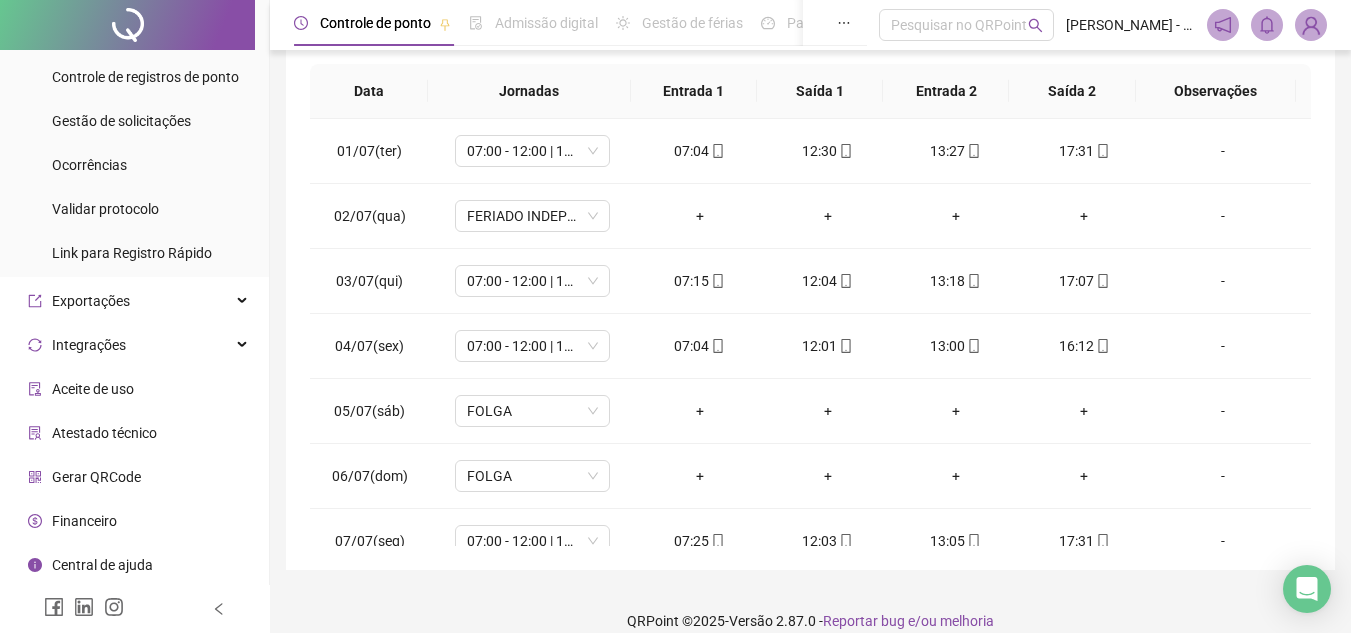 scroll, scrollTop: 365, scrollLeft: 0, axis: vertical 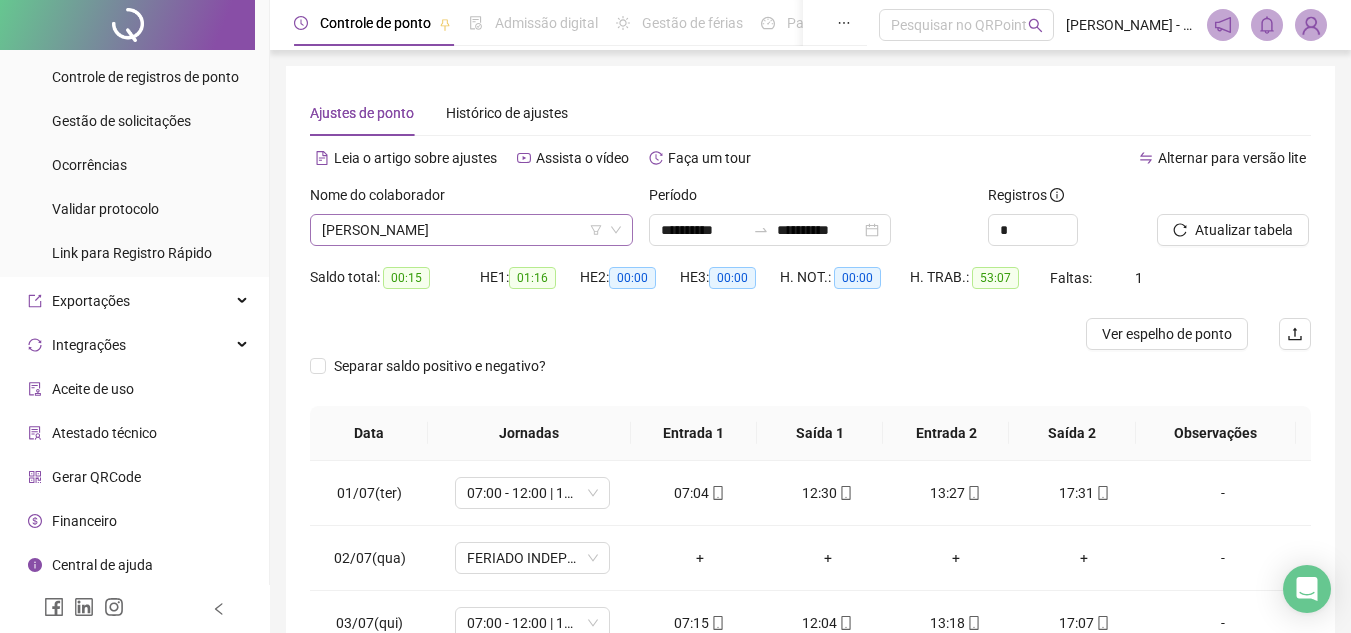 click on "JADSON BATISTA DOS SANTOS" at bounding box center (471, 230) 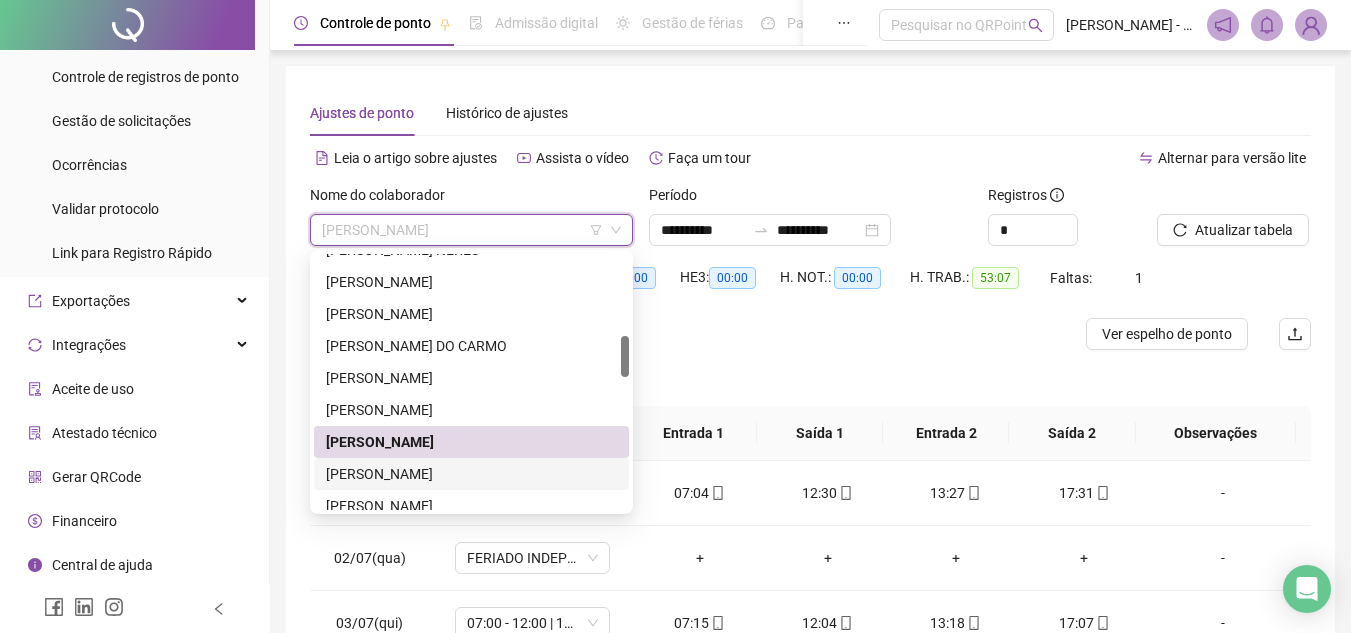 click on "JAFTEL DE SOUZA EVANGELISTA" at bounding box center [471, 474] 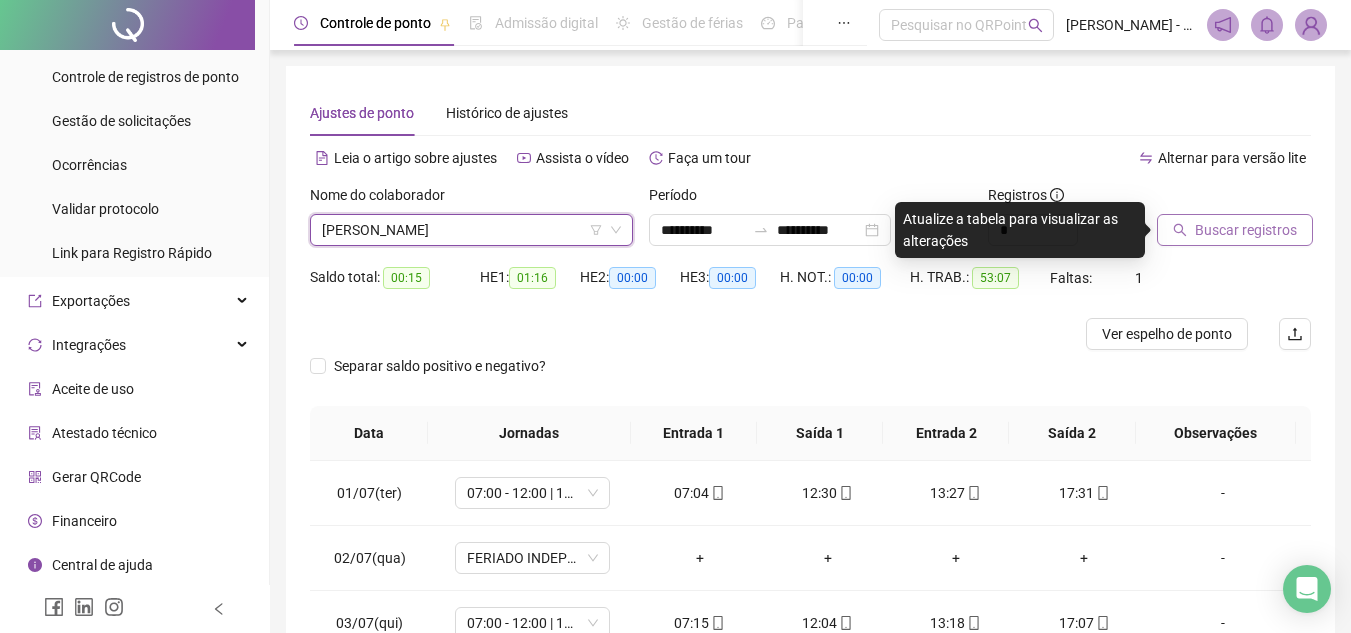 click on "Buscar registros" at bounding box center [1246, 230] 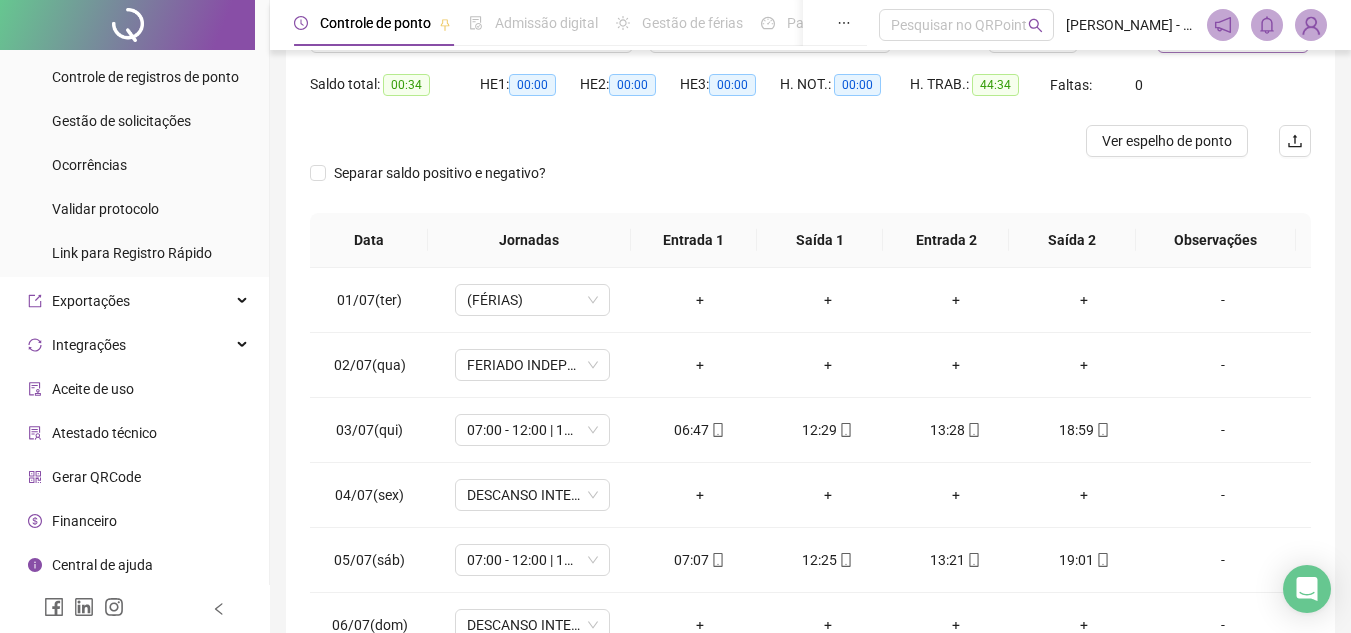 scroll, scrollTop: 200, scrollLeft: 0, axis: vertical 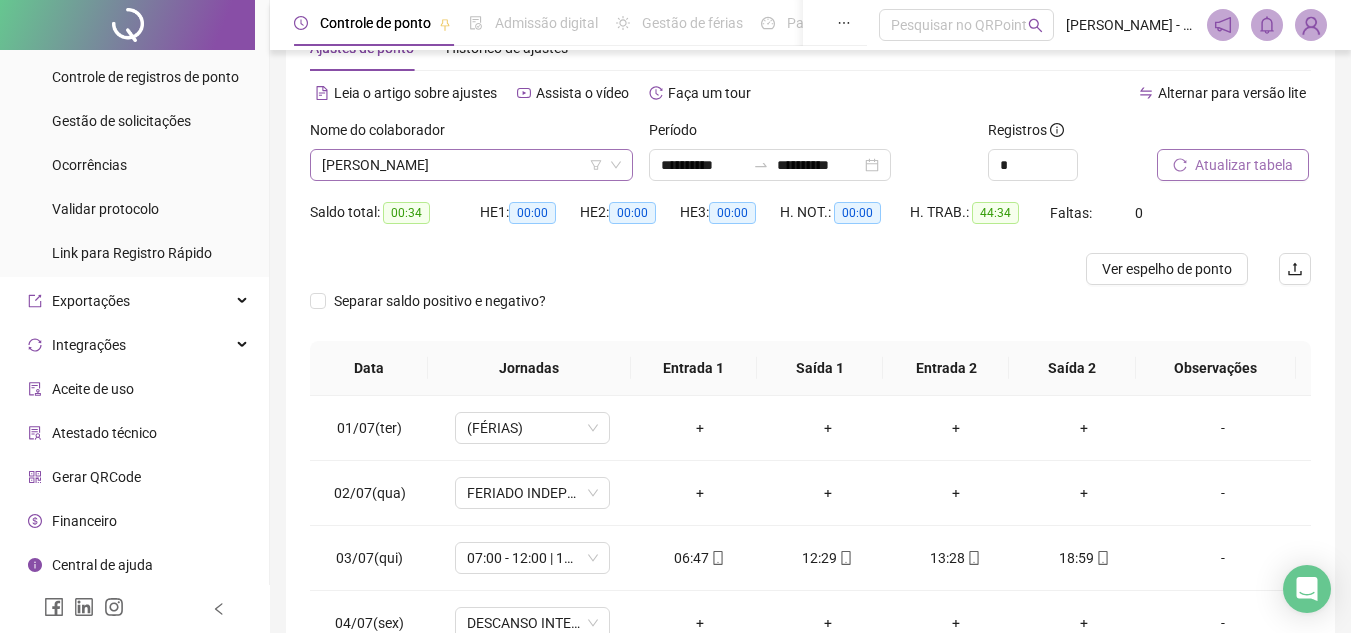 click on "JAFTEL DE SOUZA EVANGELISTA" at bounding box center [471, 165] 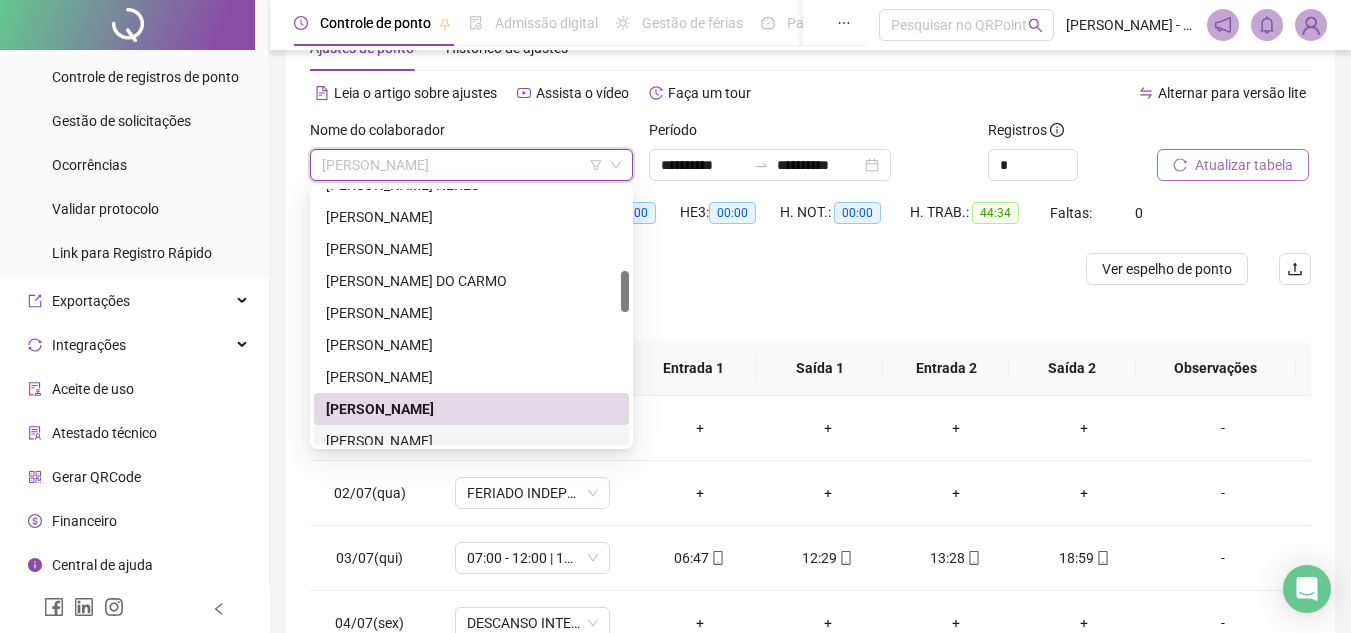 click on "JEAN CARLOS TEIXEIRA SANTOS" at bounding box center [471, 441] 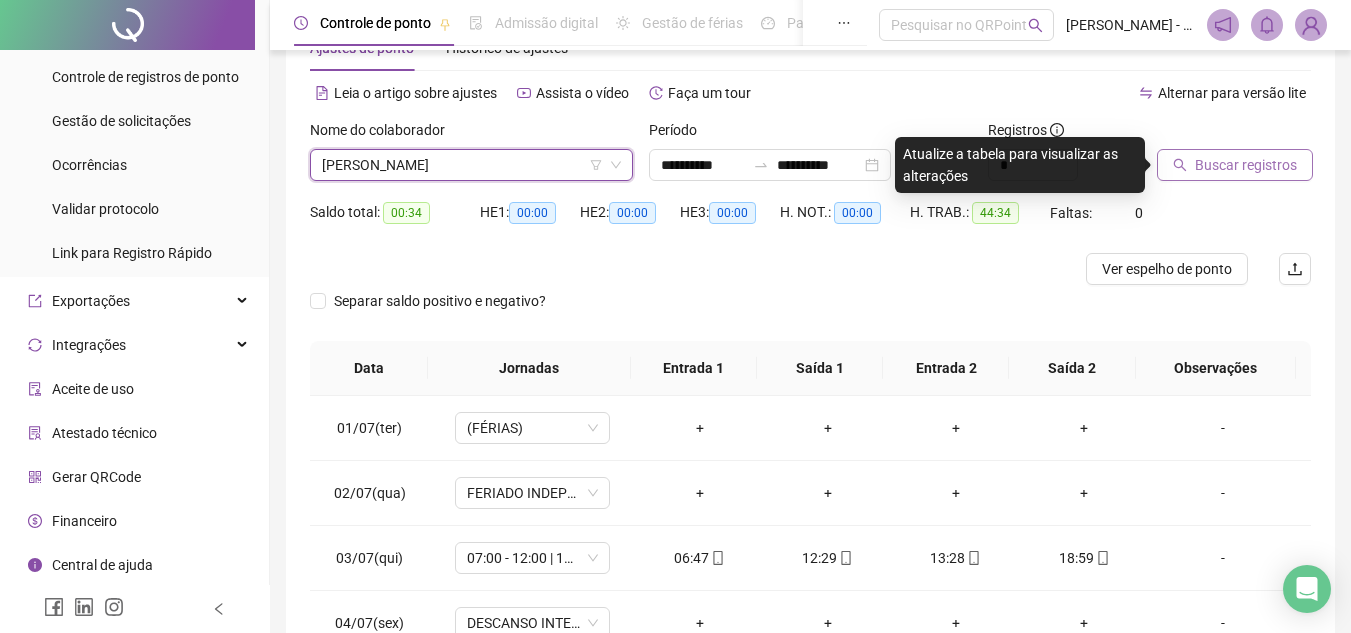 click on "Buscar registros" at bounding box center [1246, 165] 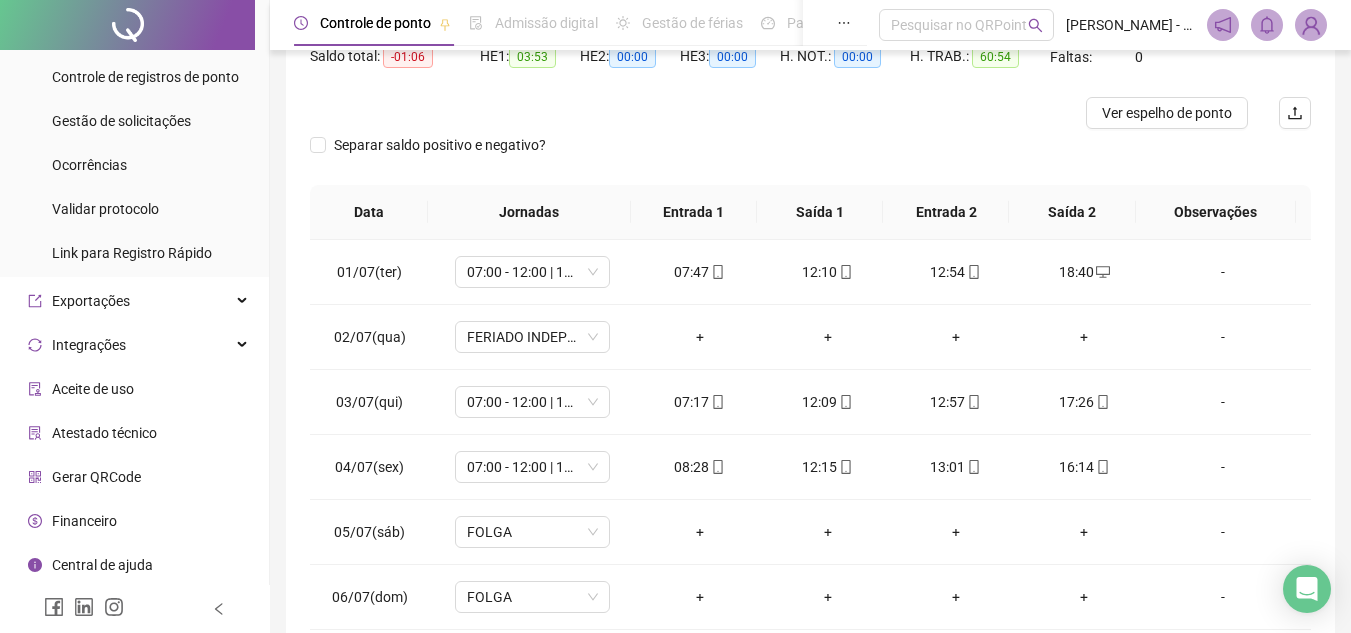 scroll, scrollTop: 265, scrollLeft: 0, axis: vertical 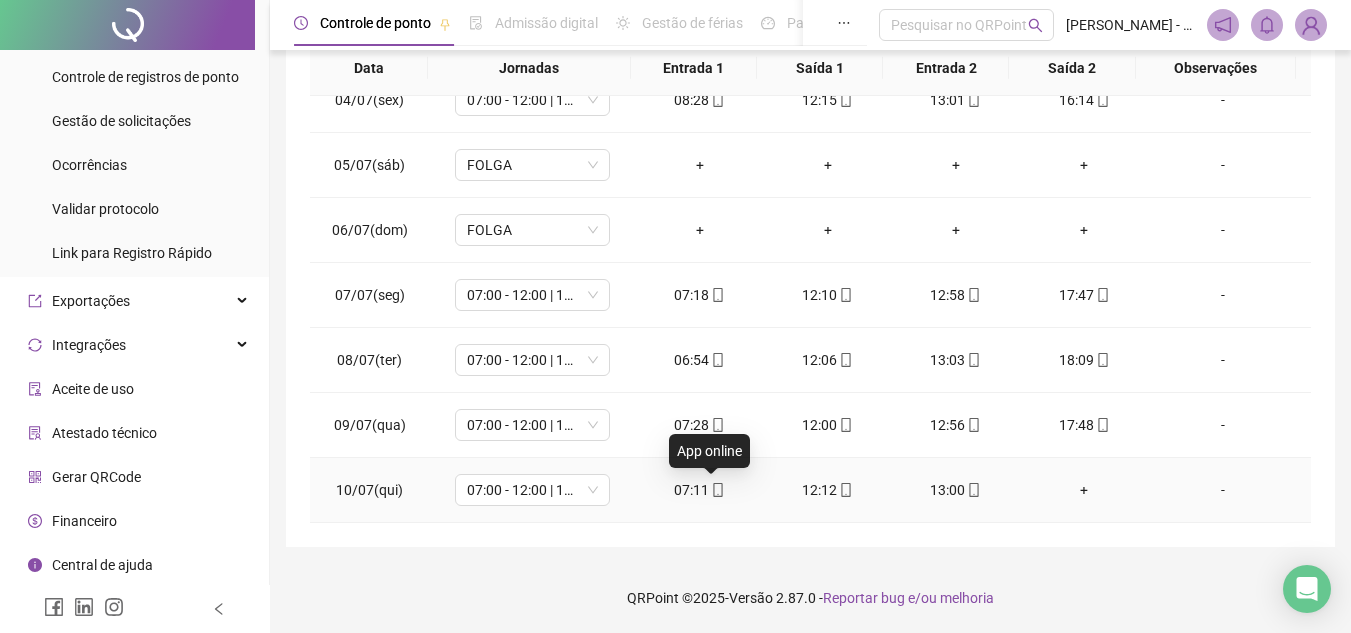 click 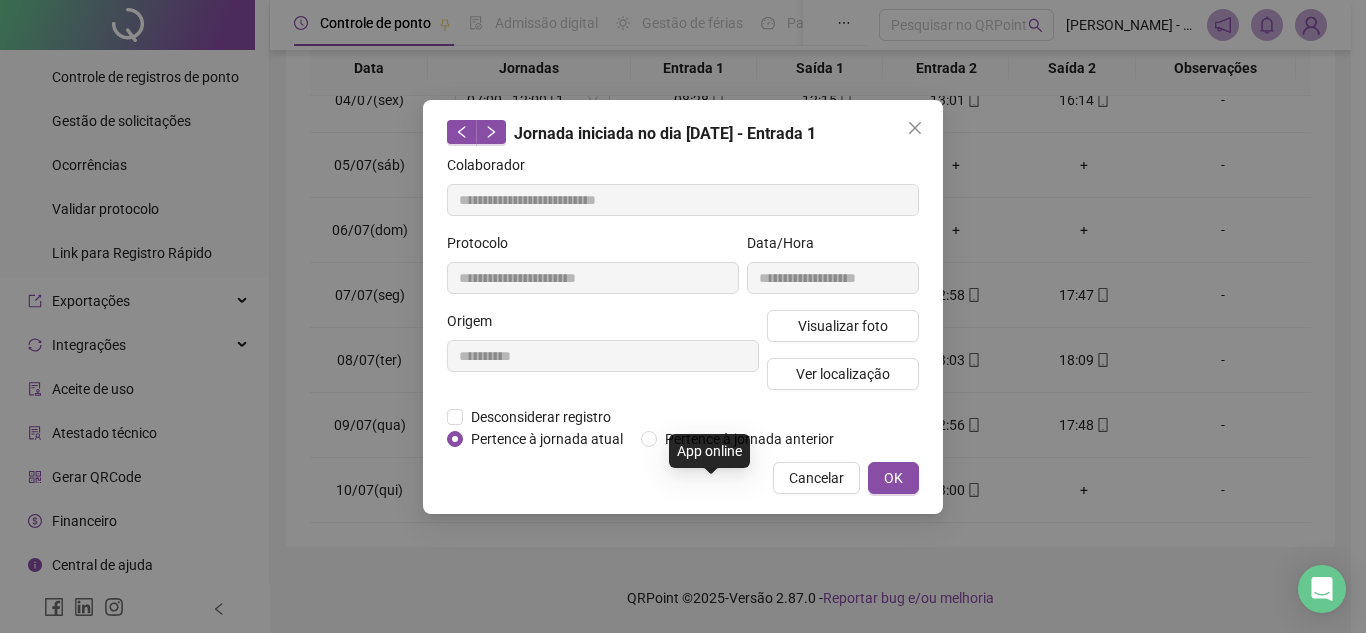 type on "**********" 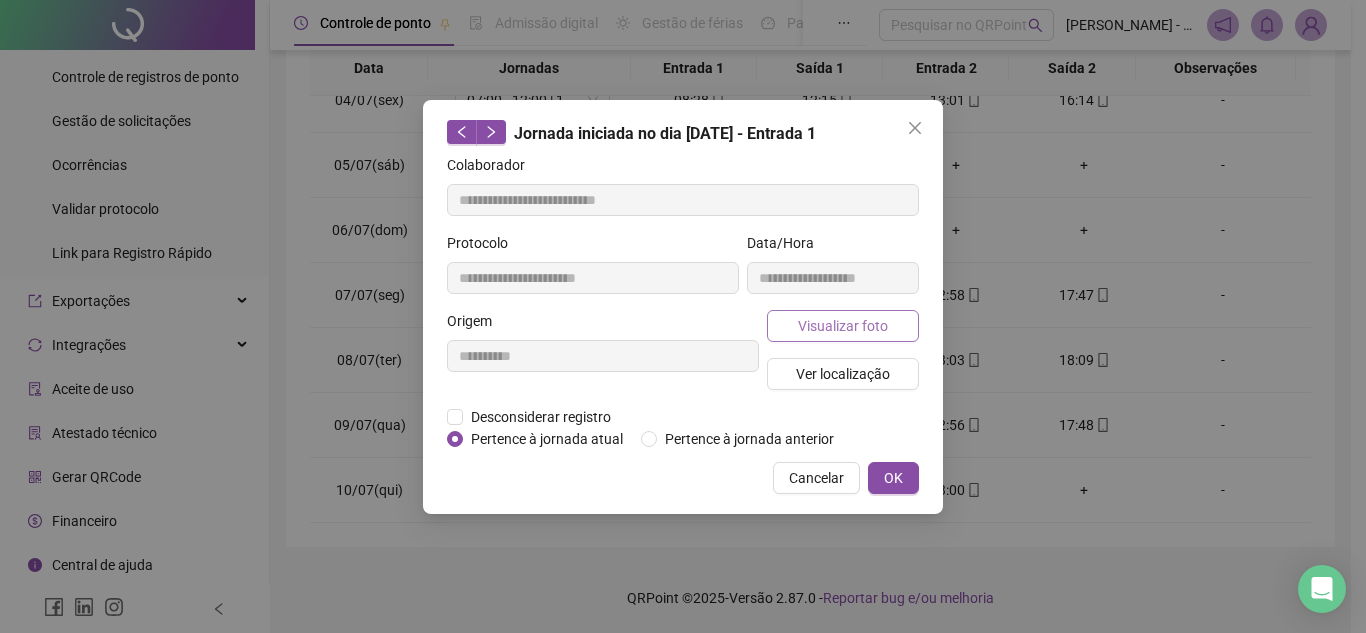 click on "Visualizar foto" at bounding box center (843, 326) 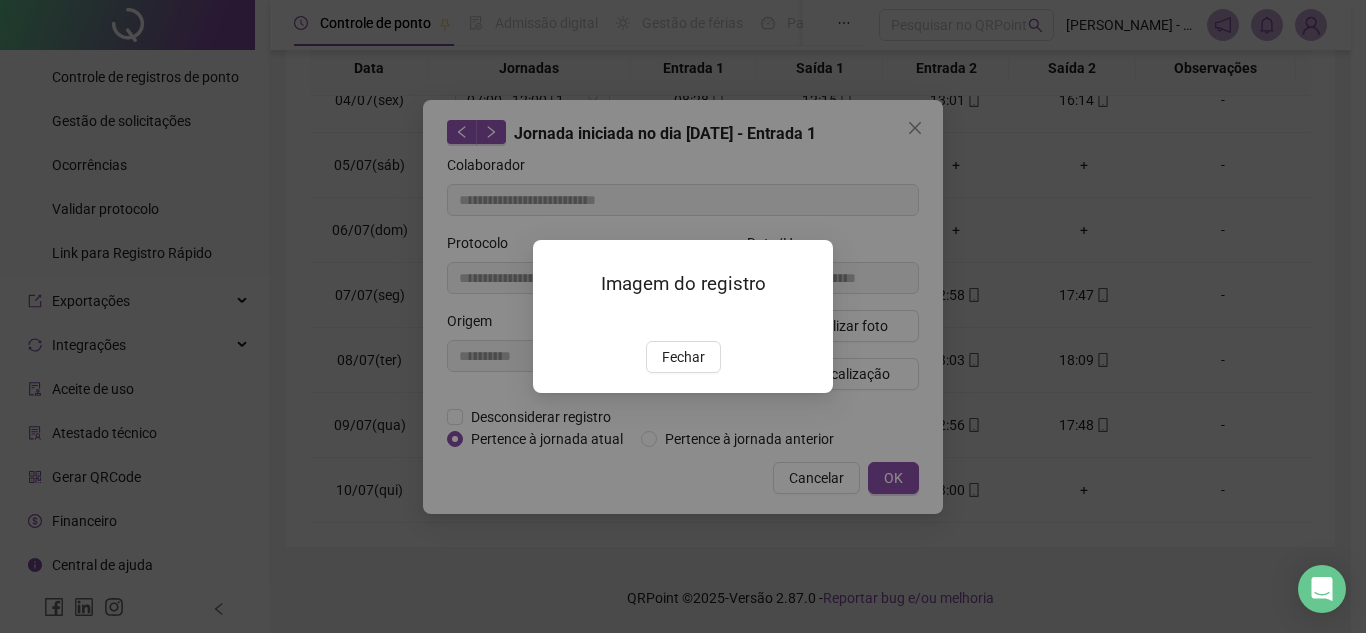 click at bounding box center [557, 320] 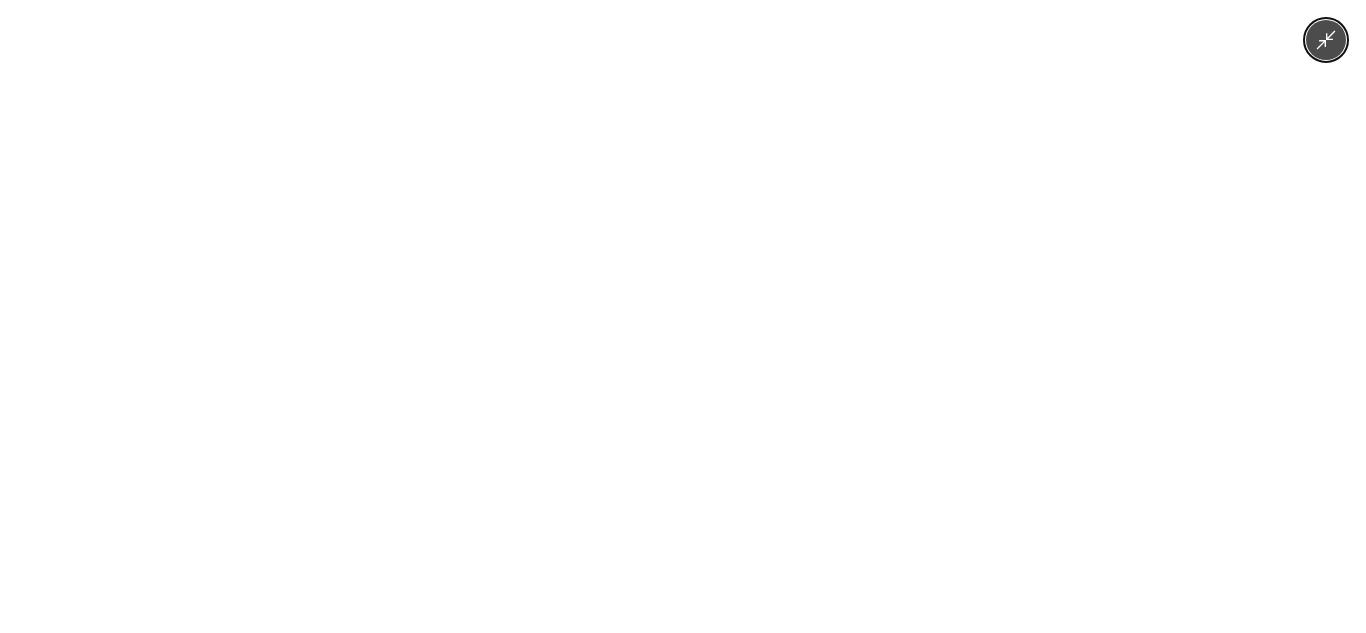 click at bounding box center (683, 316) 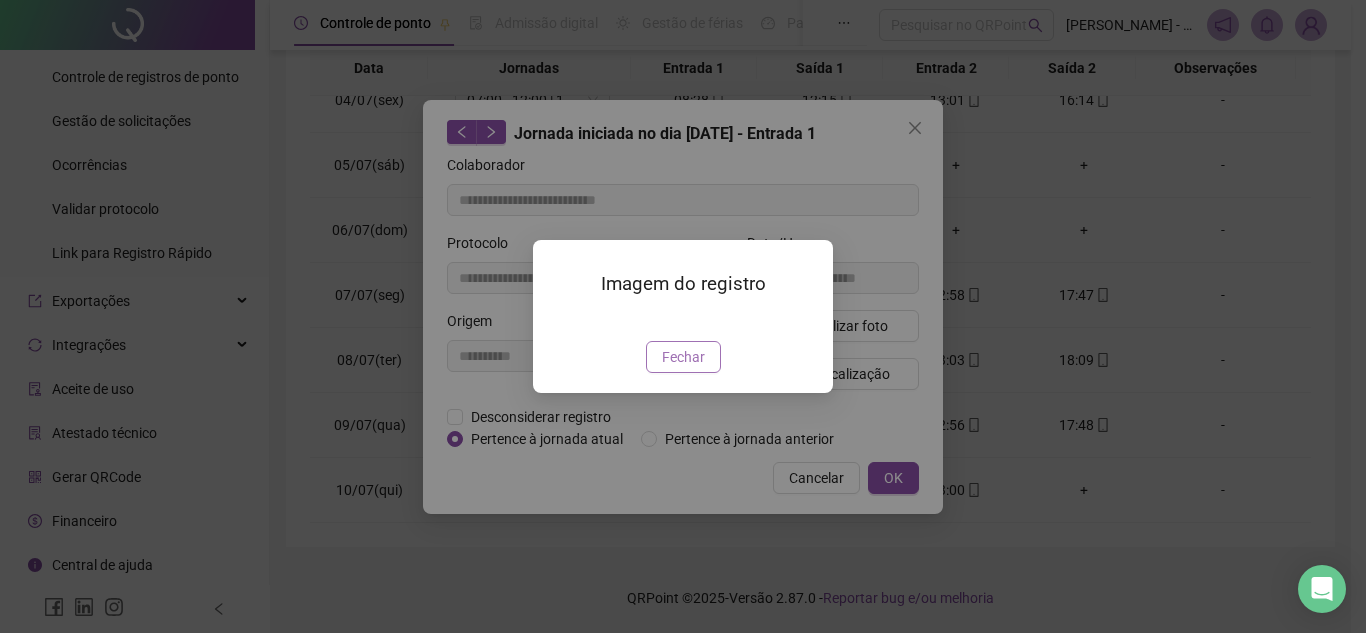 click on "Fechar" at bounding box center (683, 357) 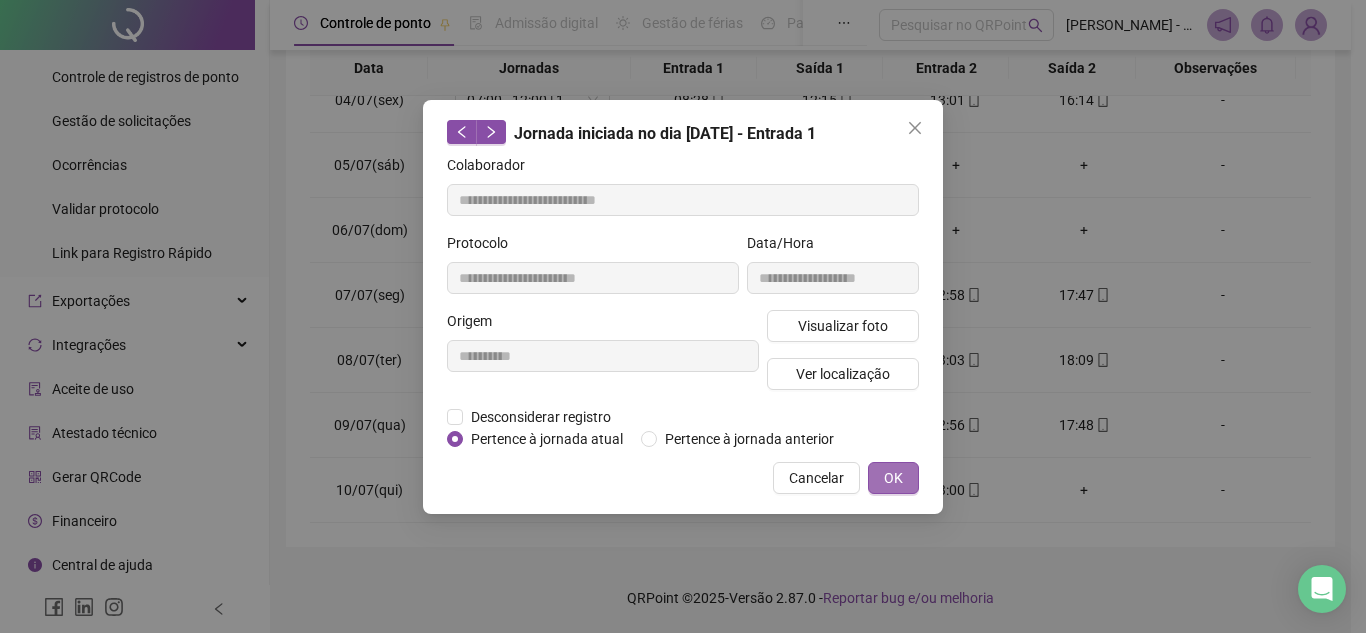 click on "OK" at bounding box center (893, 478) 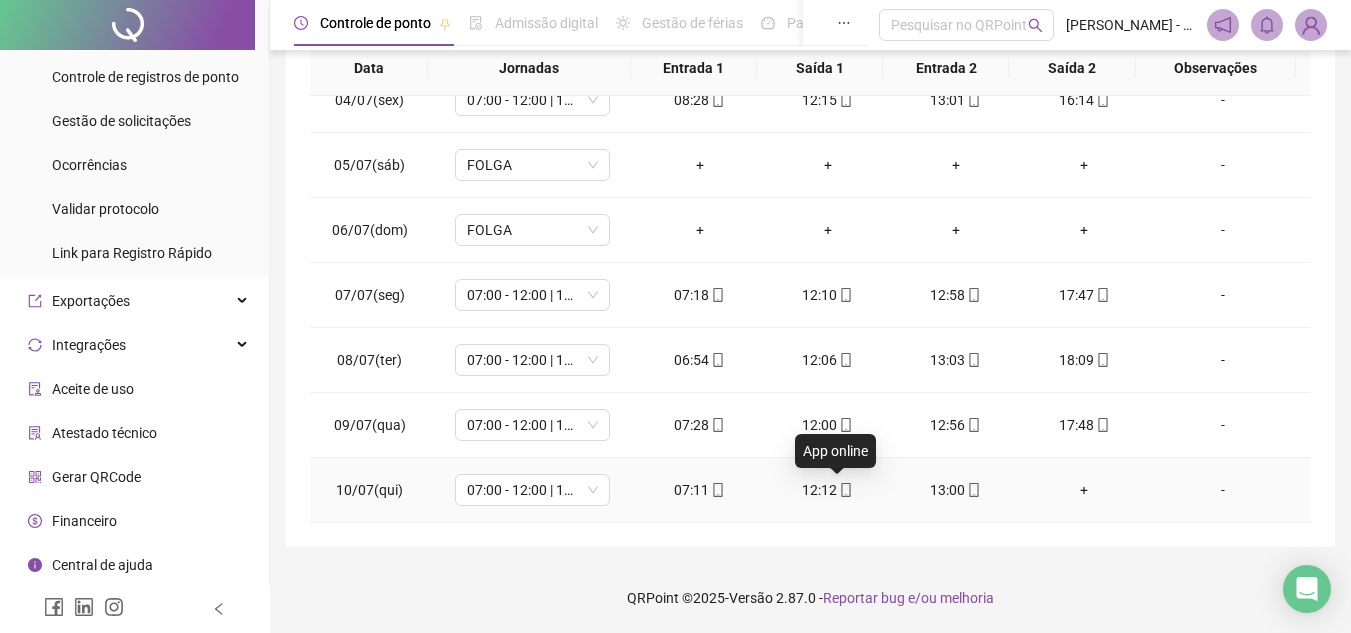 click 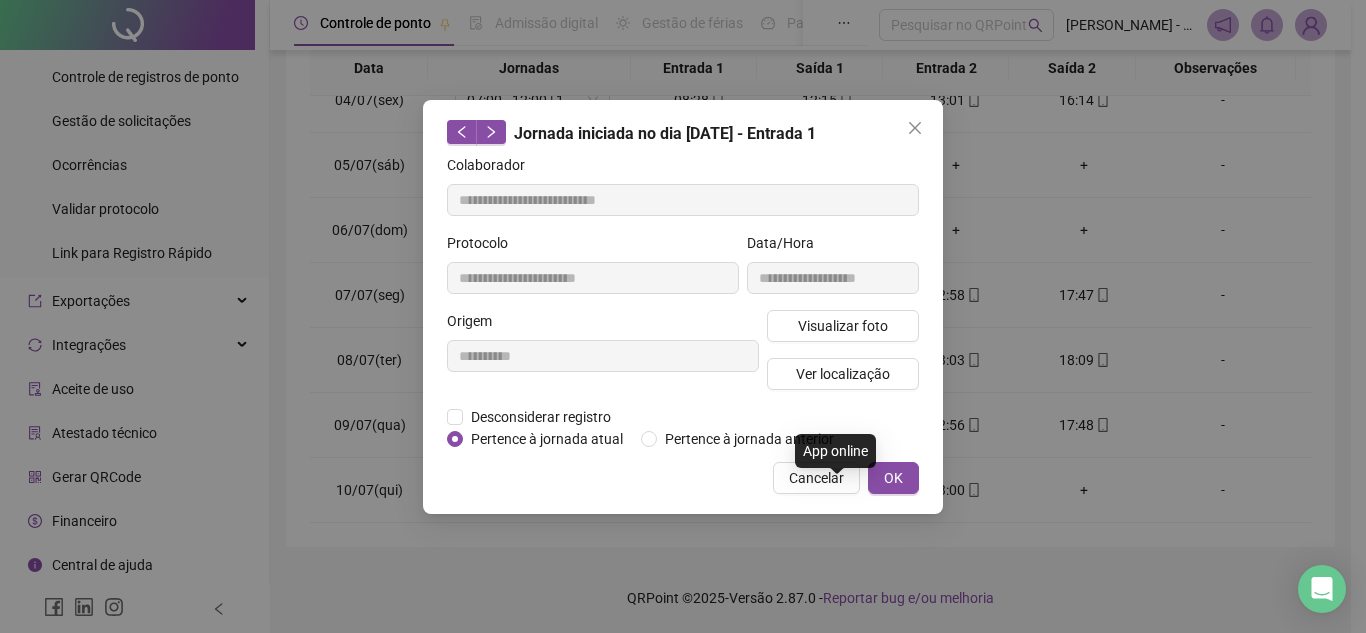 type on "**********" 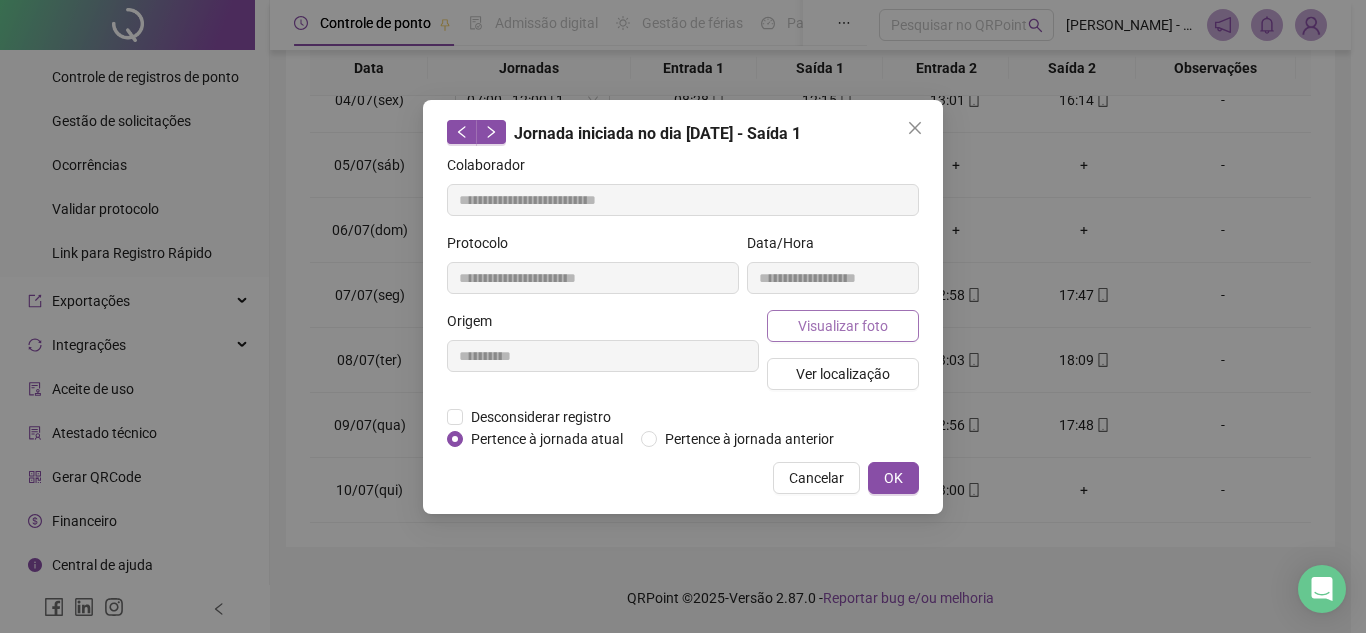 click on "Visualizar foto" at bounding box center [843, 326] 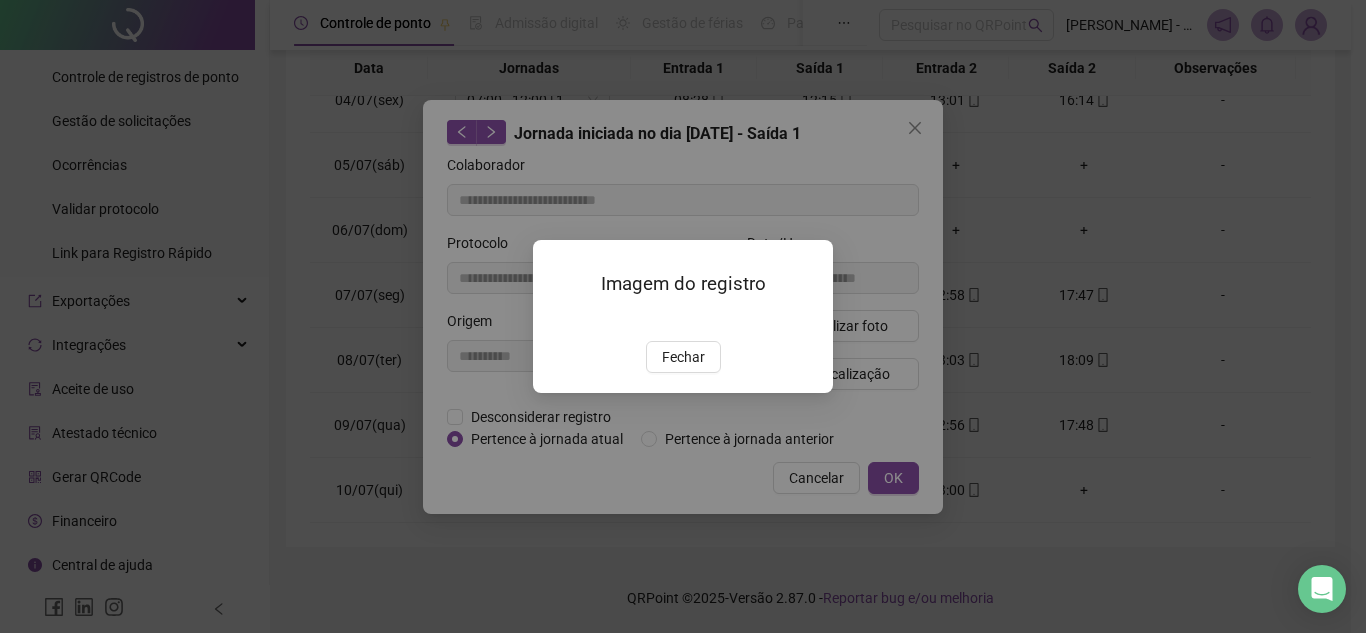 click at bounding box center (557, 320) 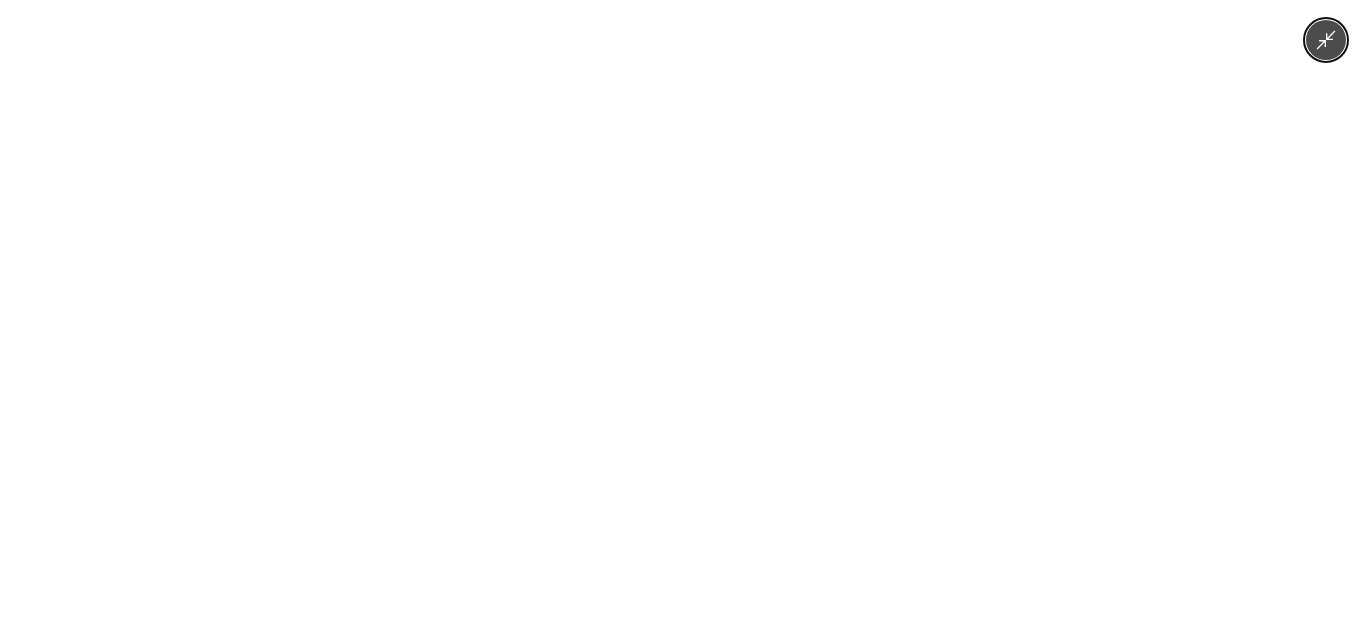 click at bounding box center (683, 316) 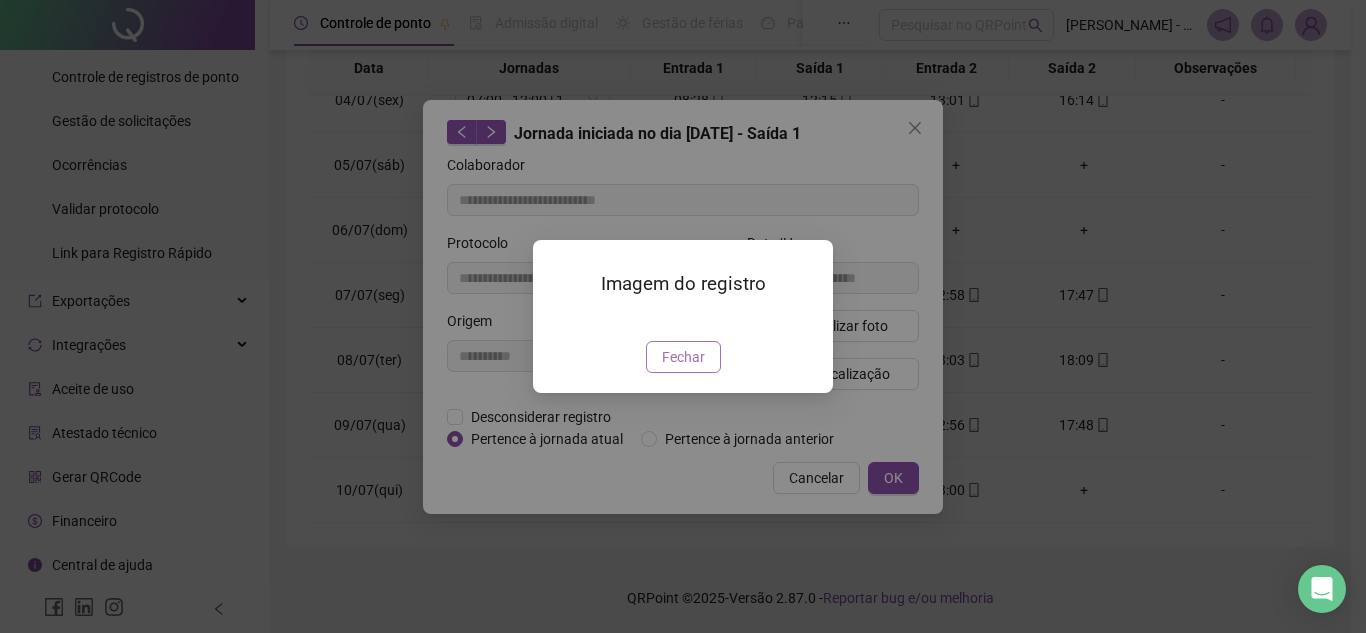drag, startPoint x: 691, startPoint y: 461, endPoint x: 849, endPoint y: 495, distance: 161.61684 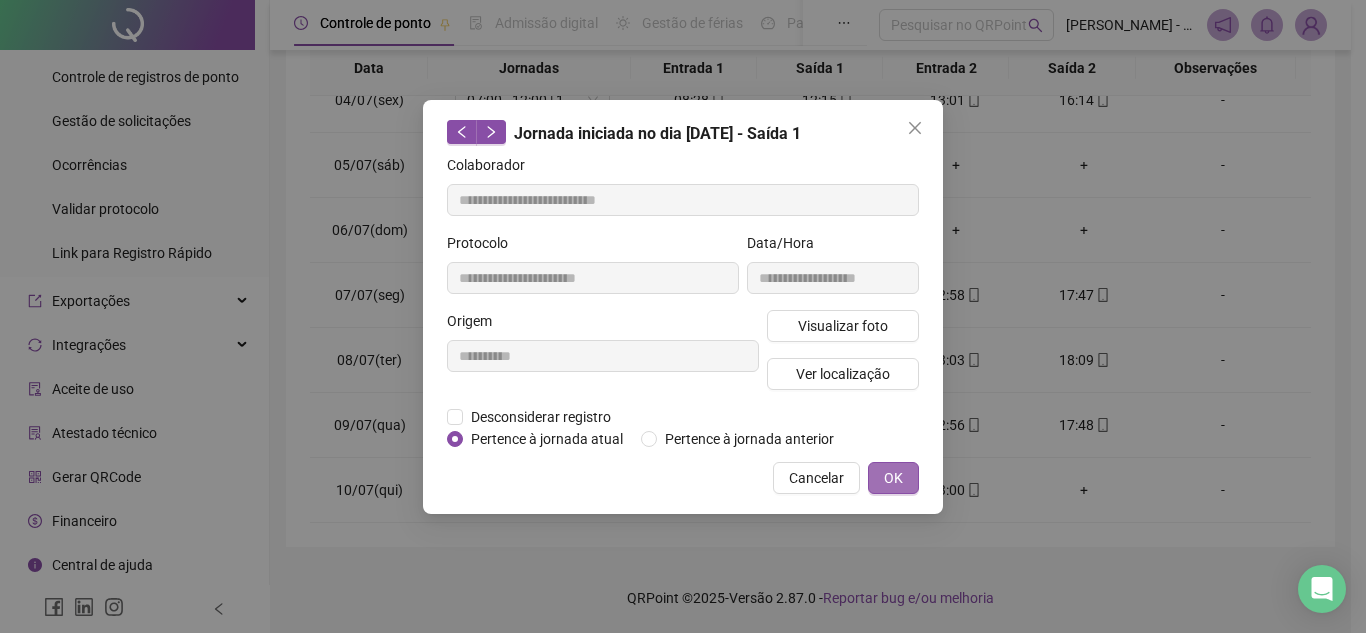click on "OK" at bounding box center [893, 478] 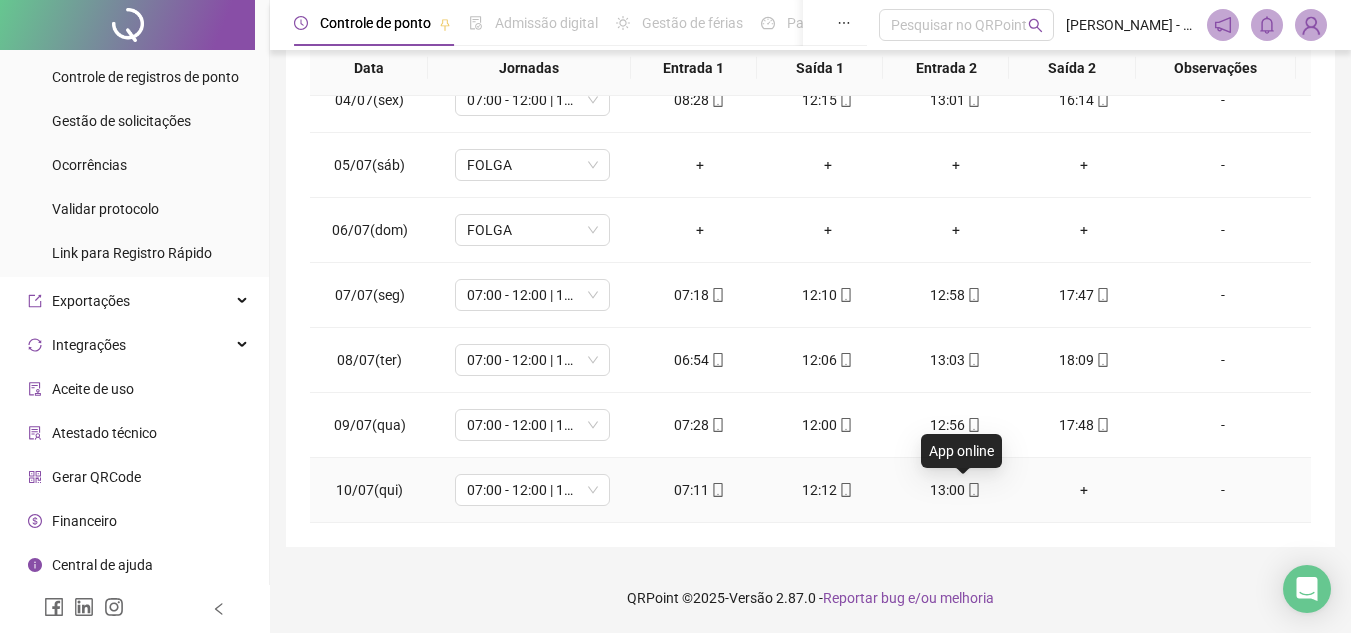 click 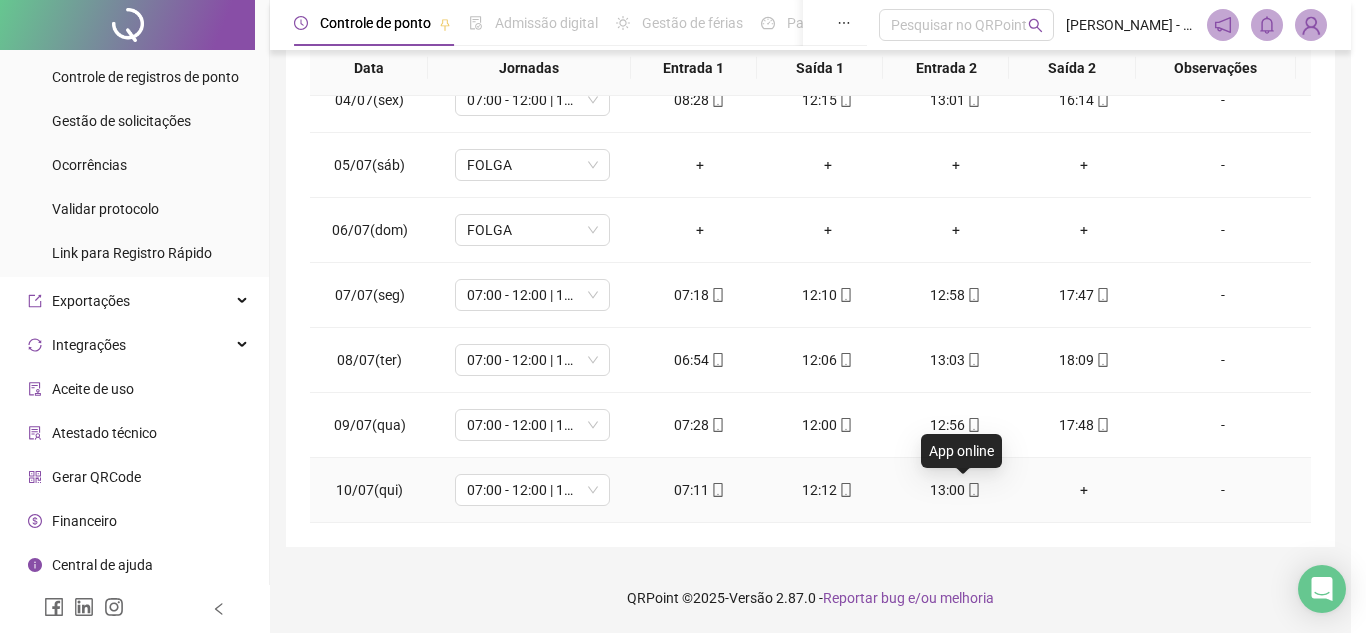 type on "**********" 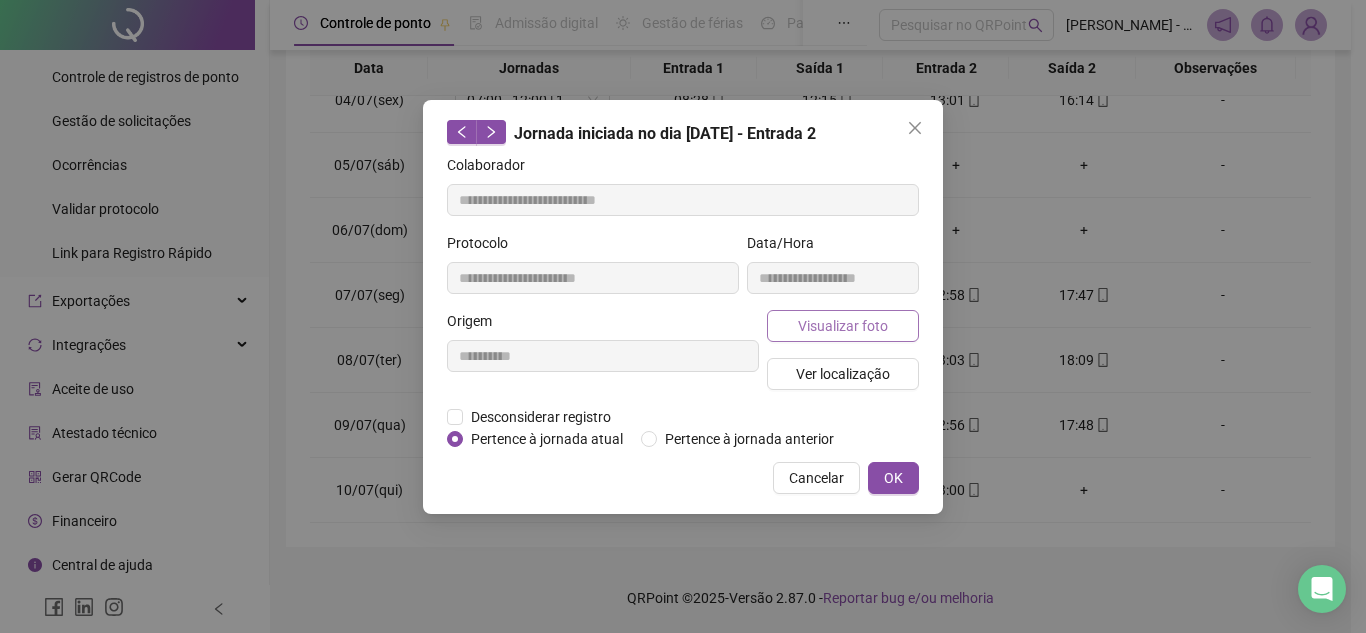 click on "Visualizar foto" at bounding box center (843, 326) 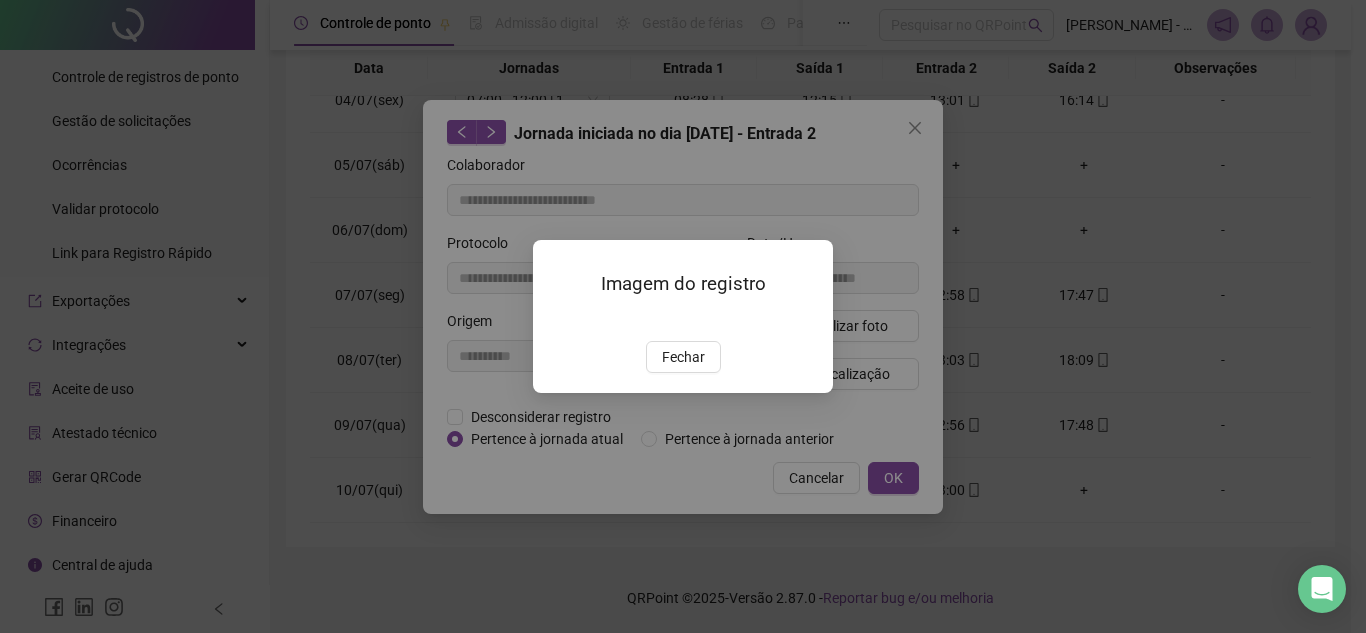 click at bounding box center [557, 320] 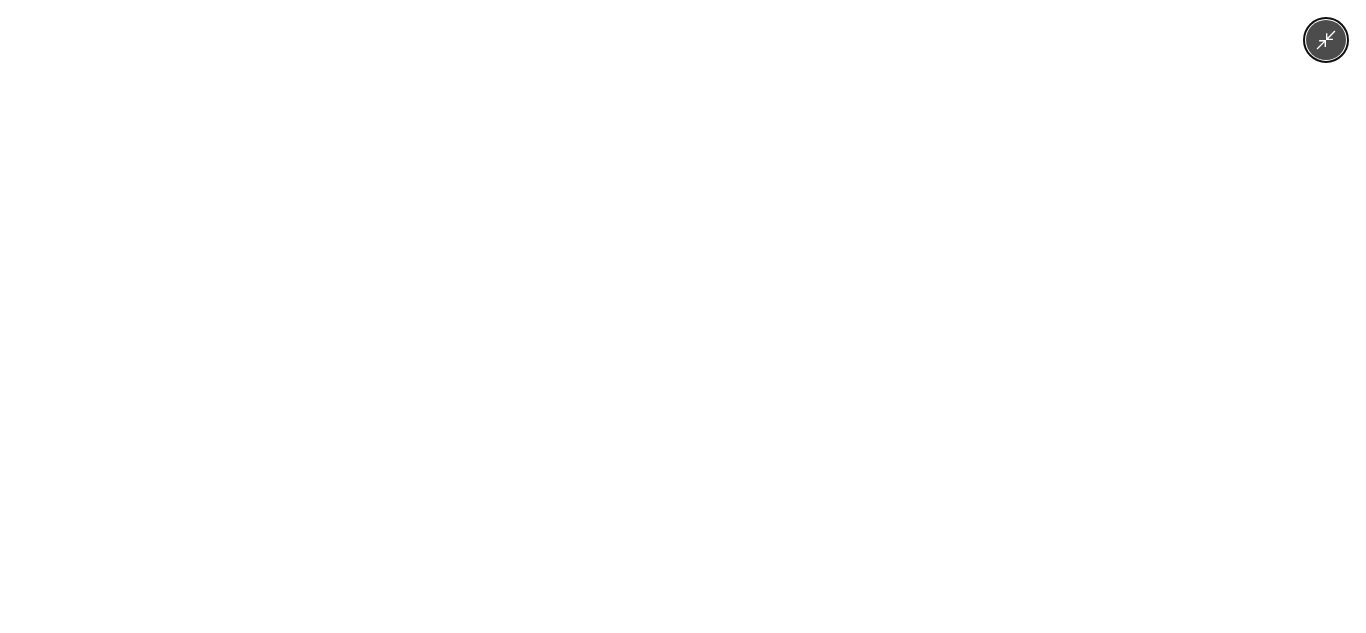 click at bounding box center [683, 316] 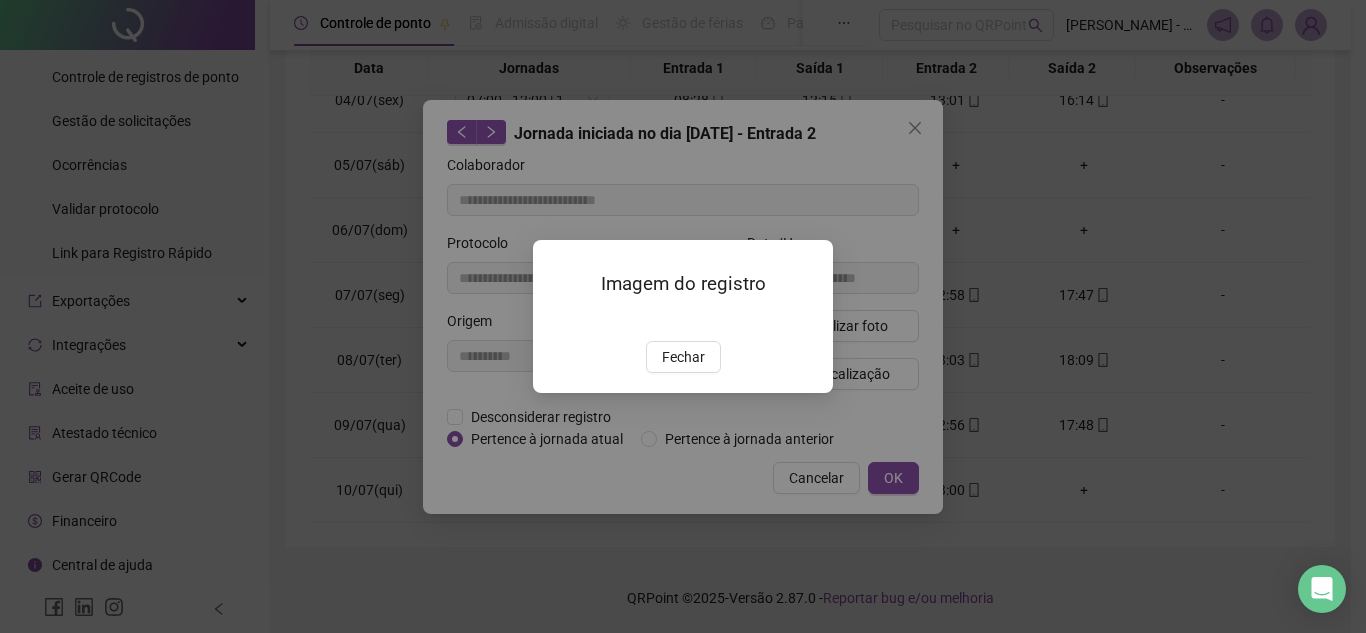 drag, startPoint x: 678, startPoint y: 470, endPoint x: 959, endPoint y: 475, distance: 281.0445 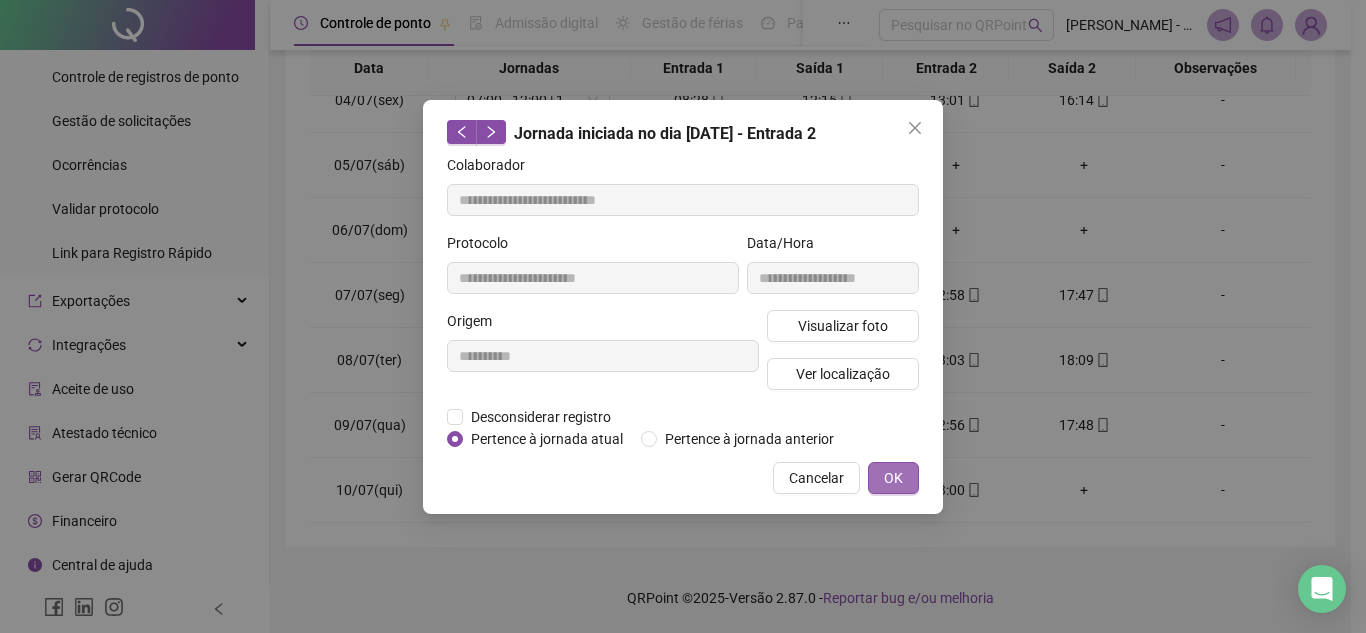 click on "OK" at bounding box center (893, 478) 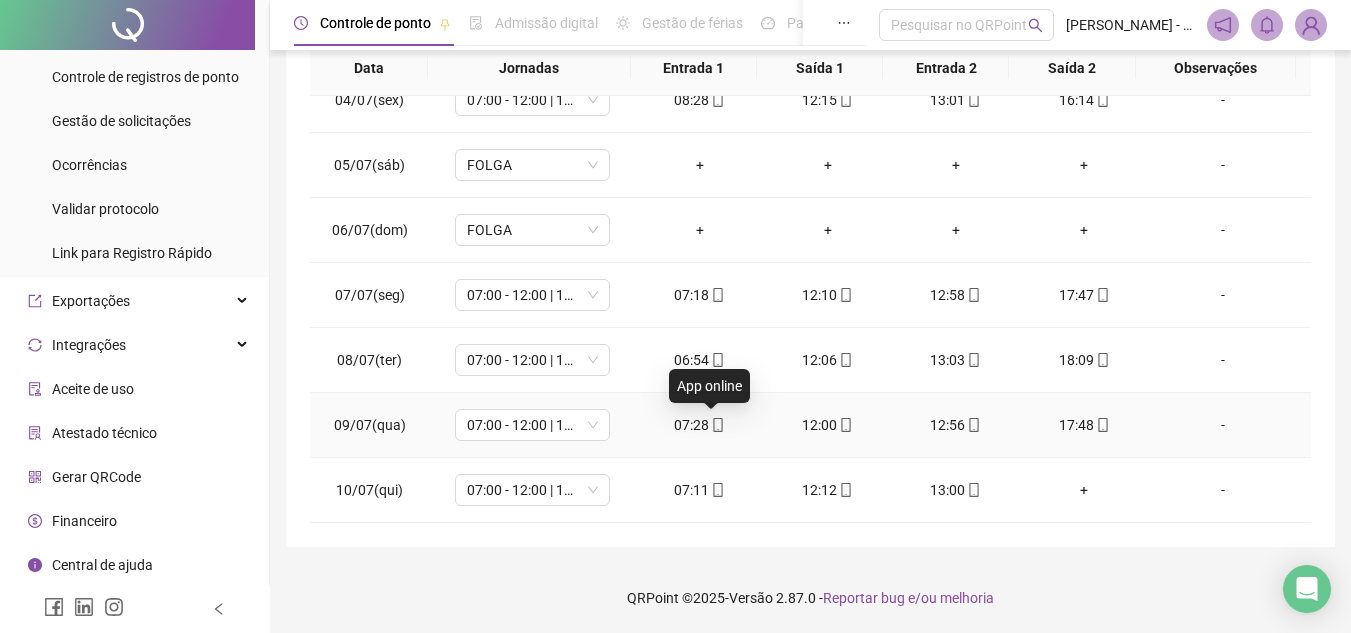click 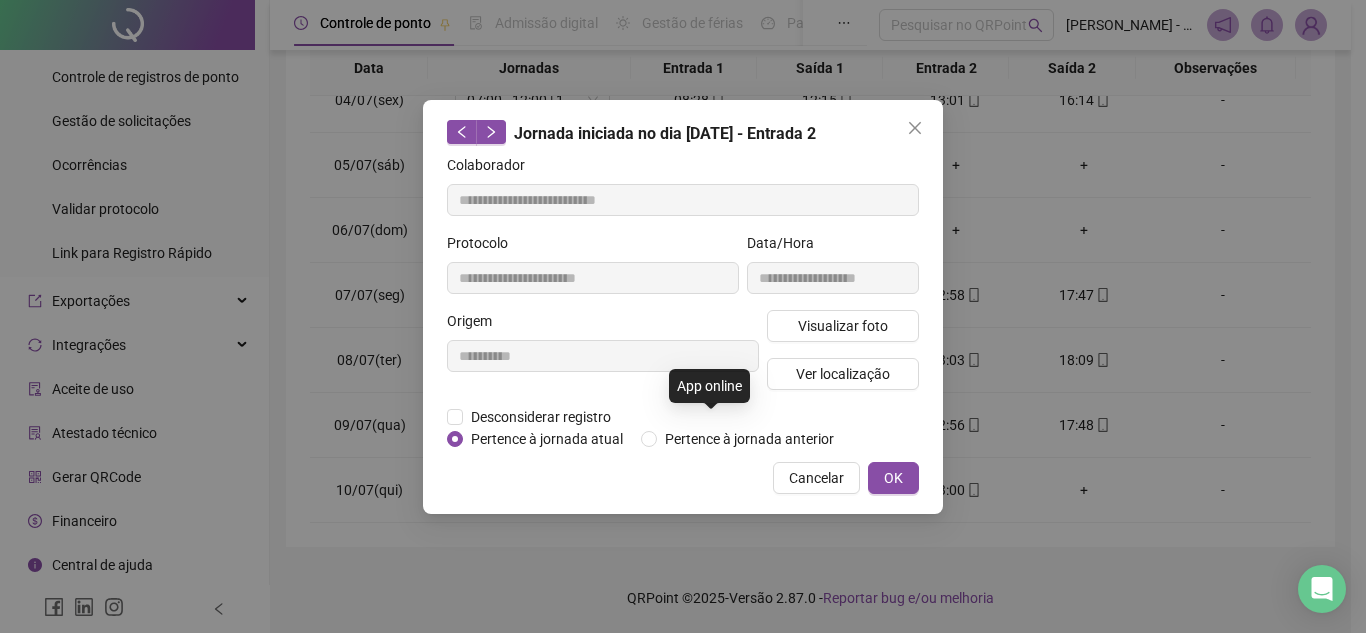 type on "**********" 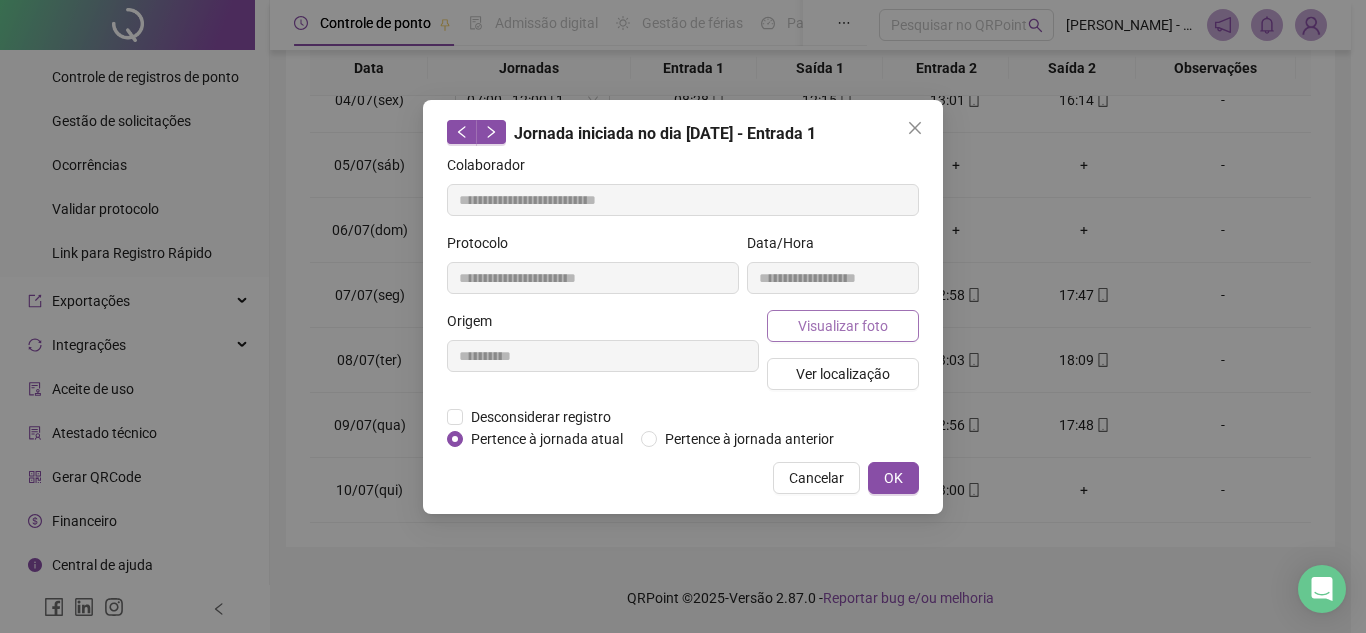 click on "Visualizar foto" at bounding box center [843, 326] 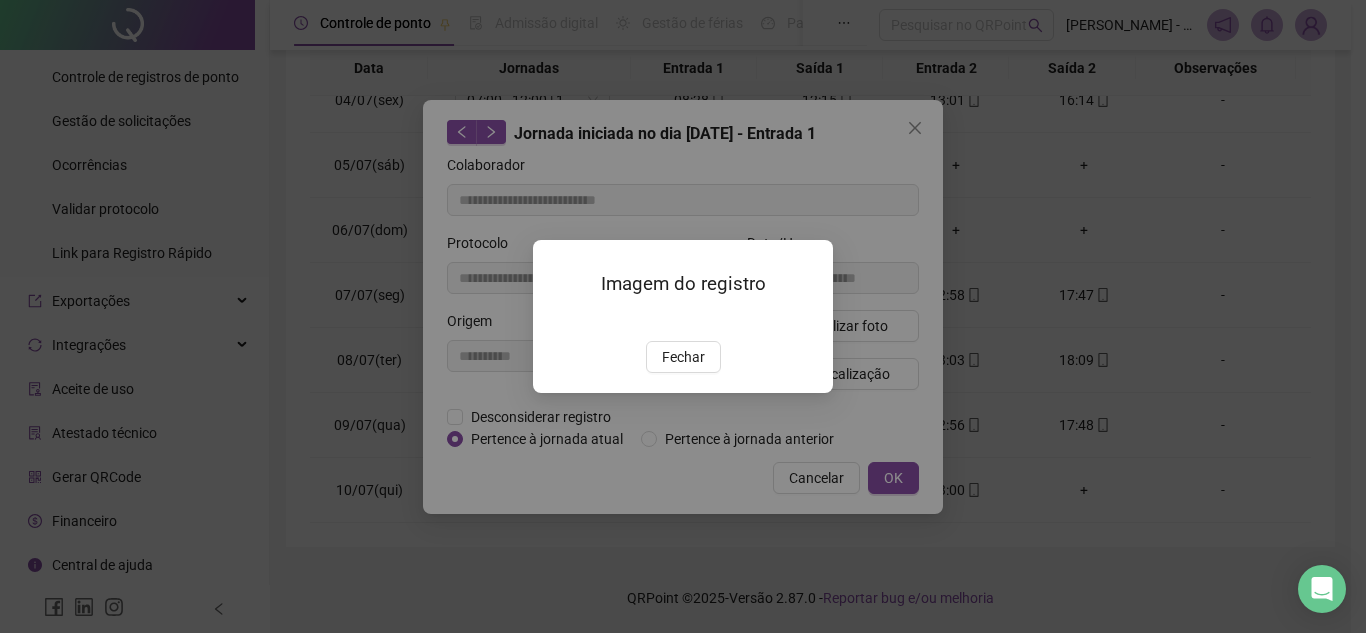 click at bounding box center [557, 320] 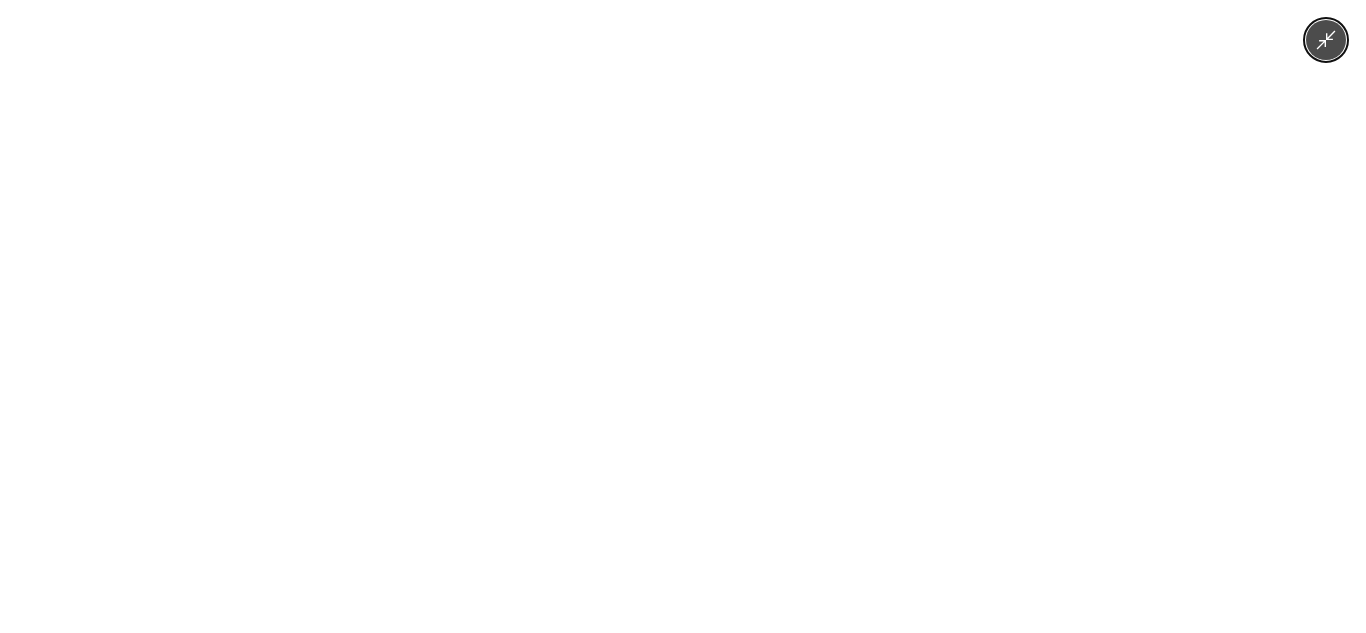 click at bounding box center [683, 316] 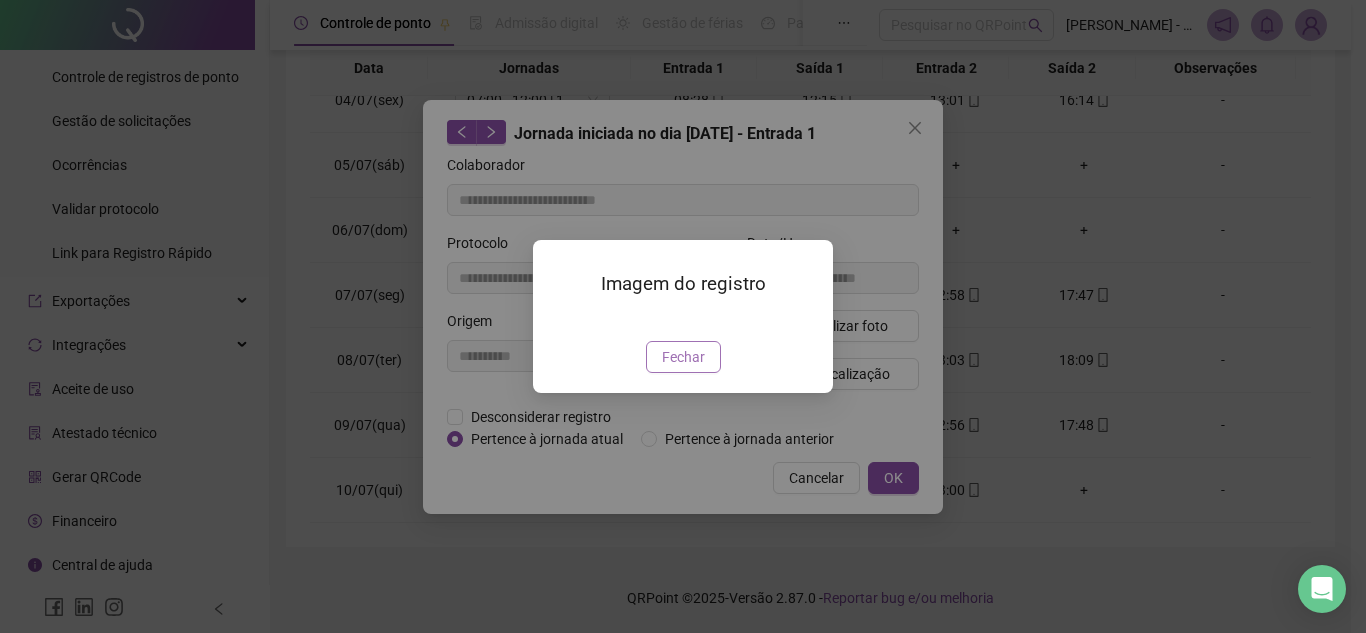 click on "Fechar" at bounding box center (683, 357) 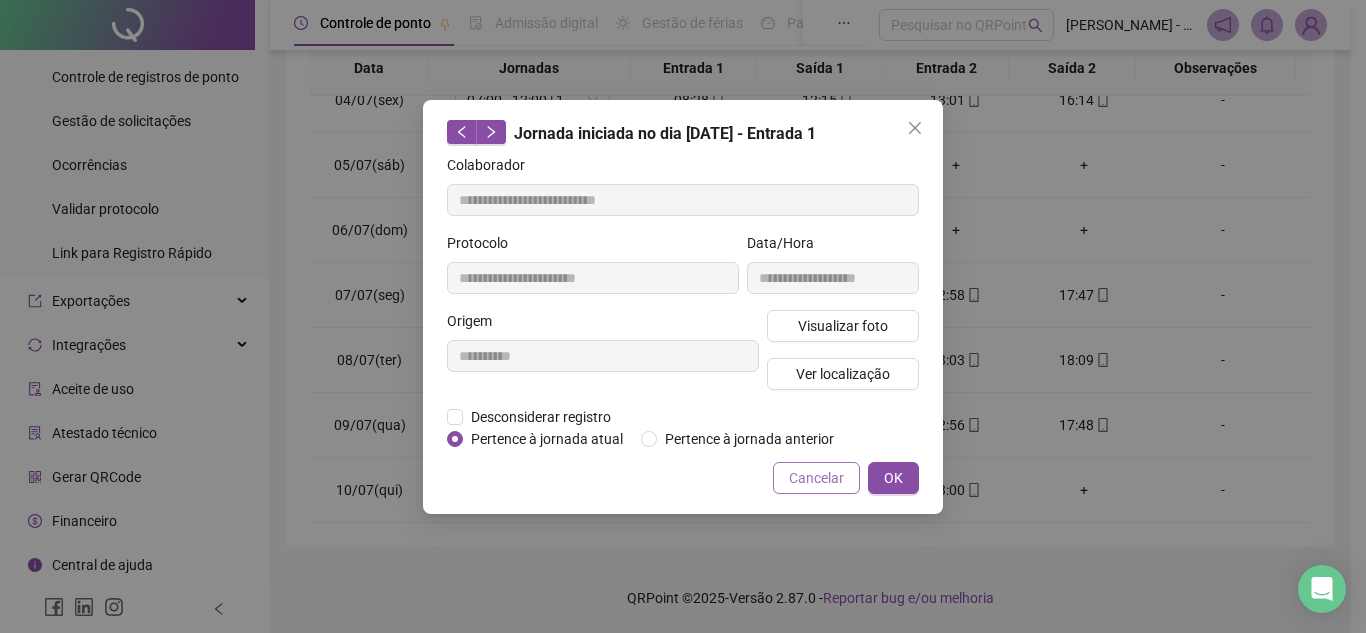 click on "Cancelar" at bounding box center (816, 478) 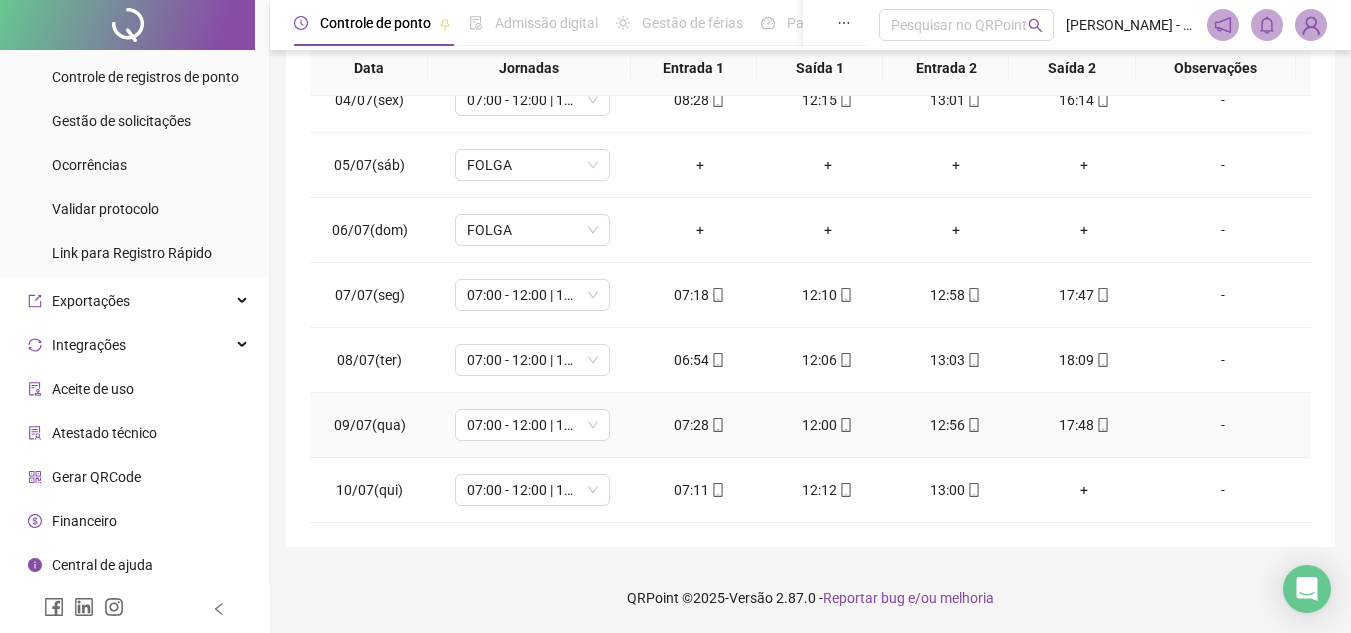 click 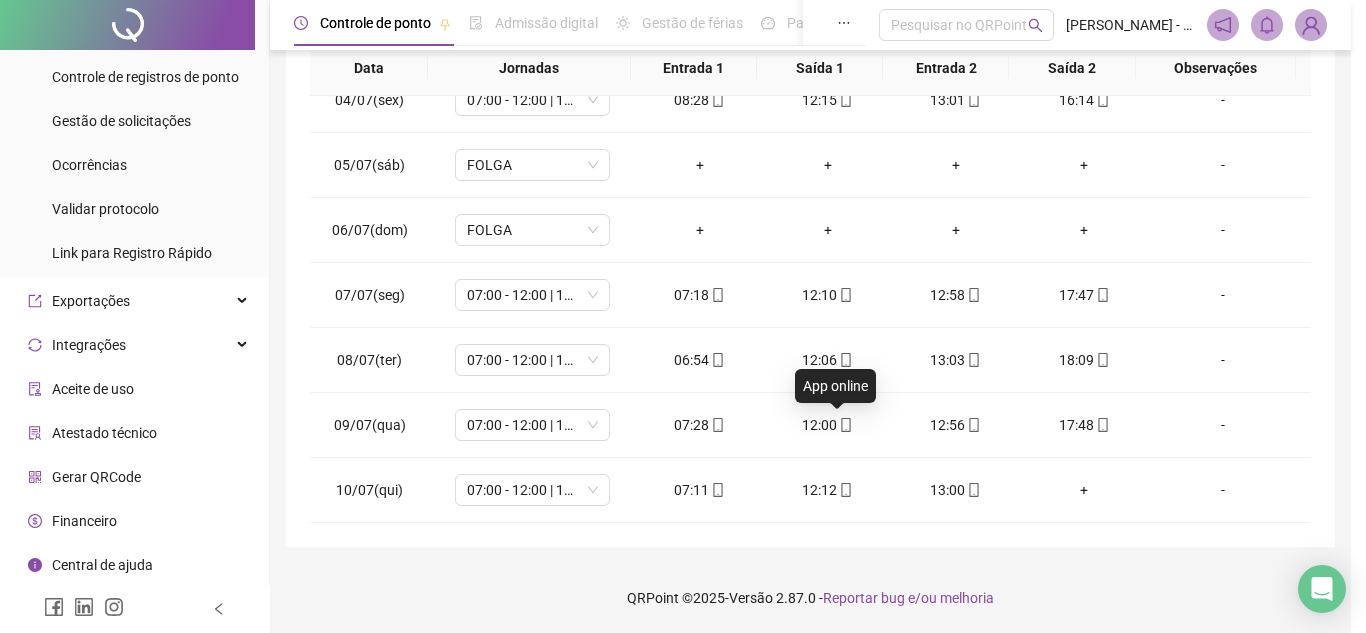 type on "**********" 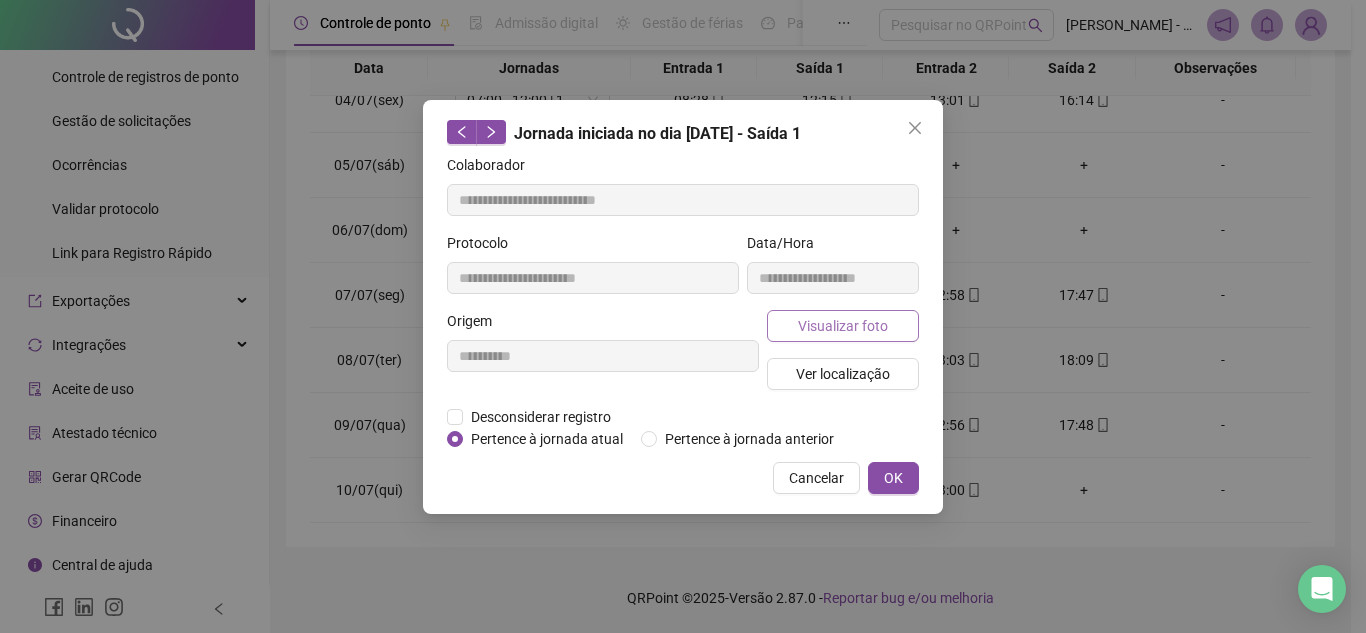 click on "Visualizar foto" at bounding box center (843, 326) 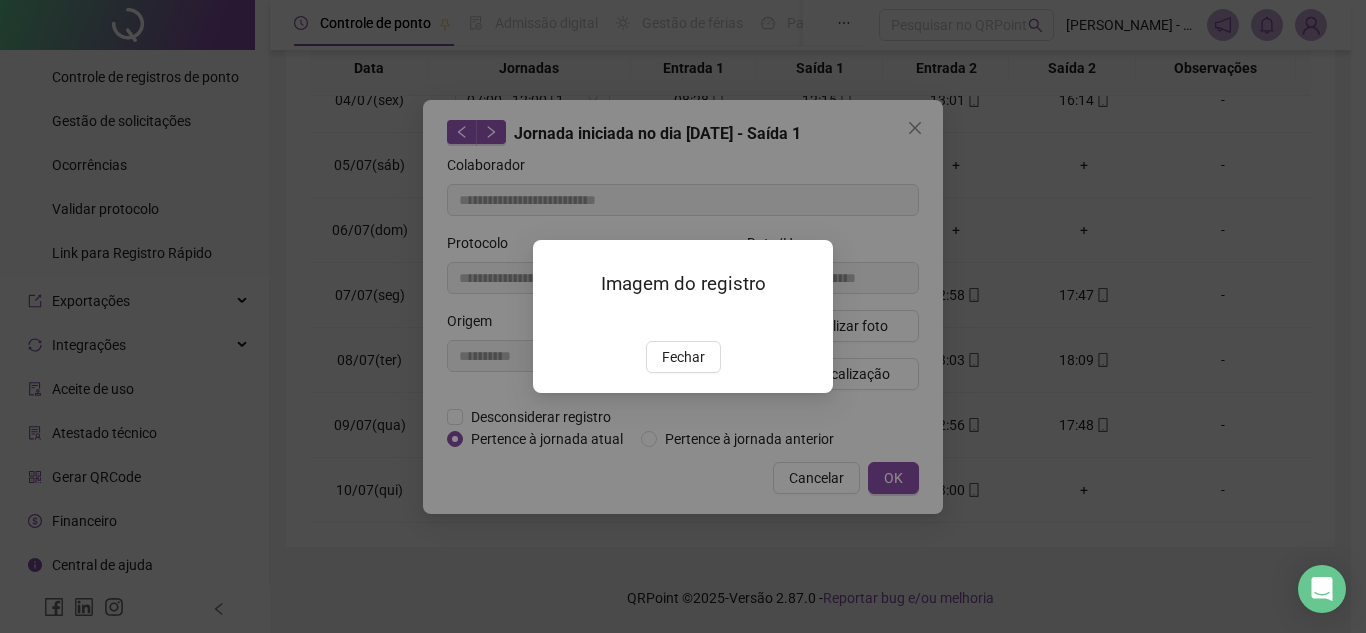 click at bounding box center [557, 320] 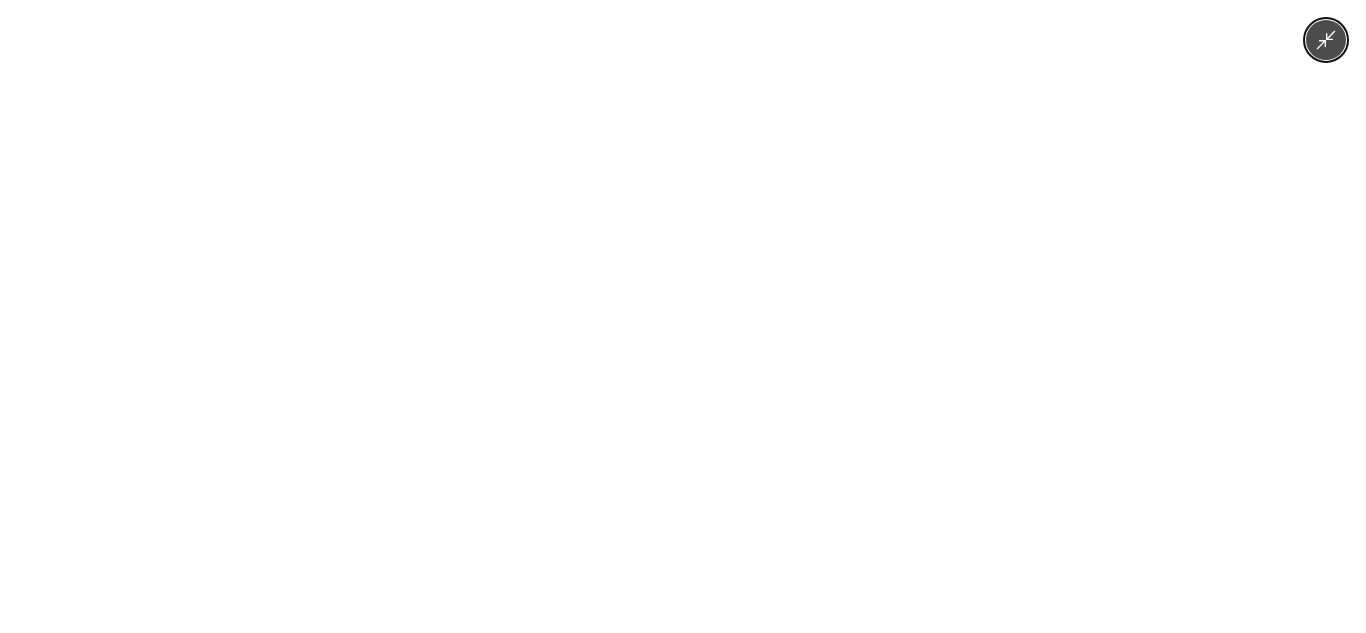 click at bounding box center [683, 316] 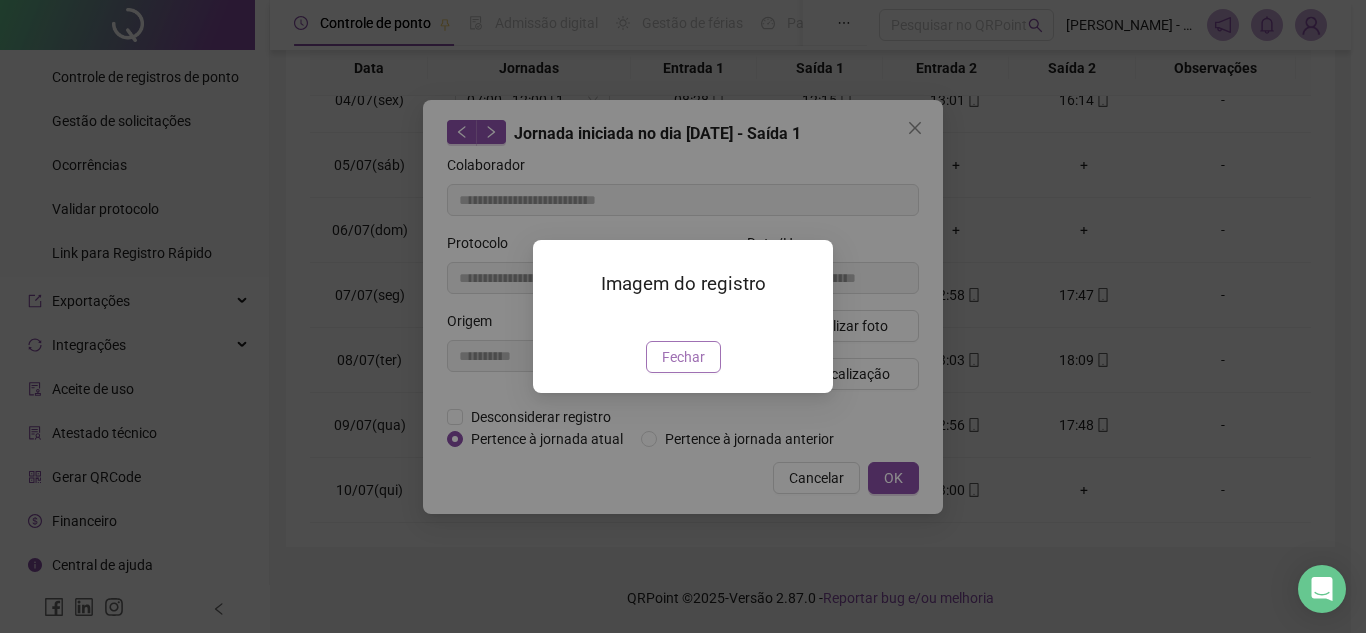 click on "Fechar" at bounding box center (683, 357) 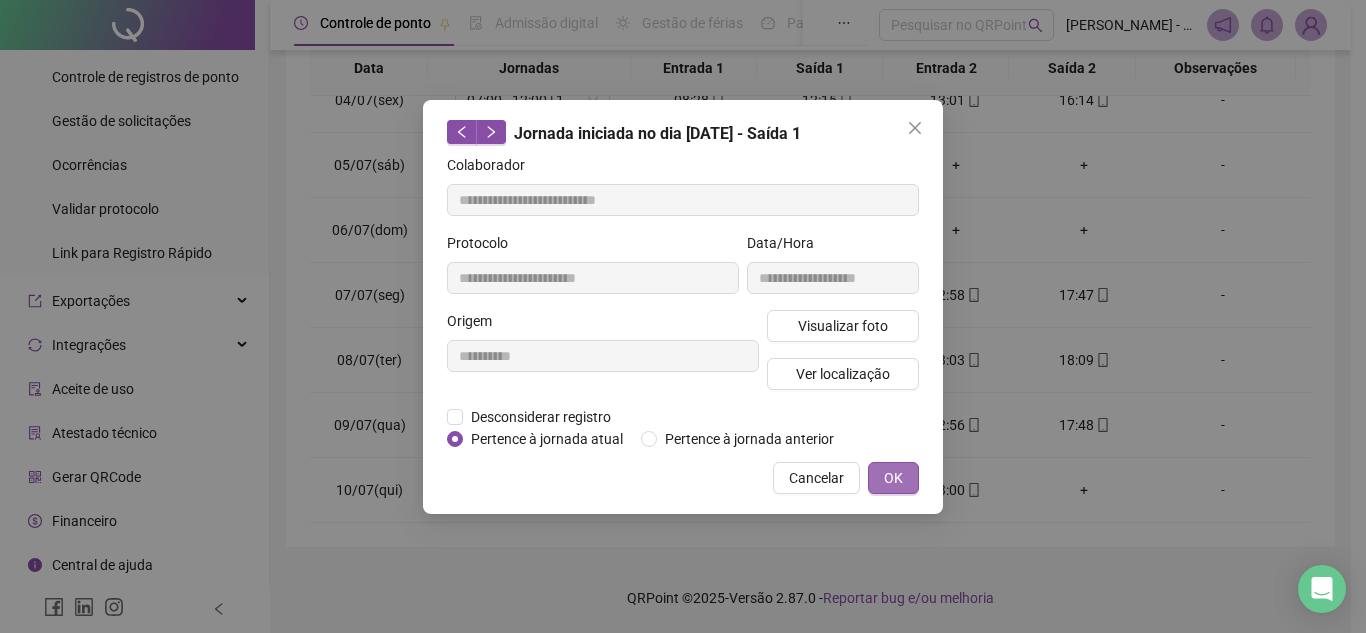 click on "OK" at bounding box center (893, 478) 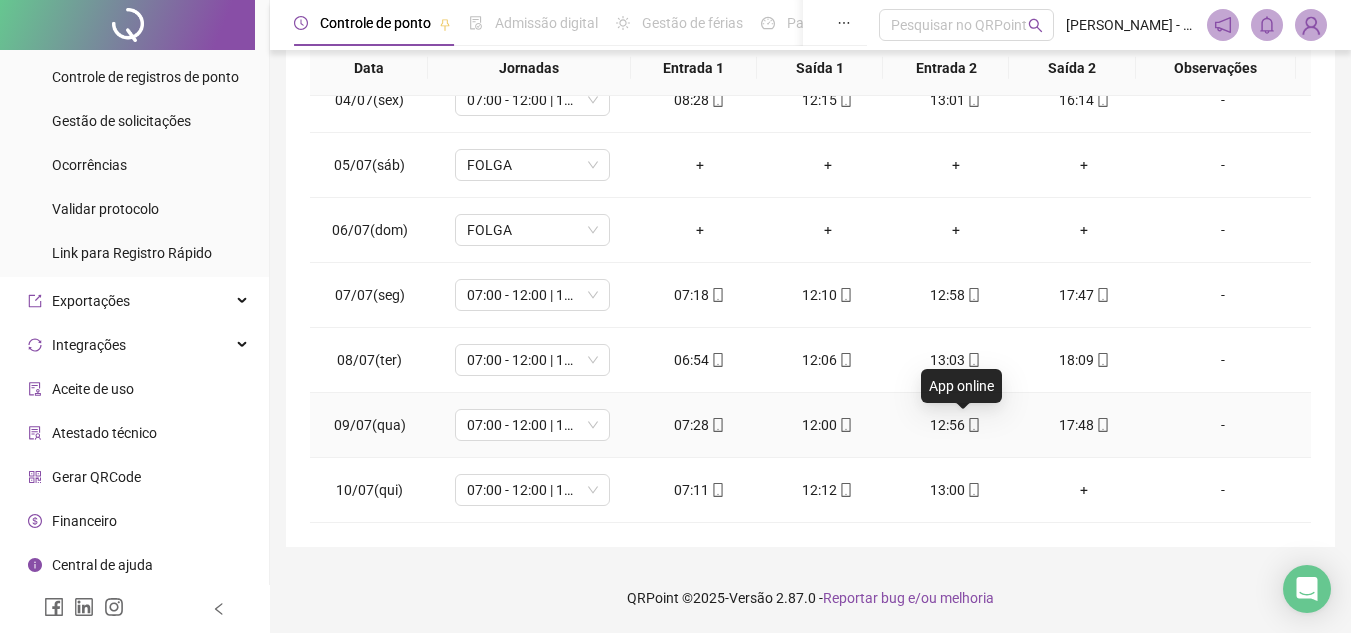 click 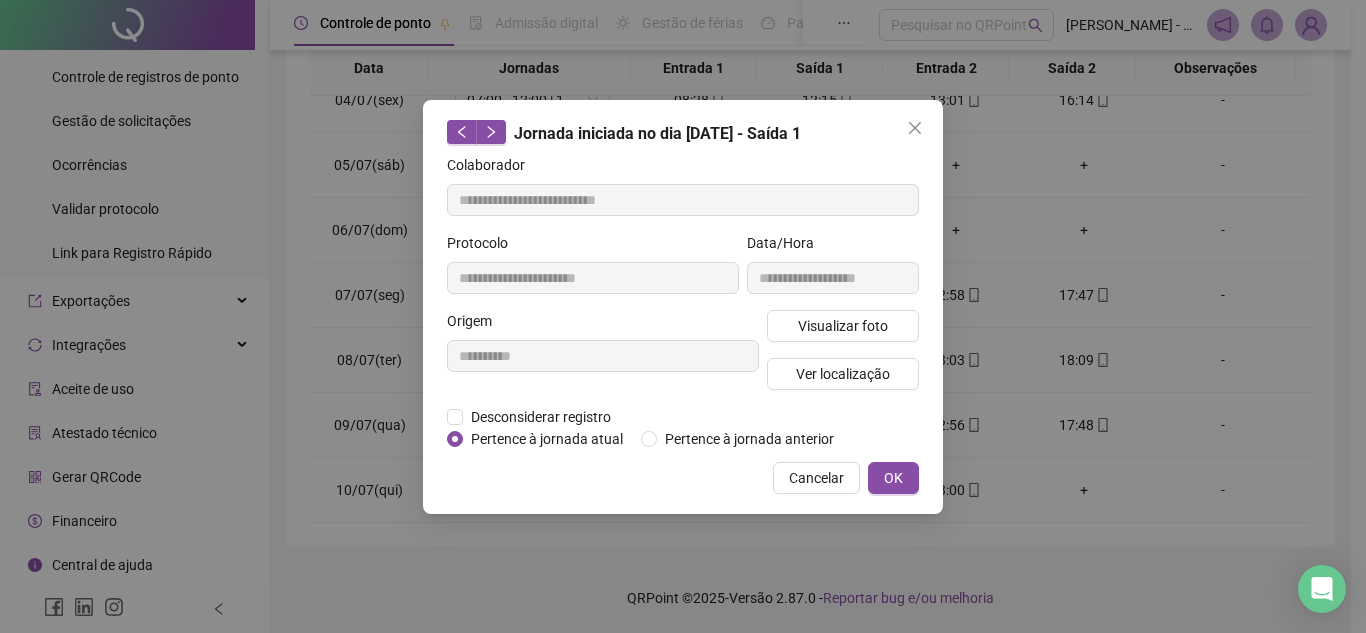 type on "**********" 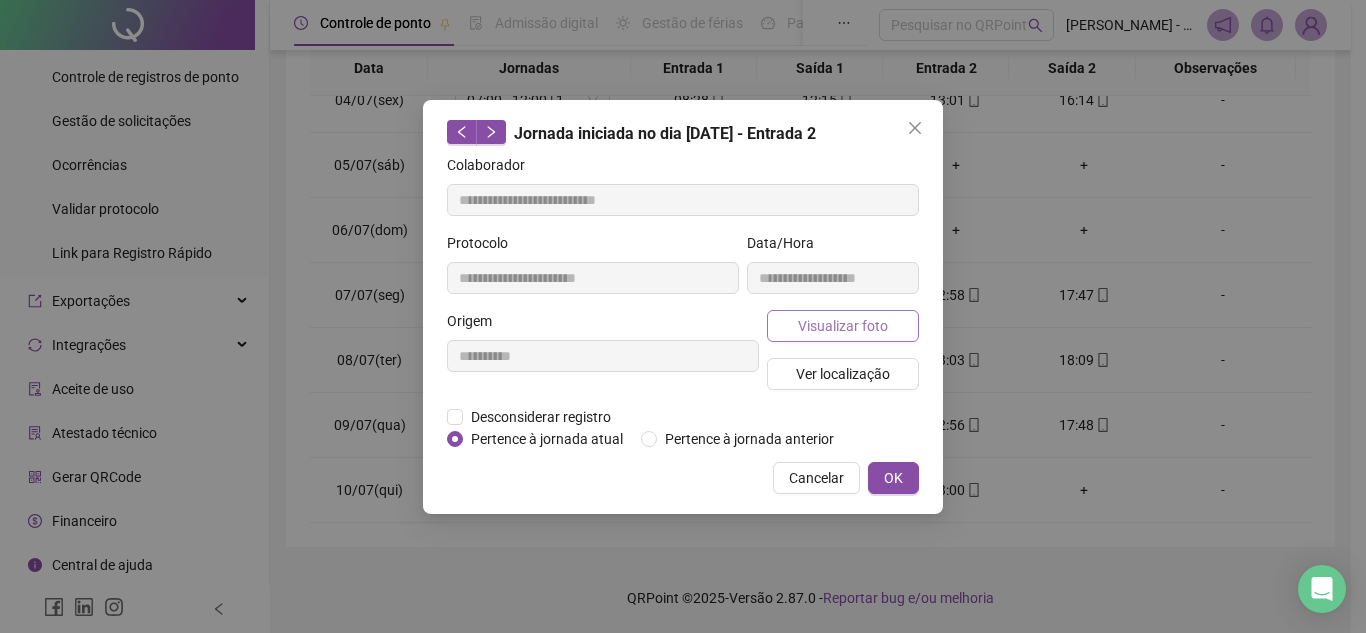 click on "Visualizar foto" at bounding box center [843, 326] 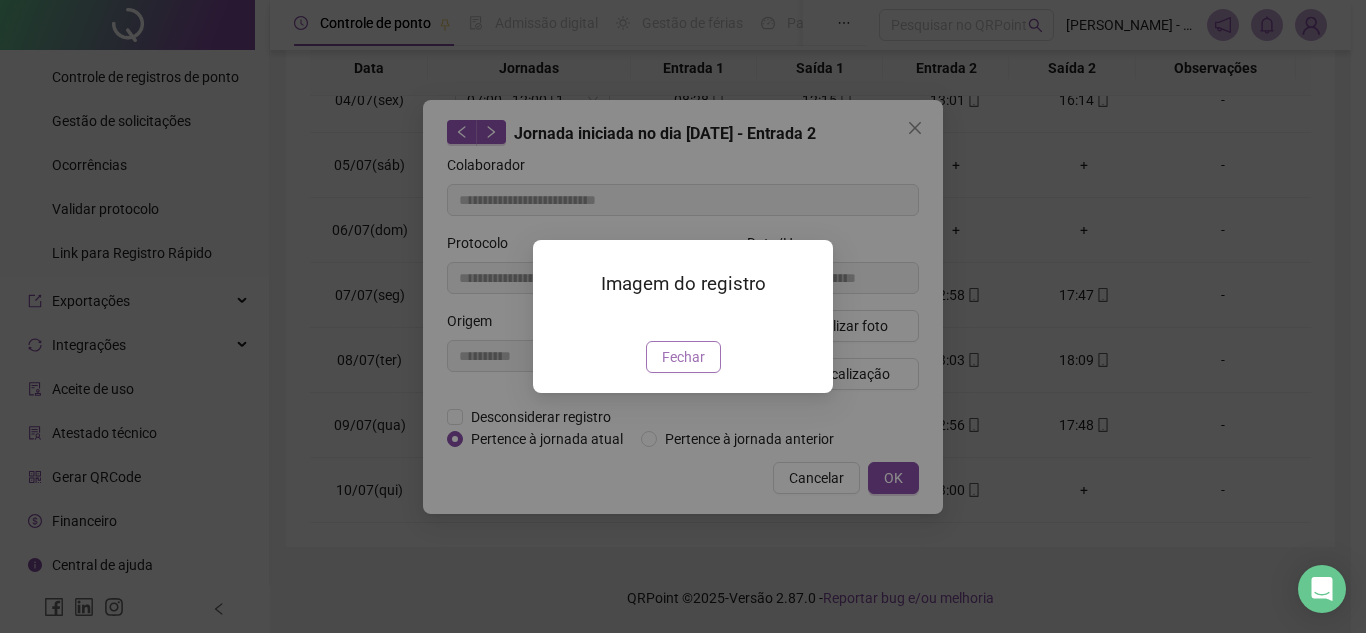 click on "Fechar" at bounding box center [683, 357] 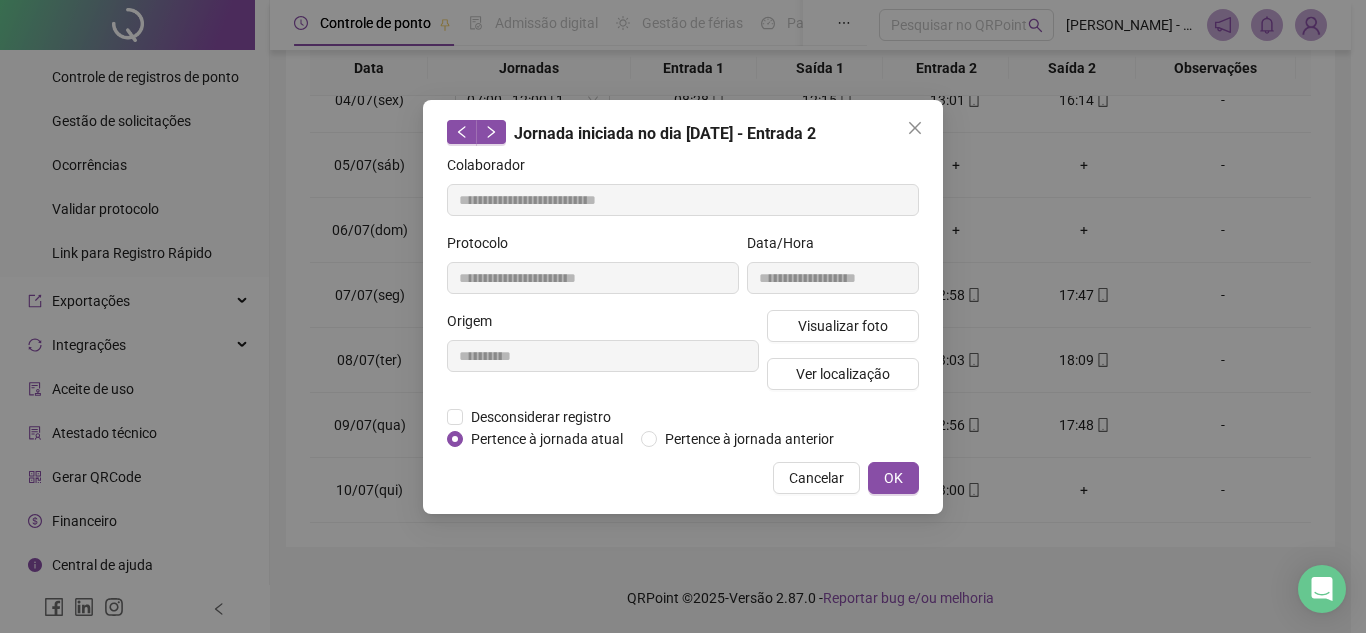 click on "OK" at bounding box center (893, 478) 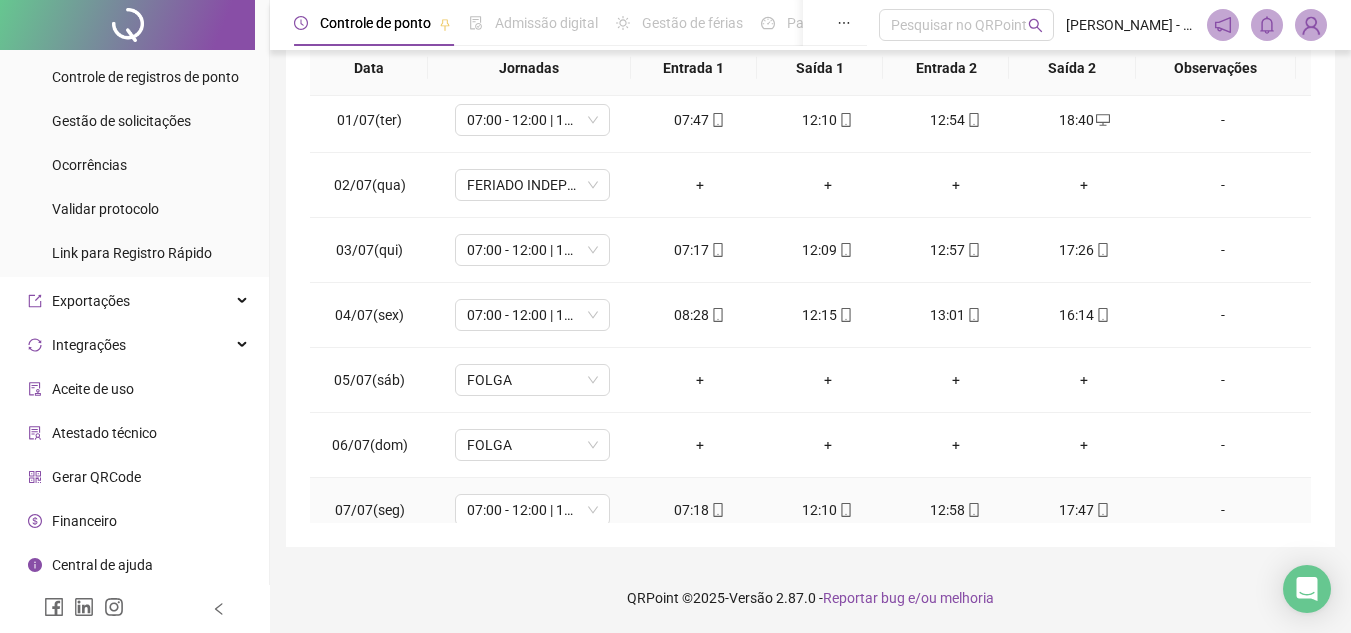 scroll, scrollTop: 0, scrollLeft: 0, axis: both 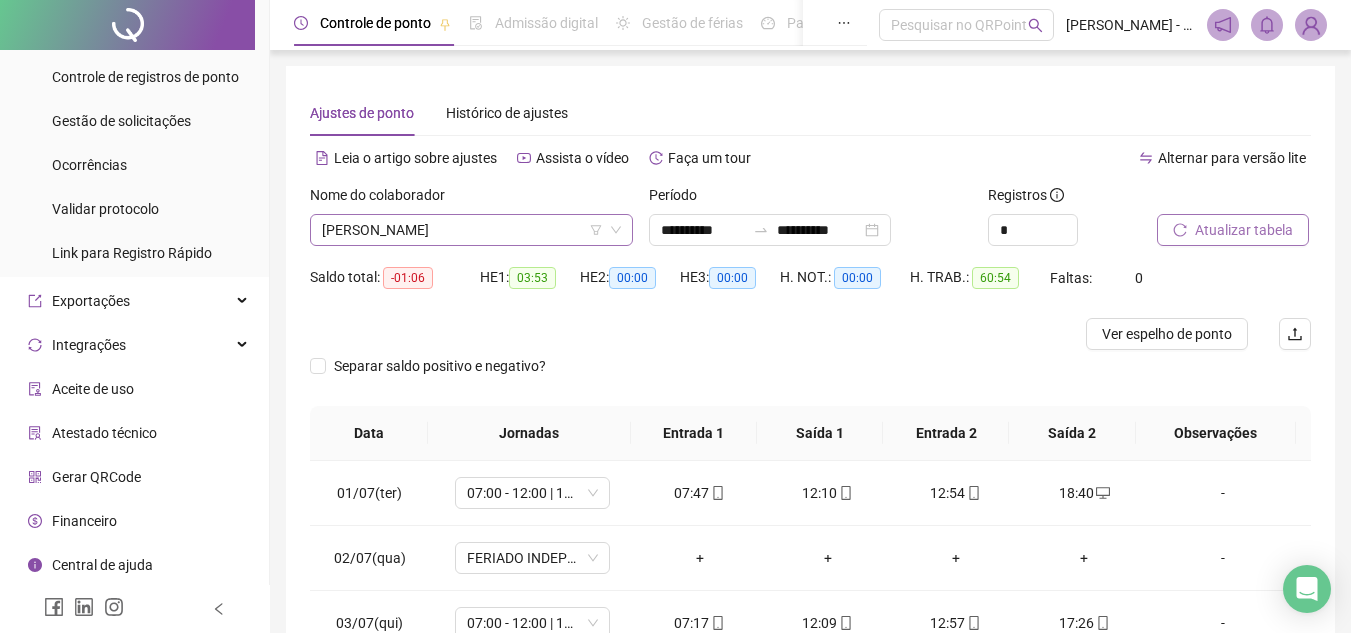 click on "JEAN CARLOS TEIXEIRA SANTOS" at bounding box center [471, 230] 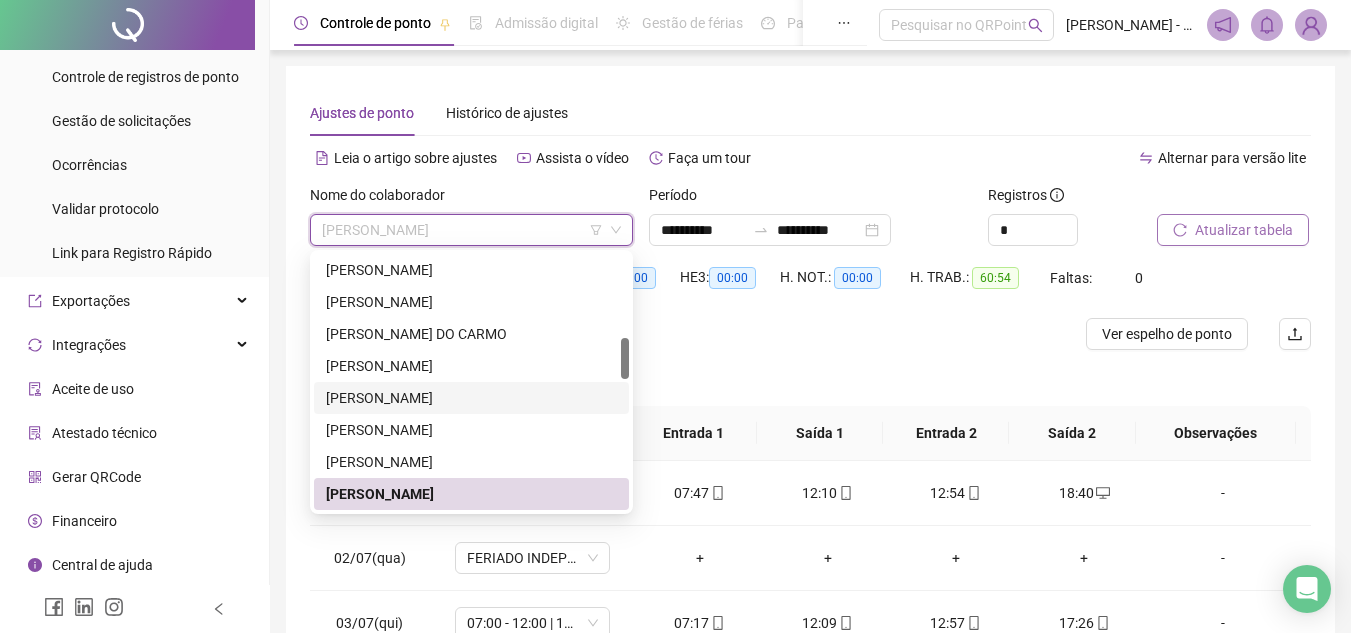 scroll, scrollTop: 612, scrollLeft: 0, axis: vertical 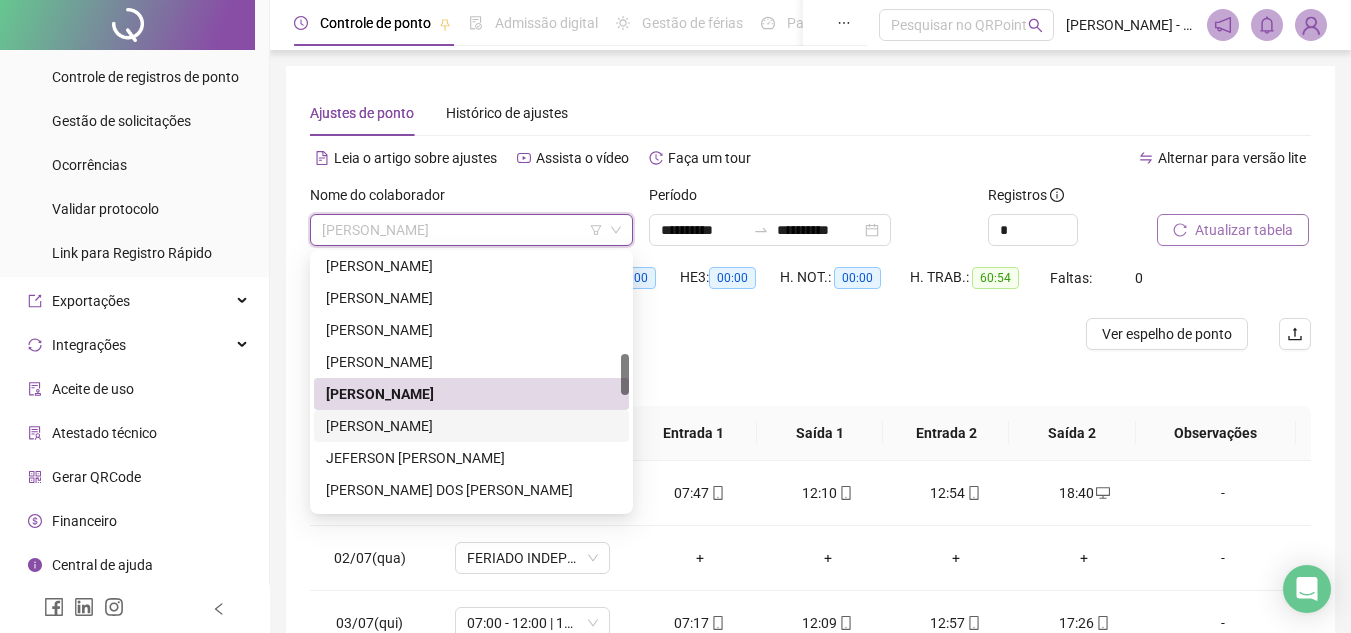 click on "JEAN CRUZ DE SANTANA" at bounding box center [471, 426] 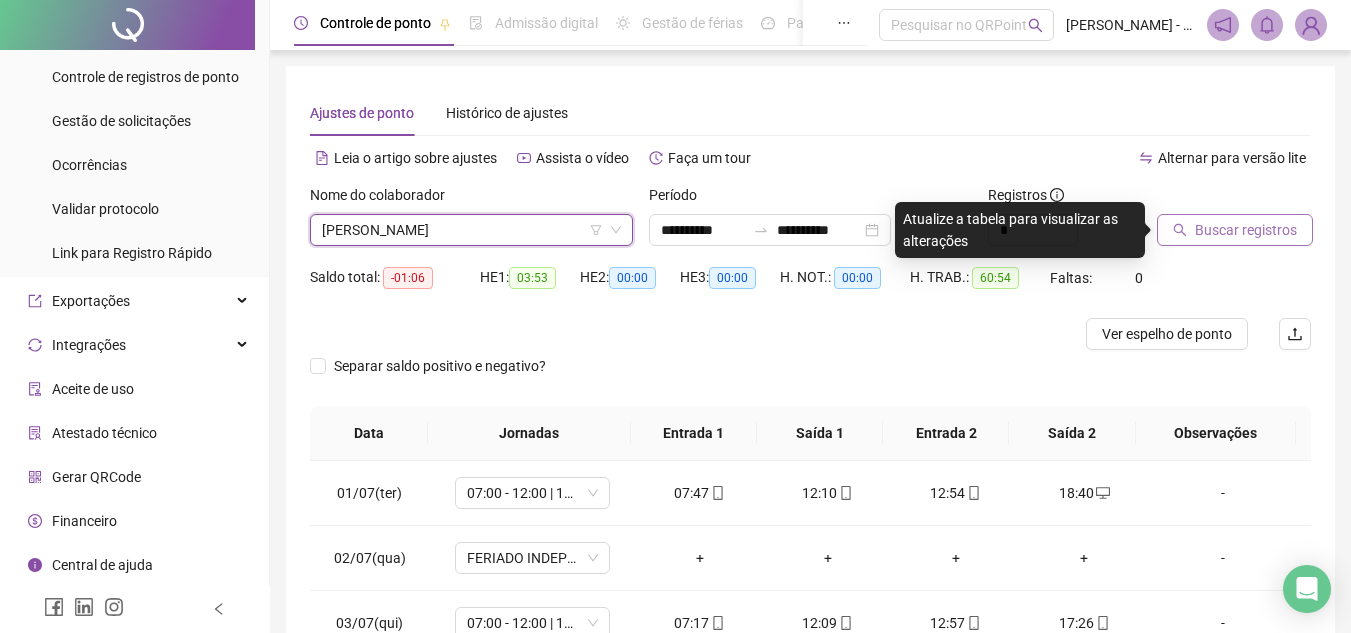 click on "Buscar registros" at bounding box center [1246, 230] 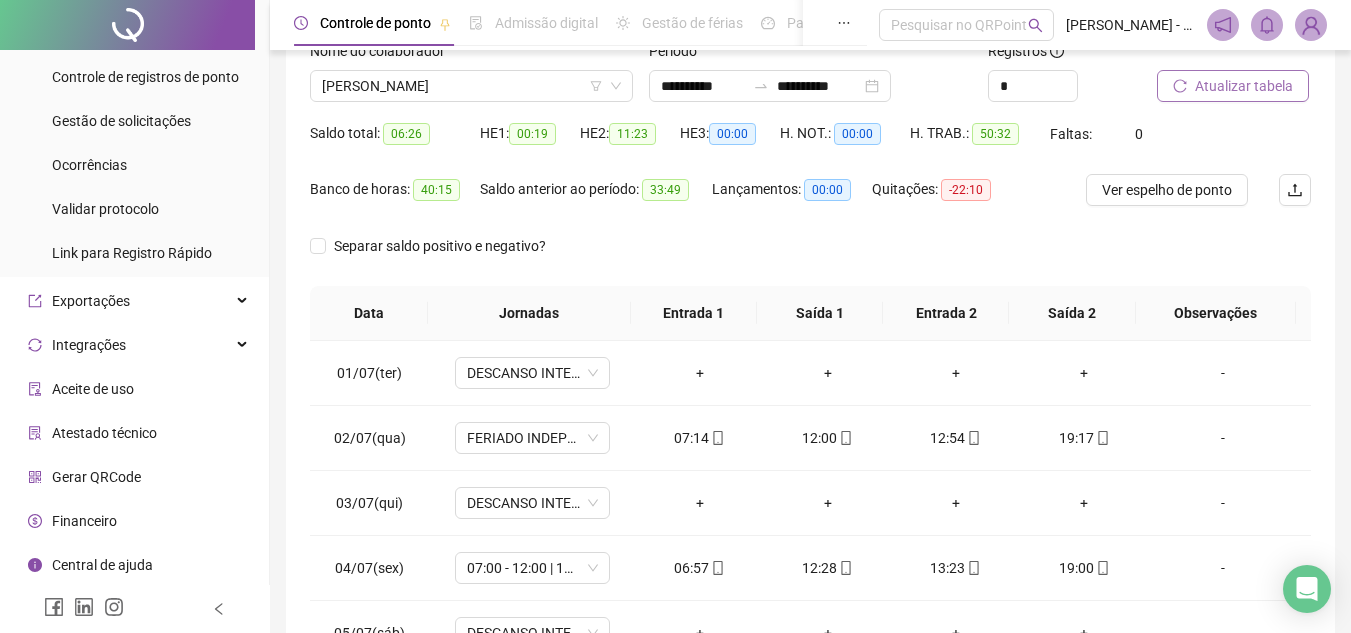 scroll, scrollTop: 200, scrollLeft: 0, axis: vertical 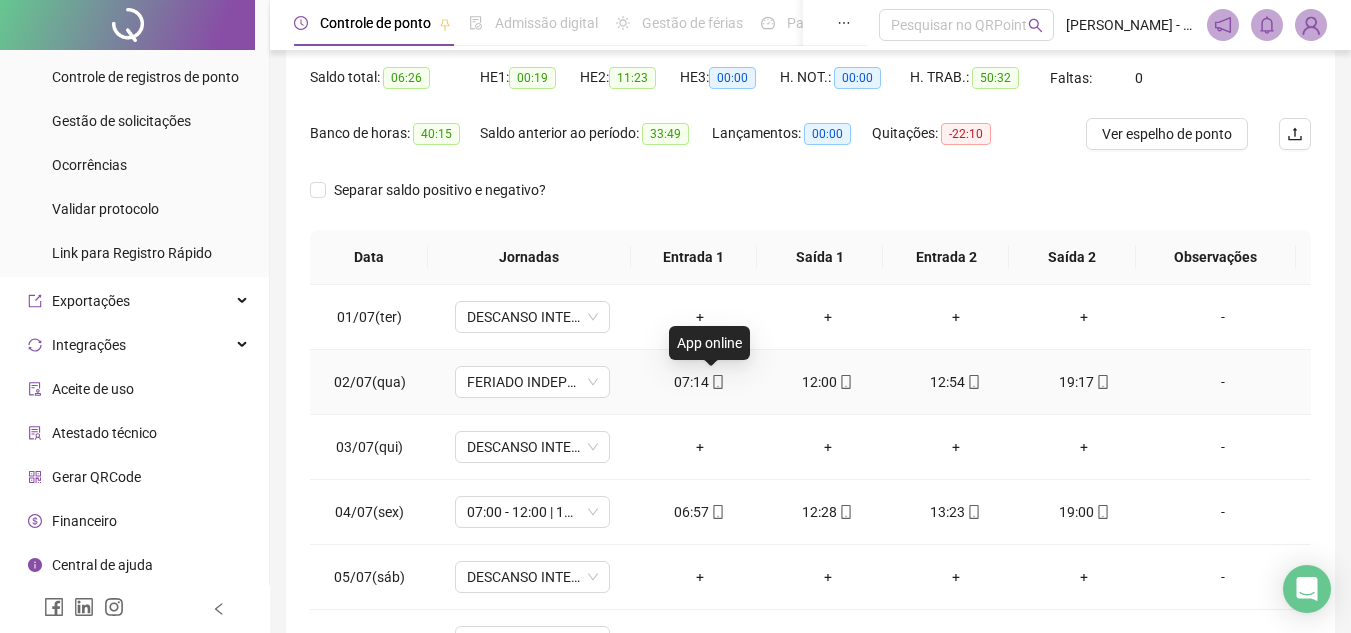click at bounding box center [717, 382] 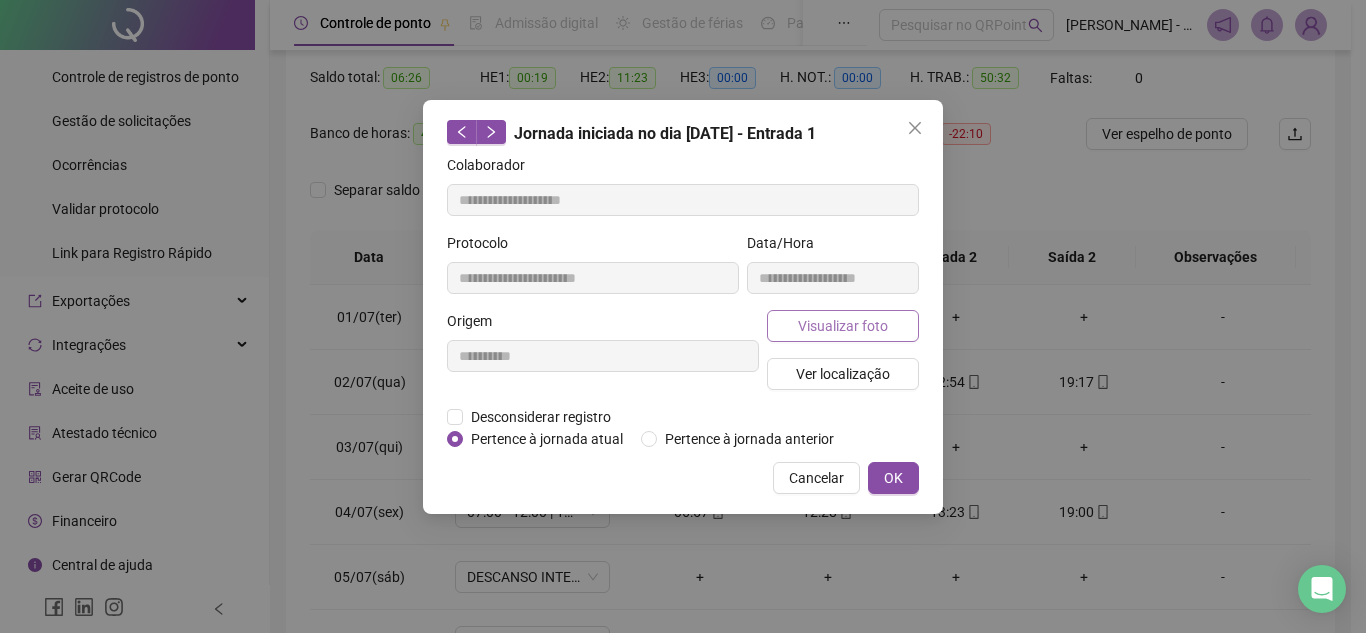 click on "Visualizar foto" at bounding box center [843, 326] 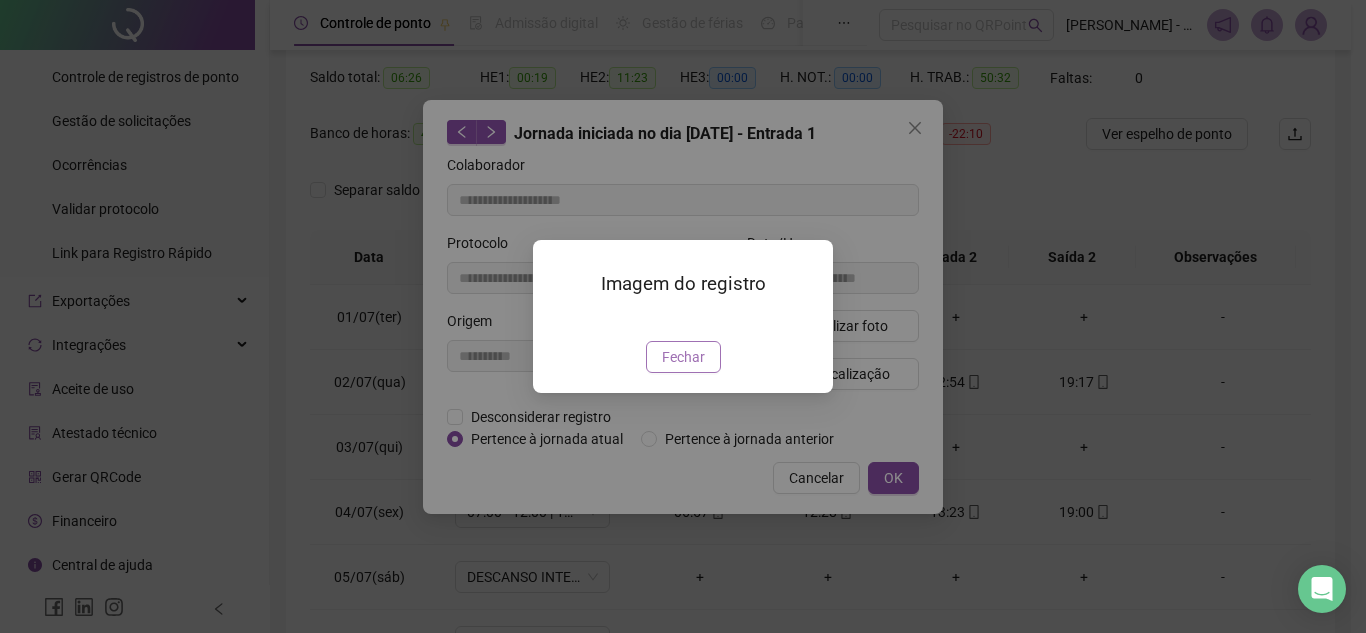 click on "Fechar" at bounding box center [683, 357] 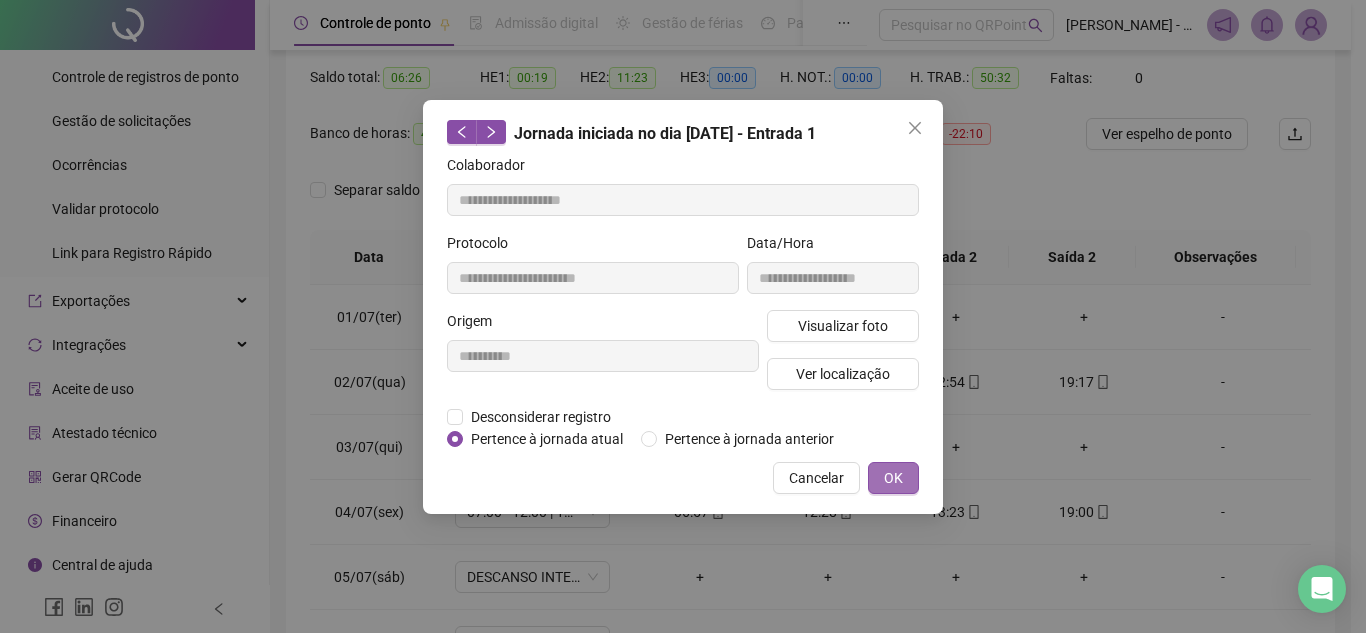 click on "OK" at bounding box center [893, 478] 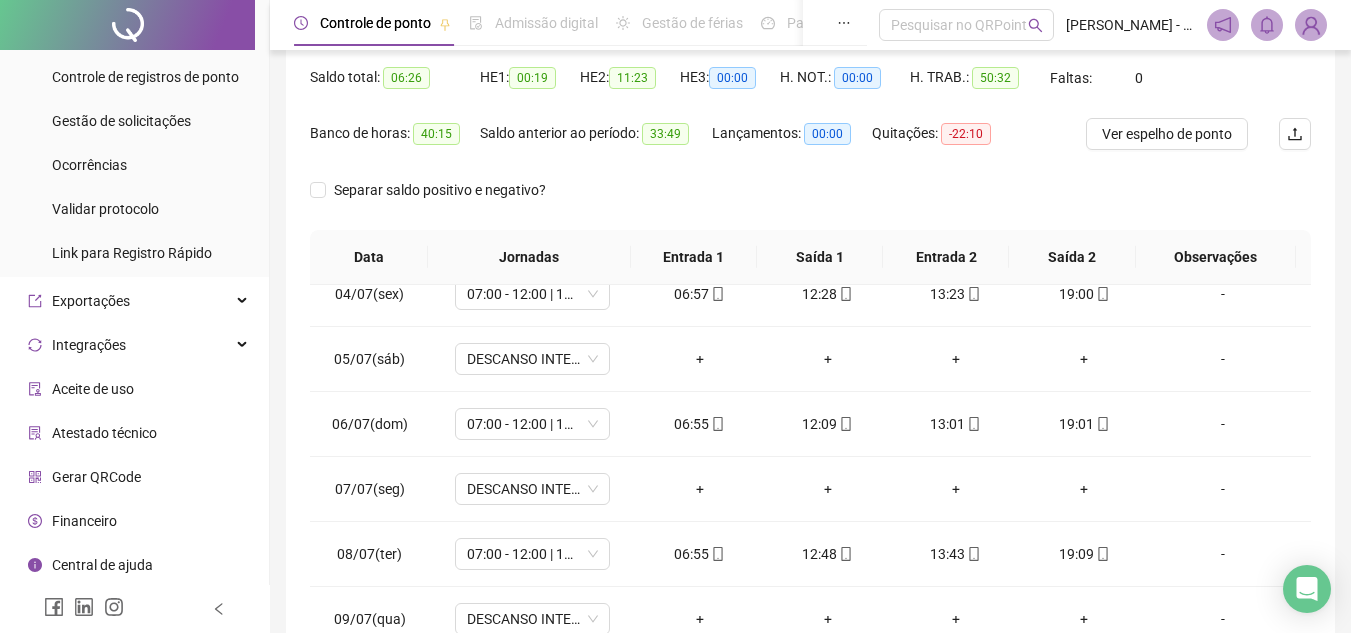 scroll, scrollTop: 223, scrollLeft: 0, axis: vertical 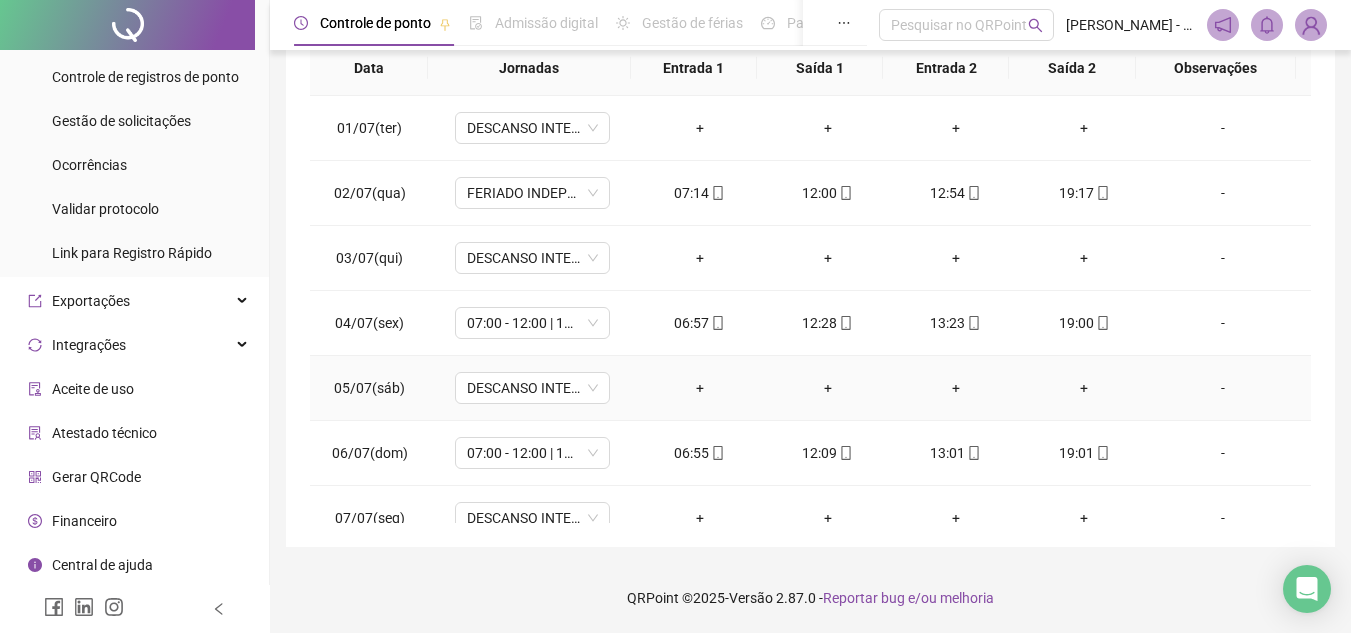 click on "05/07(sáb)" at bounding box center [369, 388] 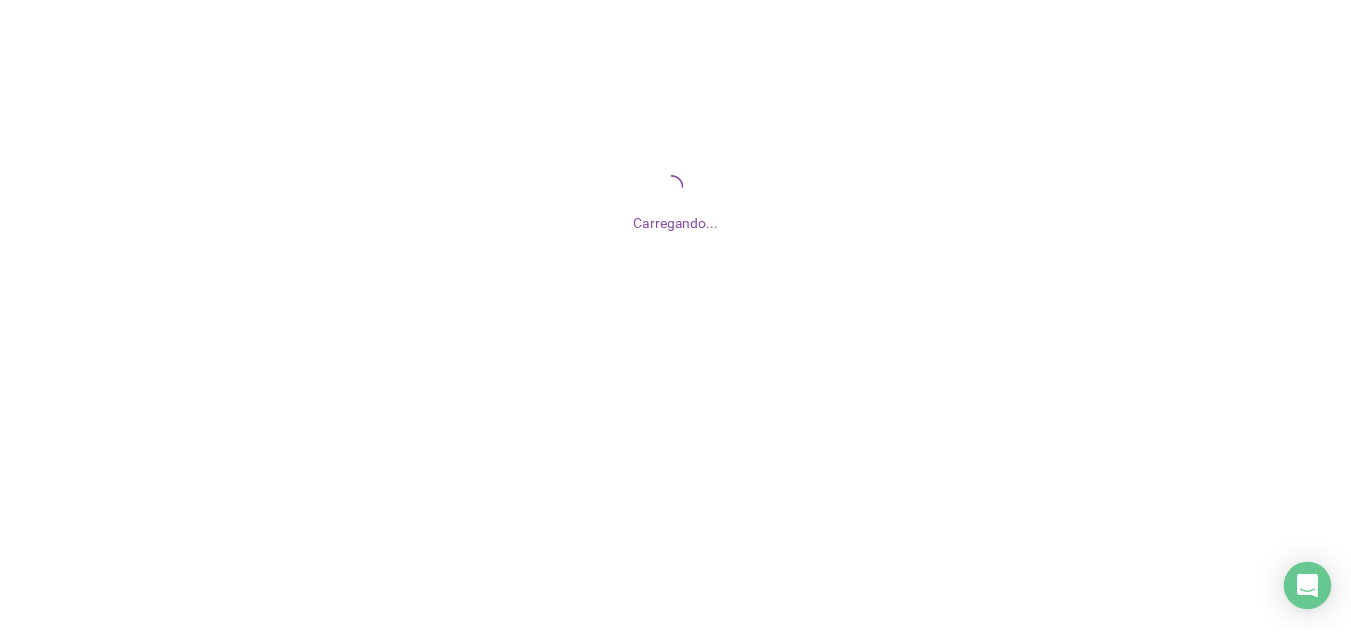 scroll, scrollTop: 0, scrollLeft: 0, axis: both 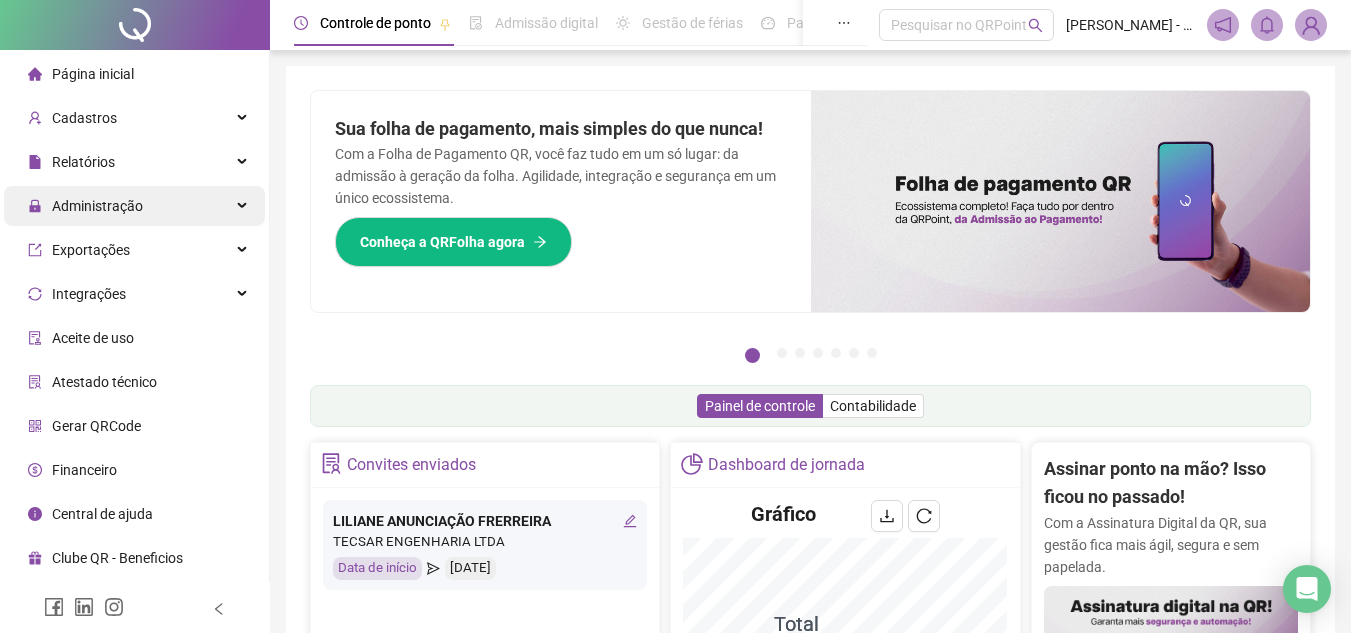 click on "Administração" at bounding box center [134, 206] 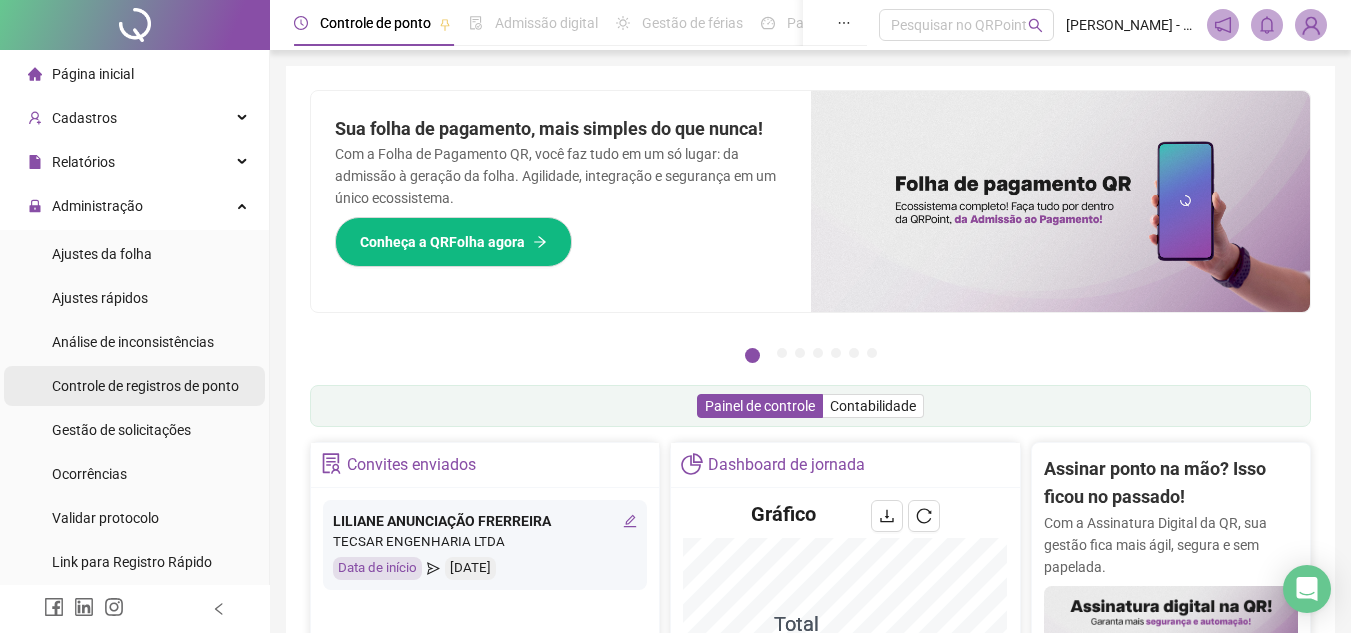 click on "Controle de registros de ponto" at bounding box center (145, 386) 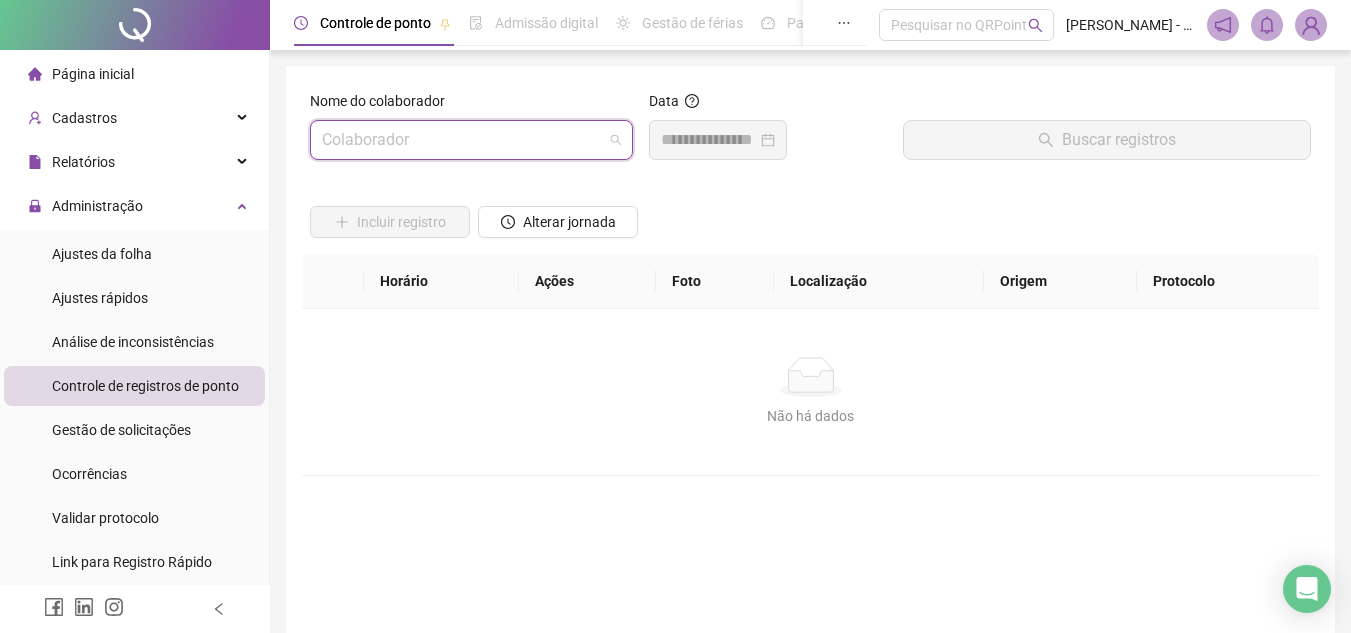 click at bounding box center (465, 140) 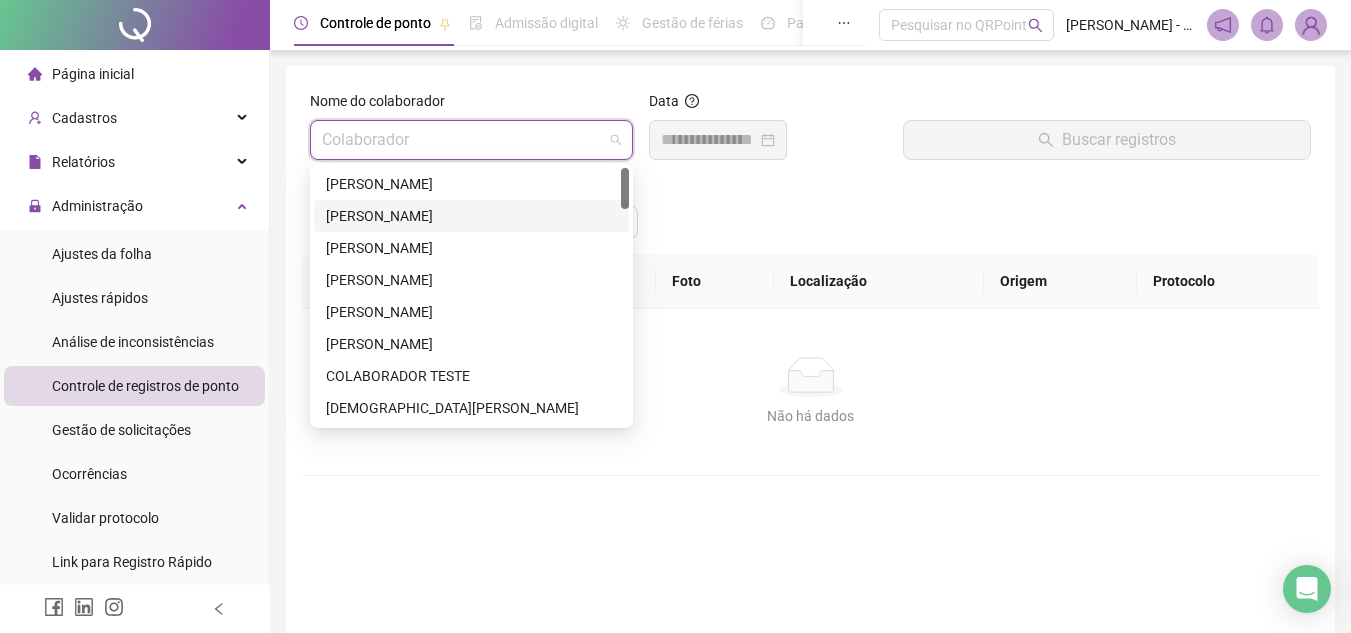 click on "AMARILDO BARRETO DOS SANTOS" at bounding box center [471, 216] 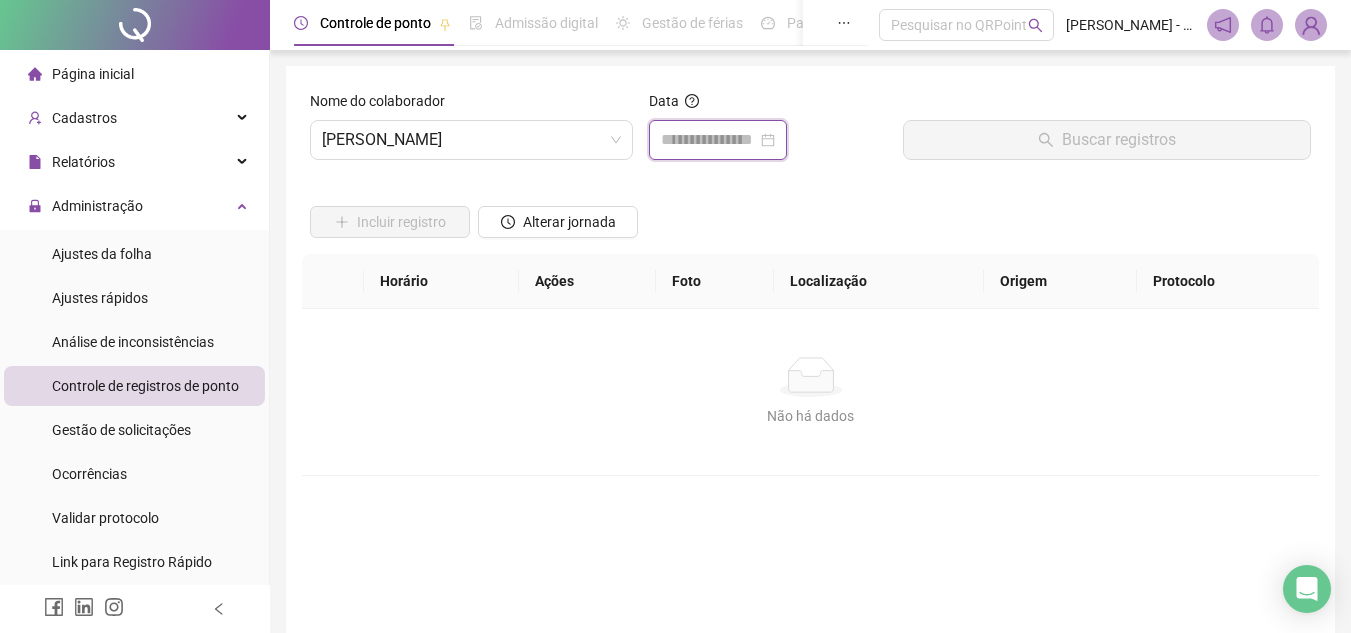 click at bounding box center (709, 140) 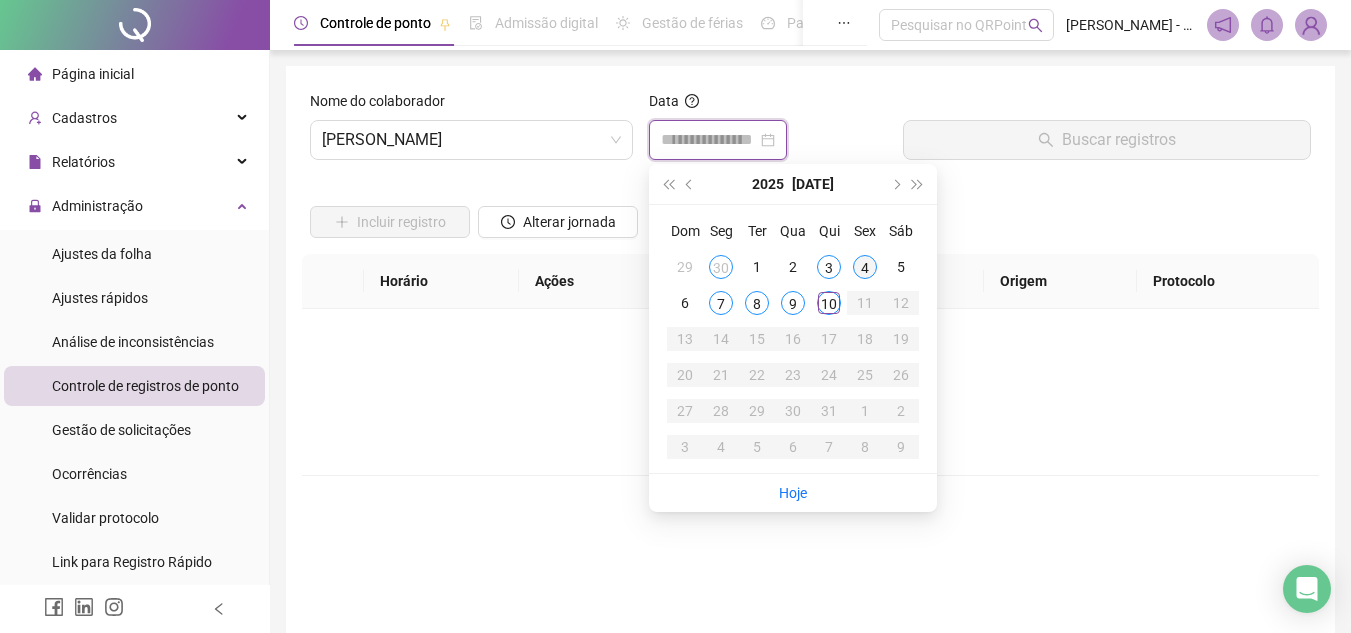 type on "**********" 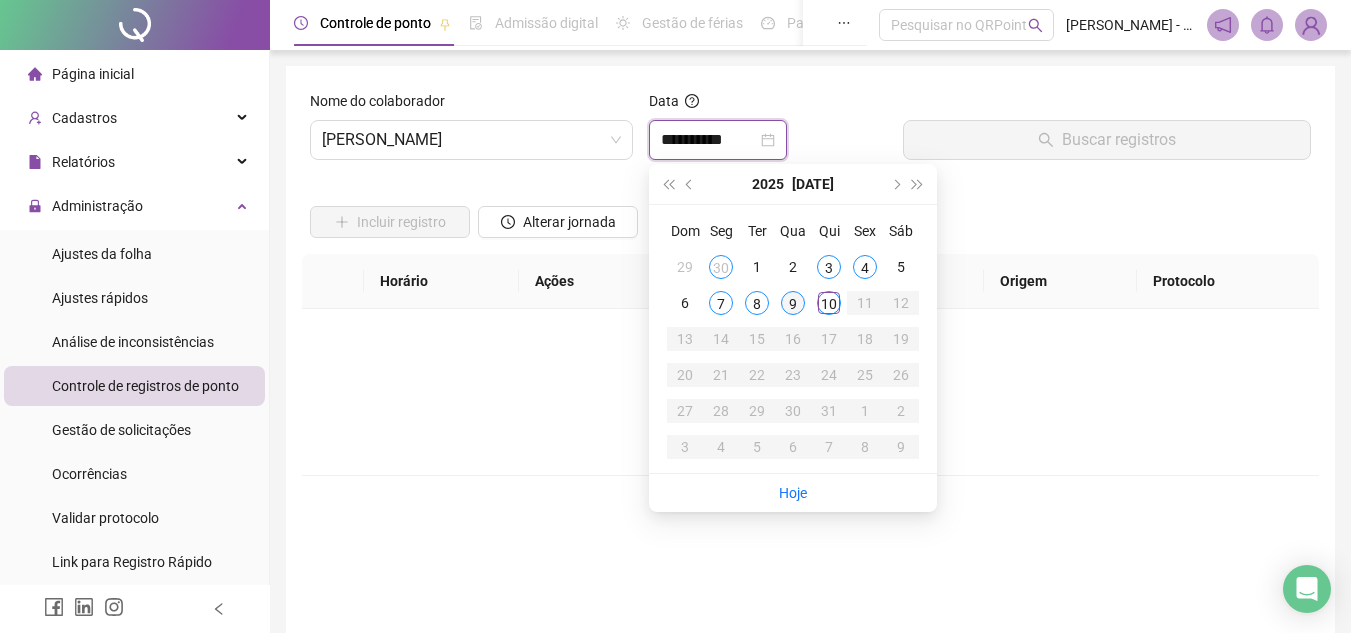 type on "**********" 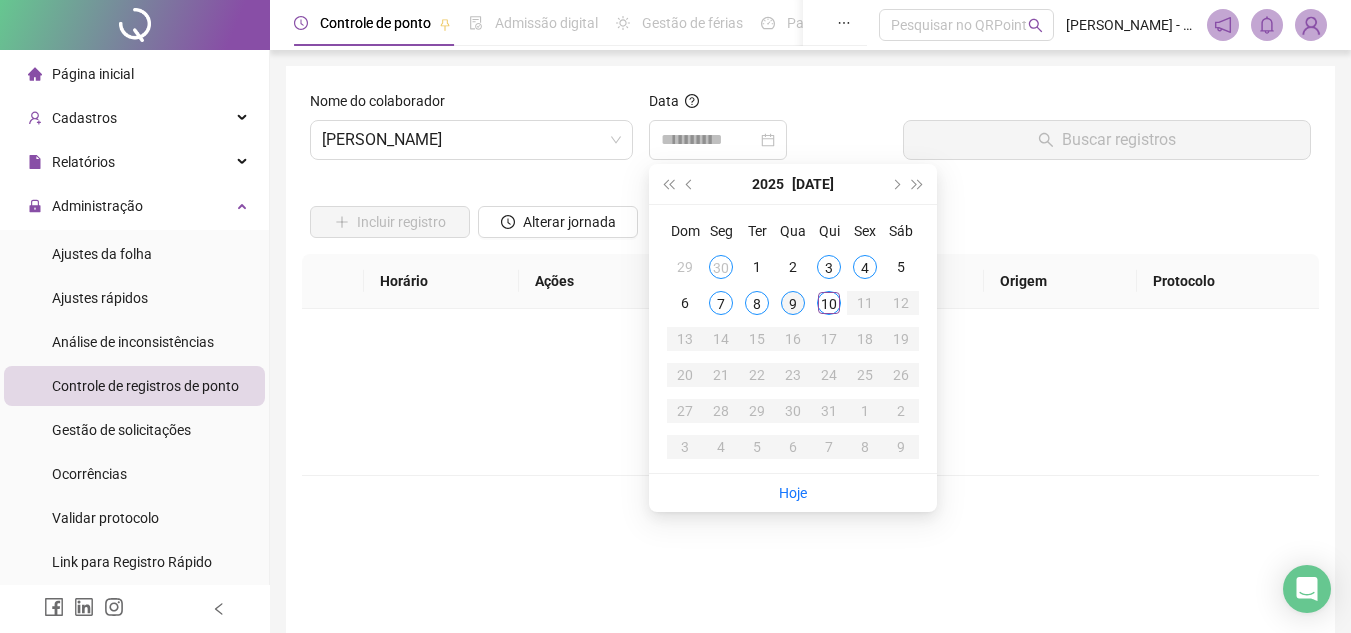 click on "9" at bounding box center [793, 303] 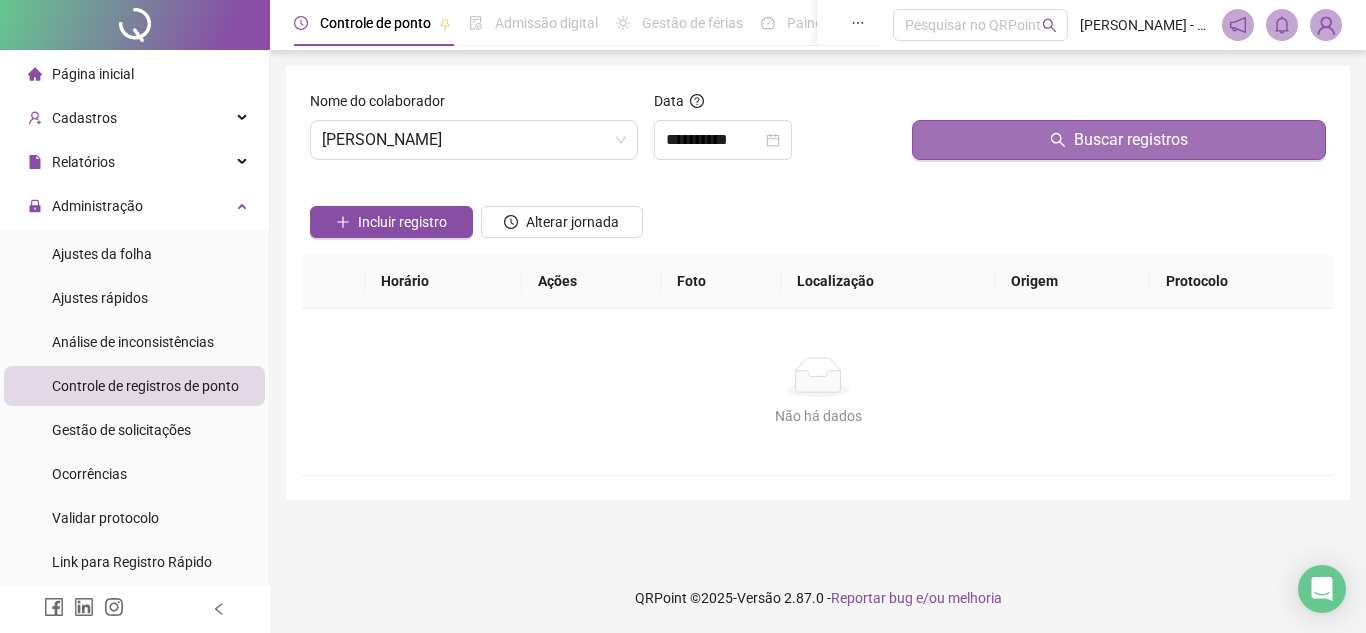 click on "Buscar registros" at bounding box center (1119, 140) 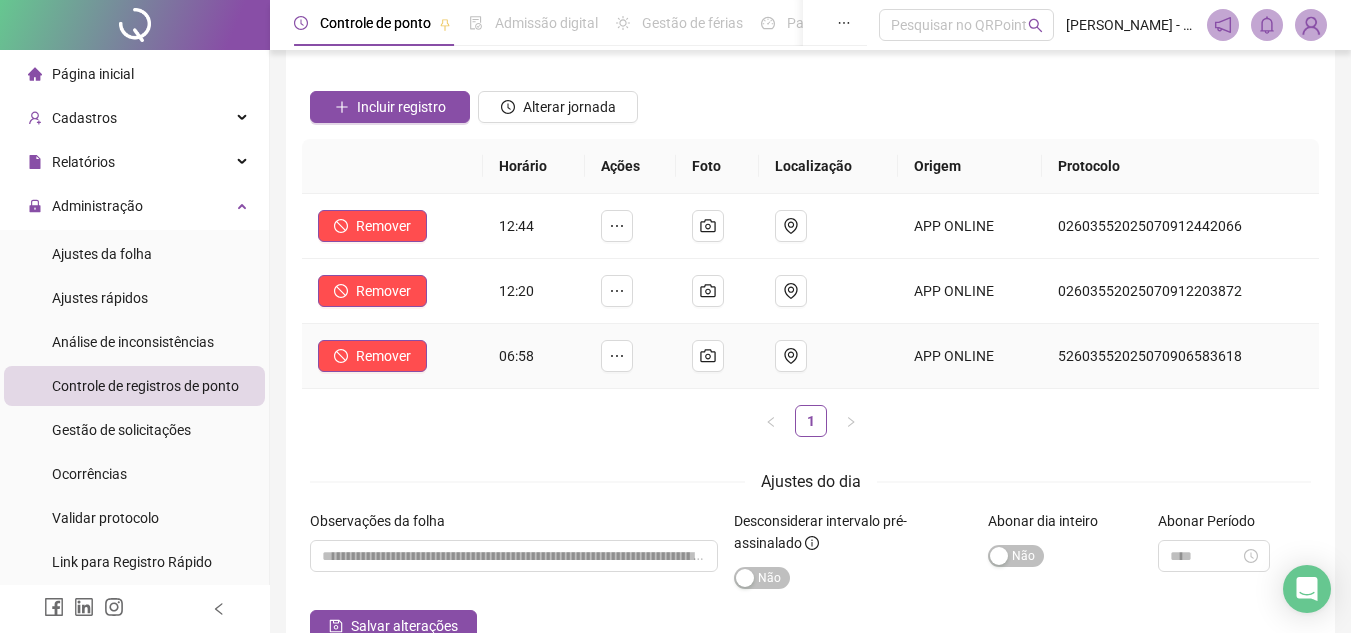 scroll, scrollTop: 0, scrollLeft: 0, axis: both 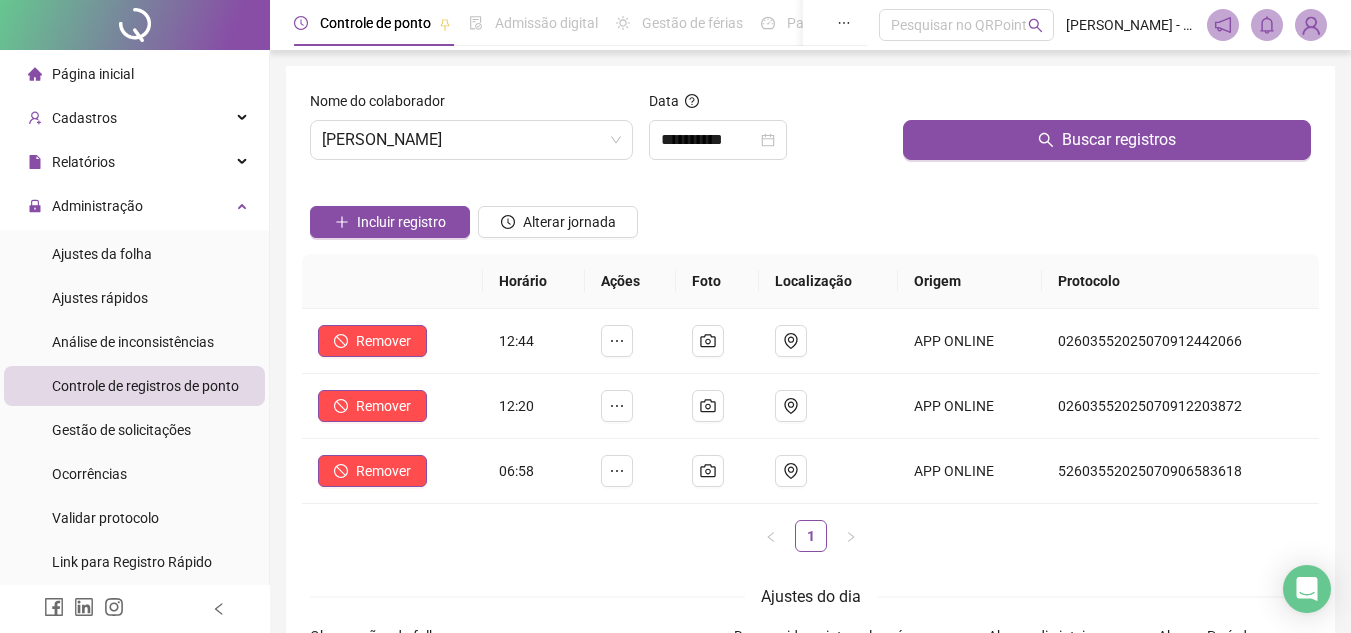 click on "Controle de registros de ponto" at bounding box center (145, 386) 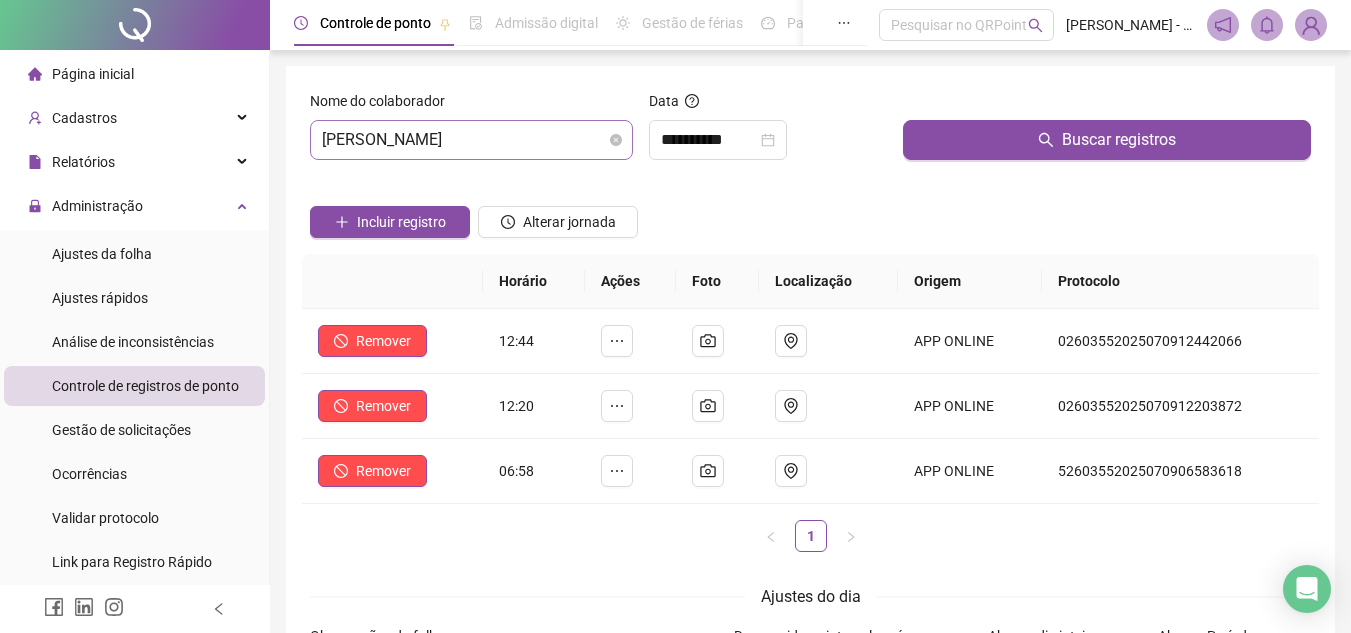 click on "AMARILDO BARRETO DOS SANTOS" at bounding box center [471, 140] 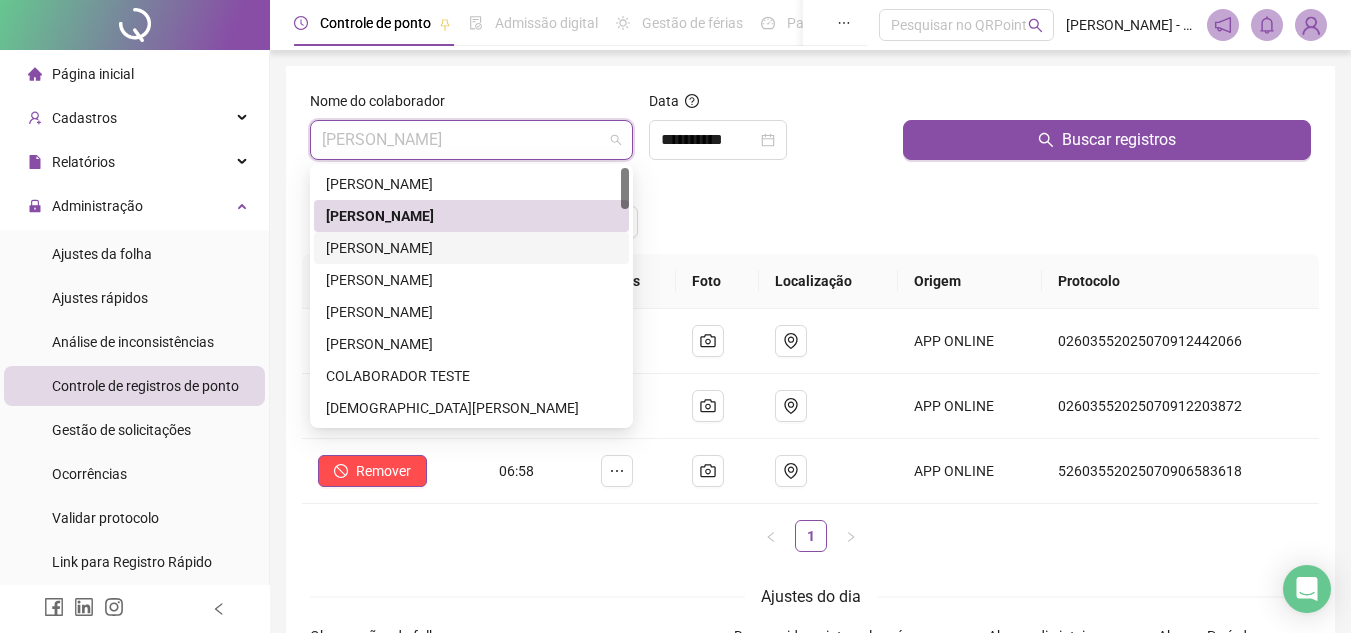 scroll, scrollTop: 200, scrollLeft: 0, axis: vertical 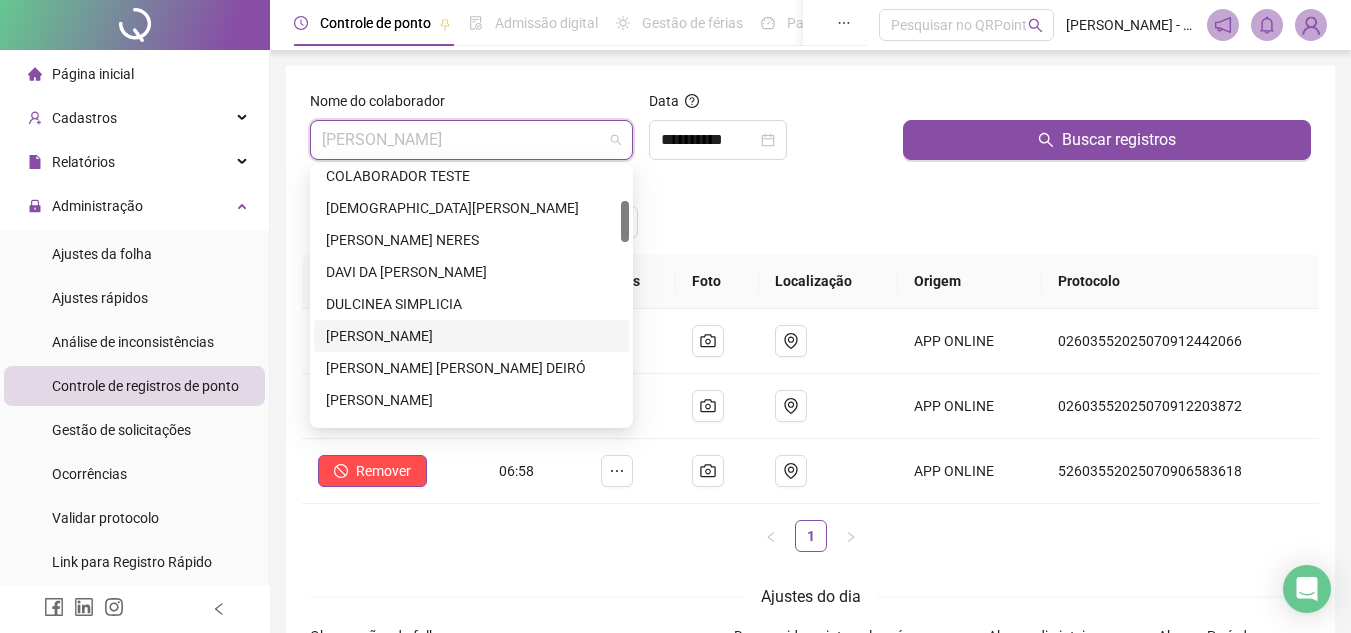 click on "EDSON OLIVEIRA TEIXEIRA" at bounding box center (471, 336) 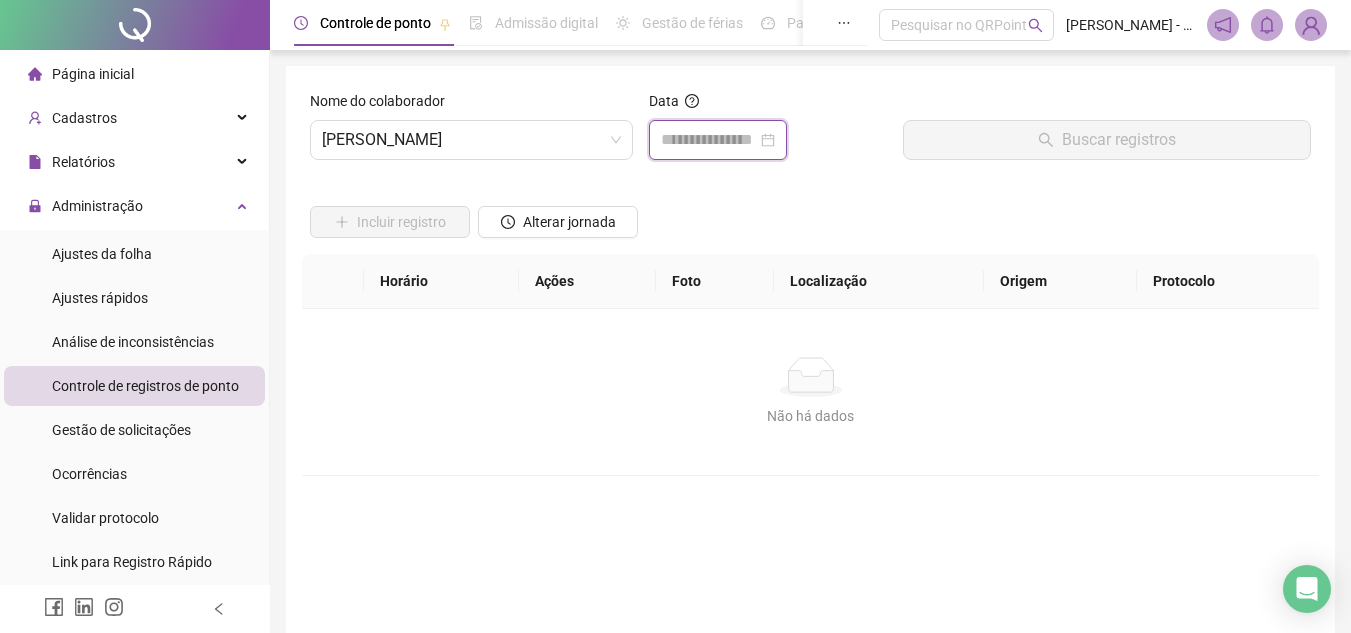 click at bounding box center (709, 140) 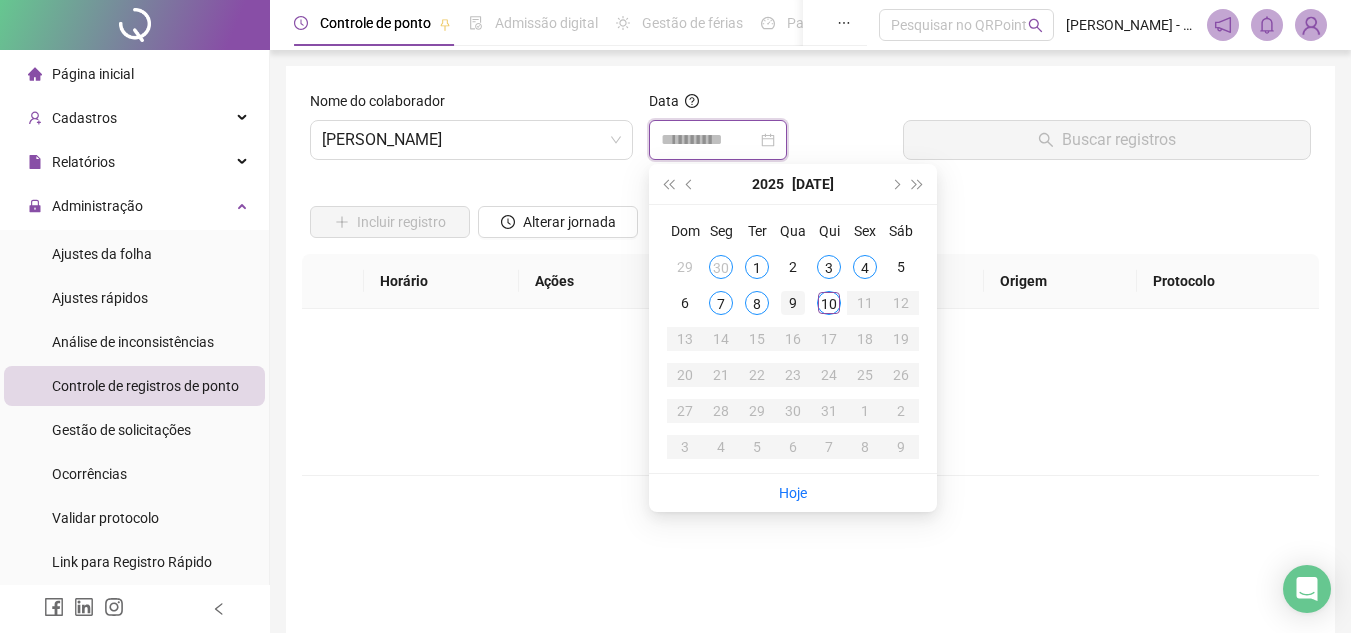 type on "**********" 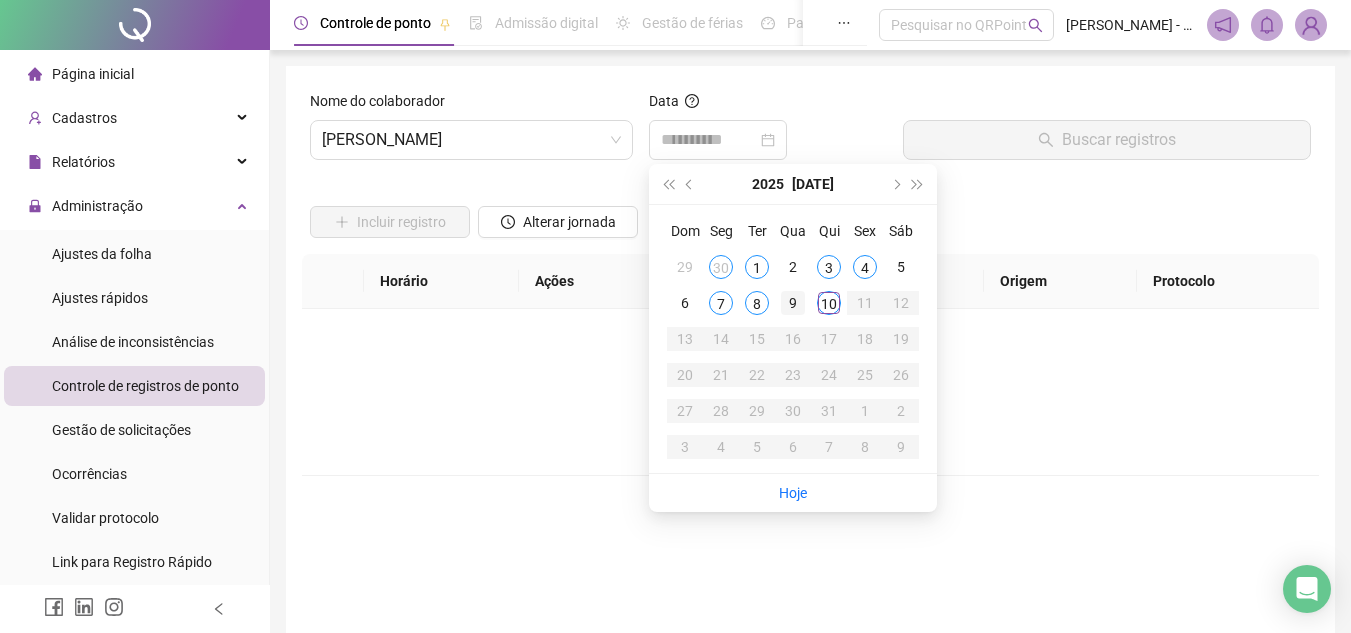 click on "9" at bounding box center (793, 303) 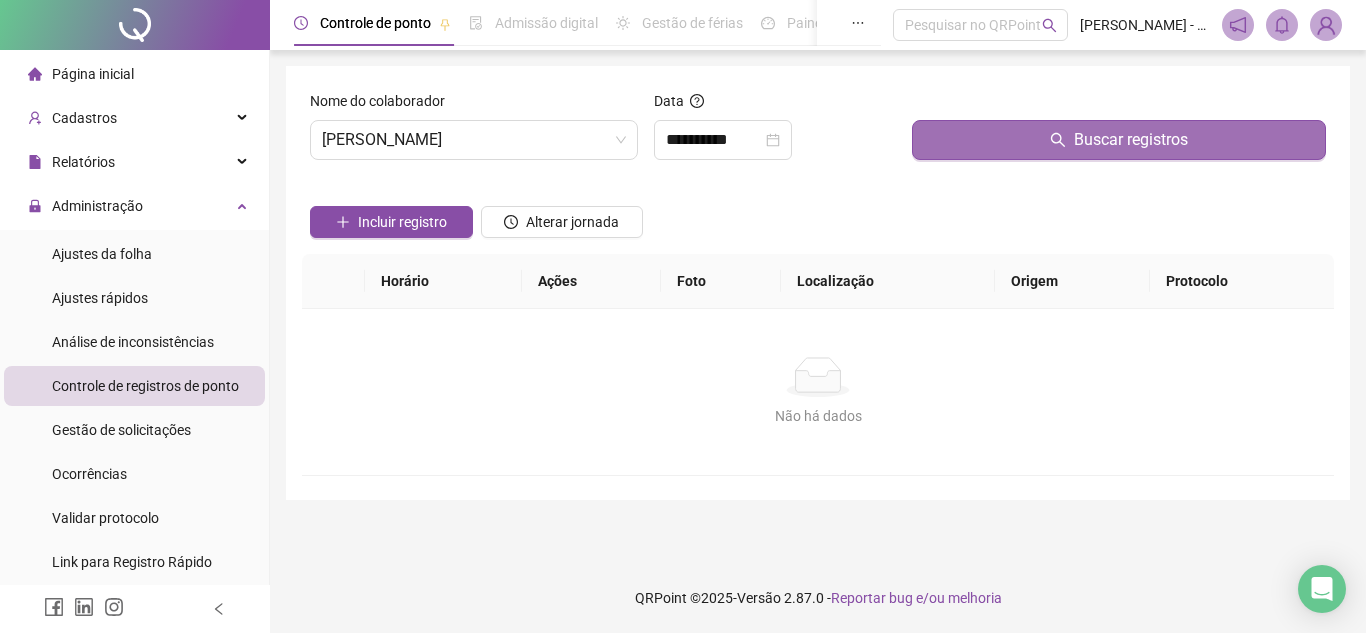 click on "Buscar registros" at bounding box center [1119, 140] 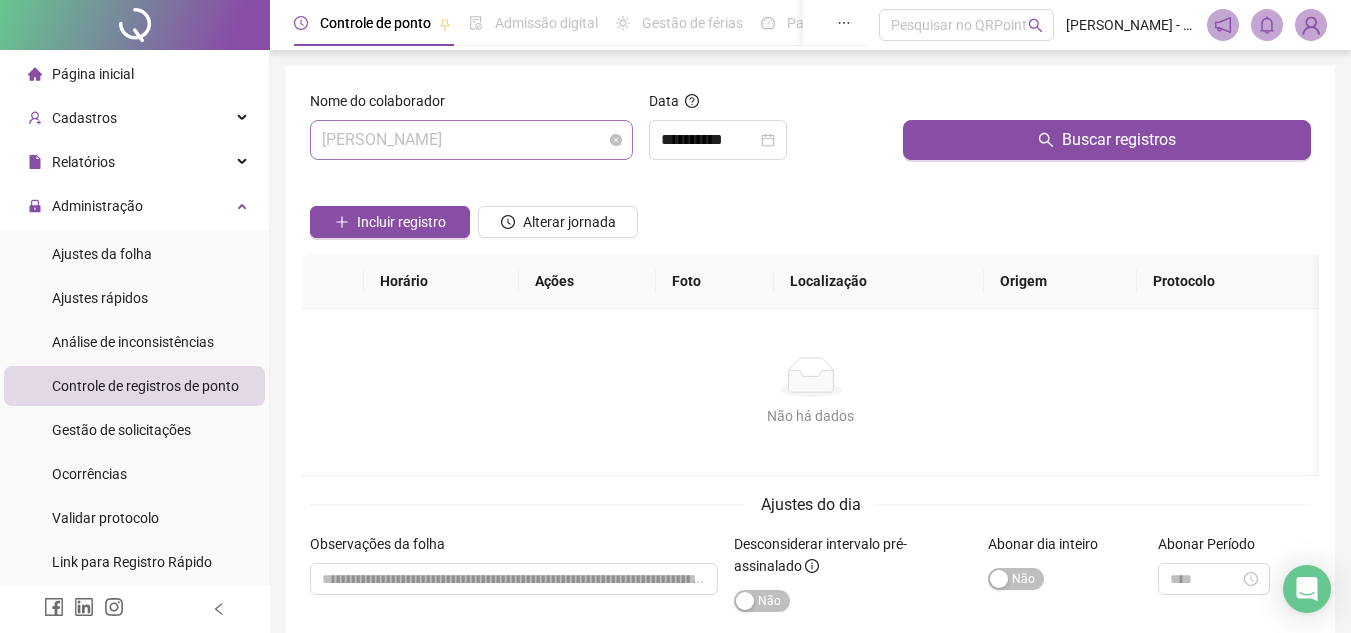 click on "EDSON OLIVEIRA TEIXEIRA" at bounding box center [471, 140] 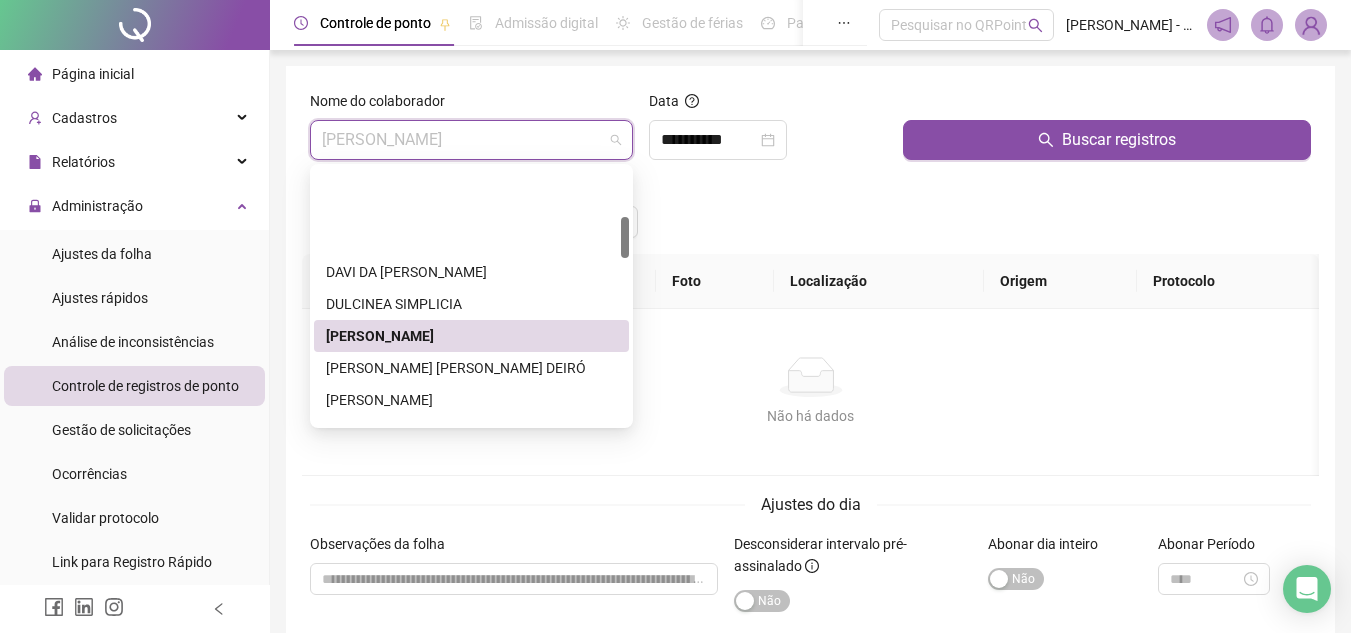 scroll, scrollTop: 300, scrollLeft: 0, axis: vertical 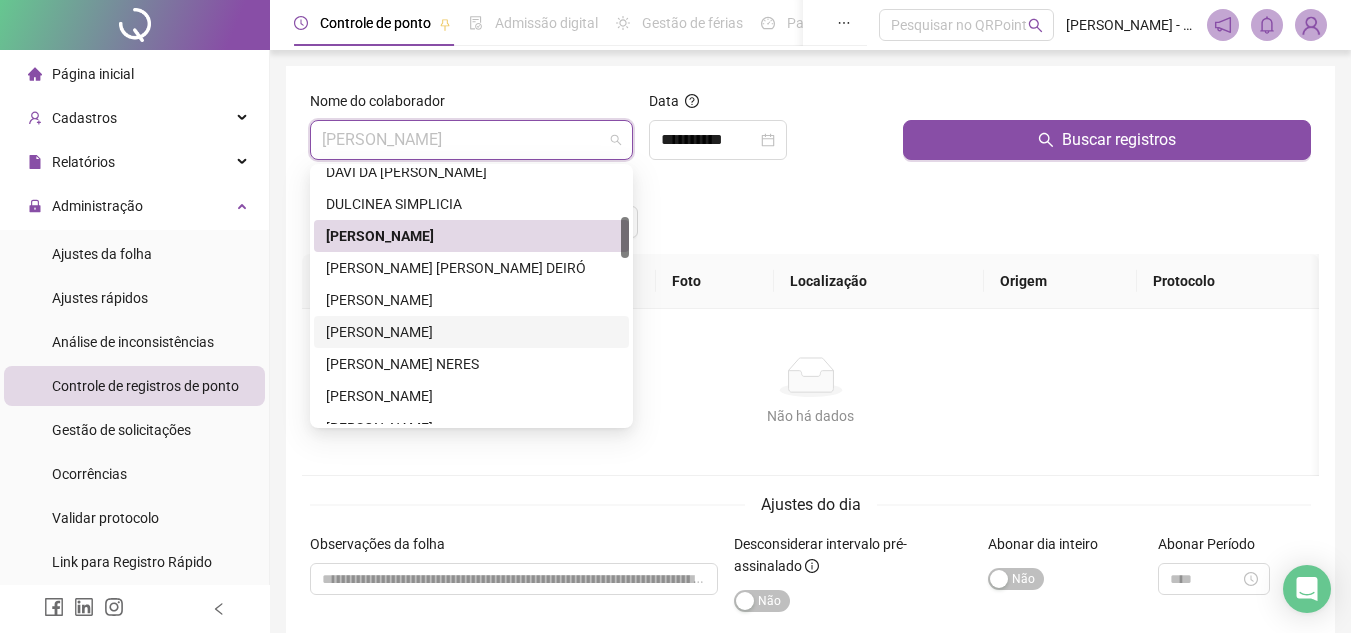 click on "FLÁVIO PURIFICAÇÃO SANTOS" at bounding box center [471, 332] 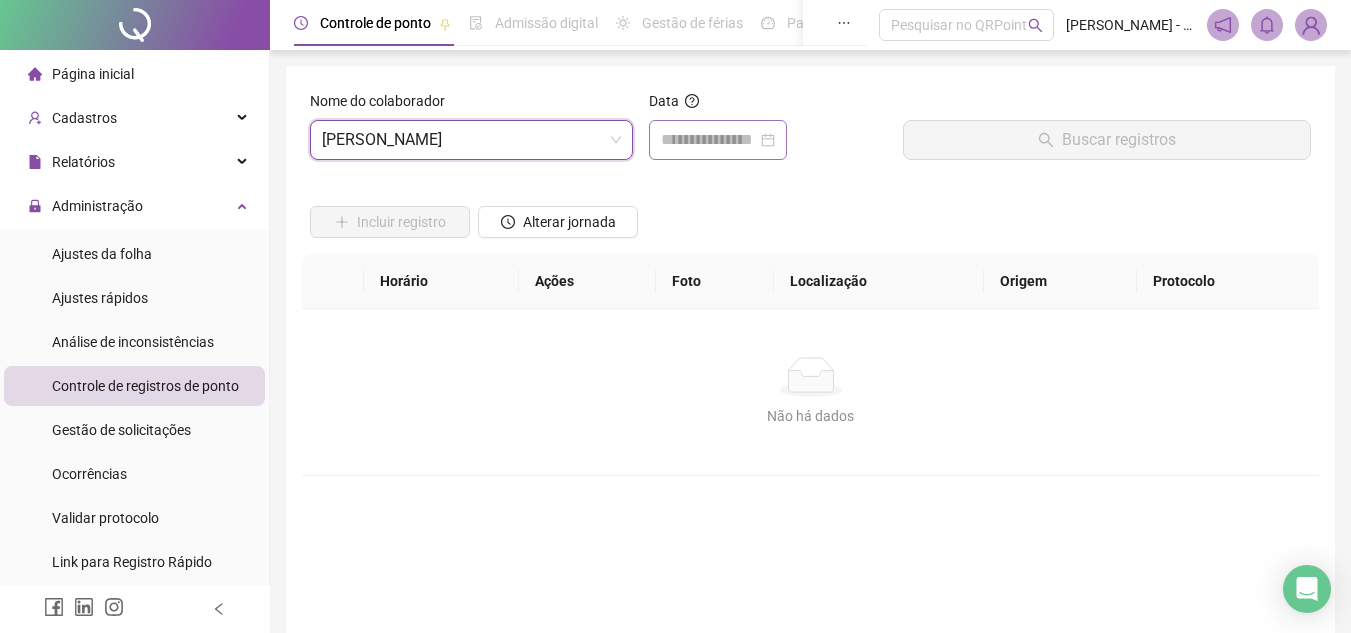 click at bounding box center [718, 140] 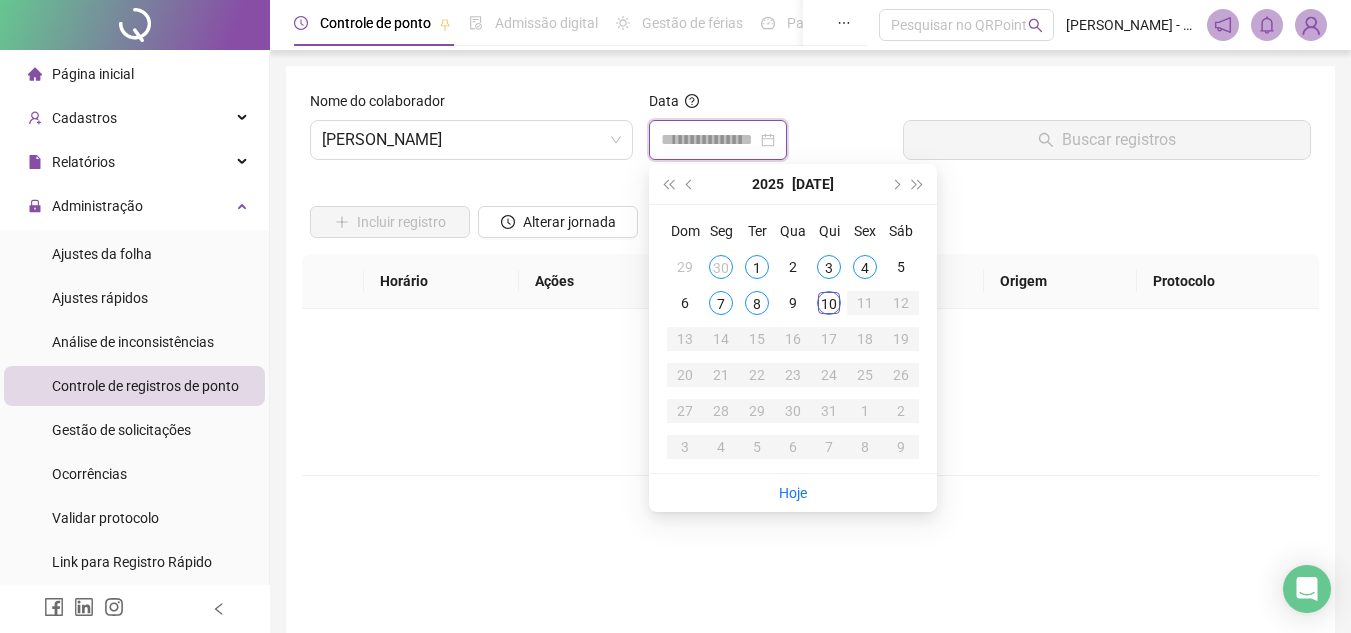 click at bounding box center (709, 140) 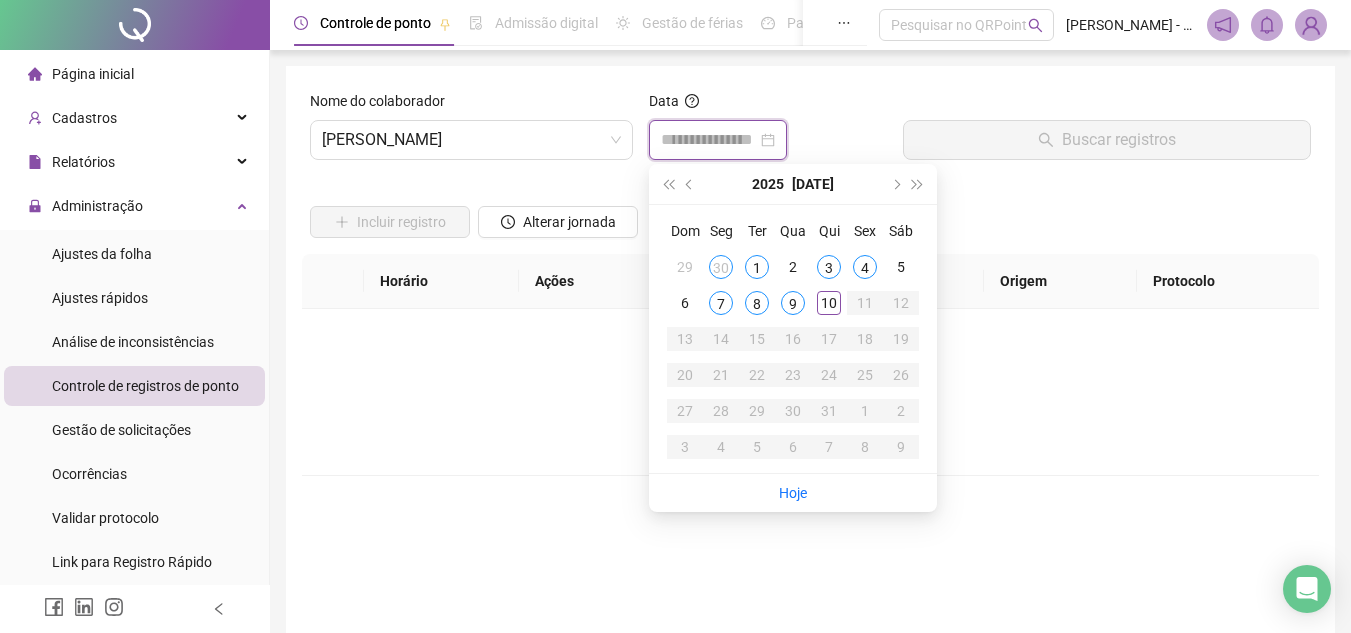 type on "**********" 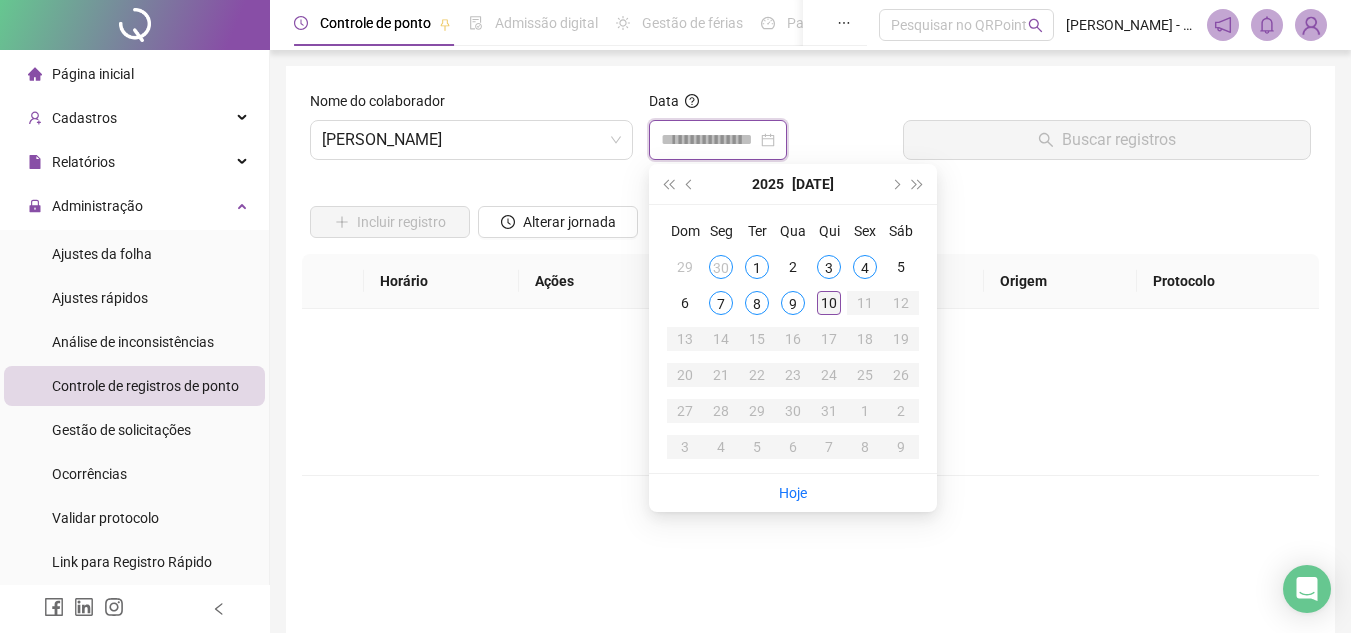 type on "**********" 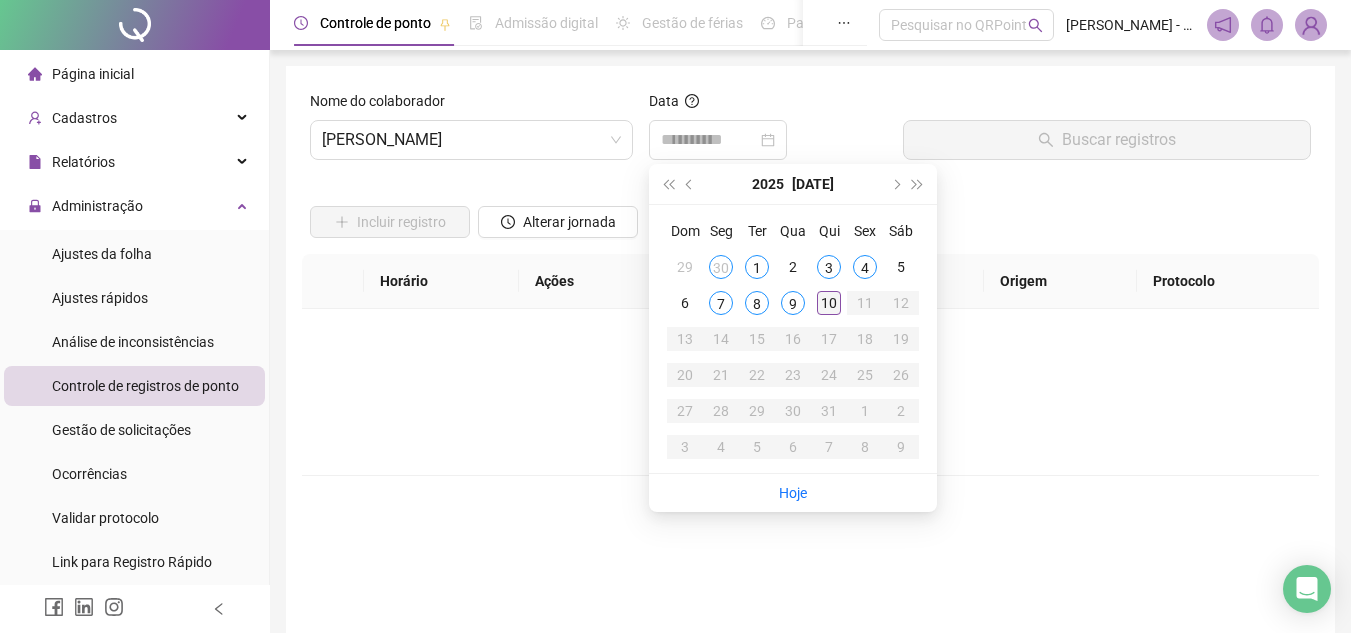 click on "10" at bounding box center [829, 303] 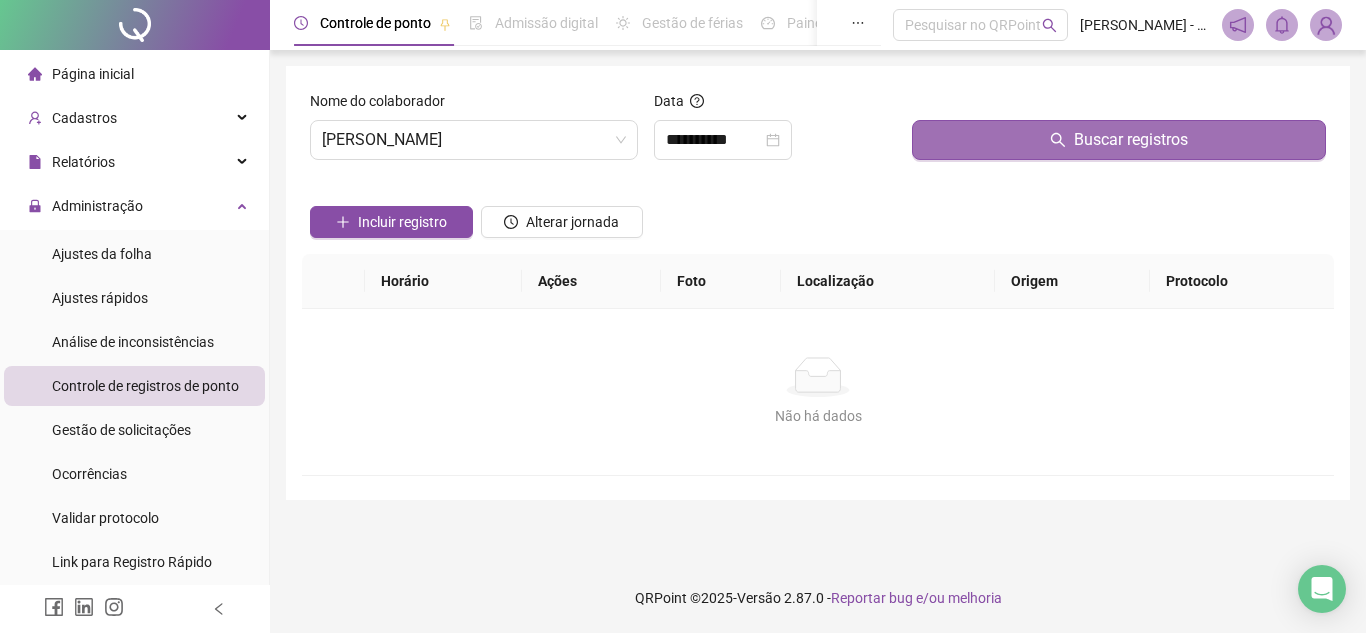 click on "Buscar registros" at bounding box center (1119, 140) 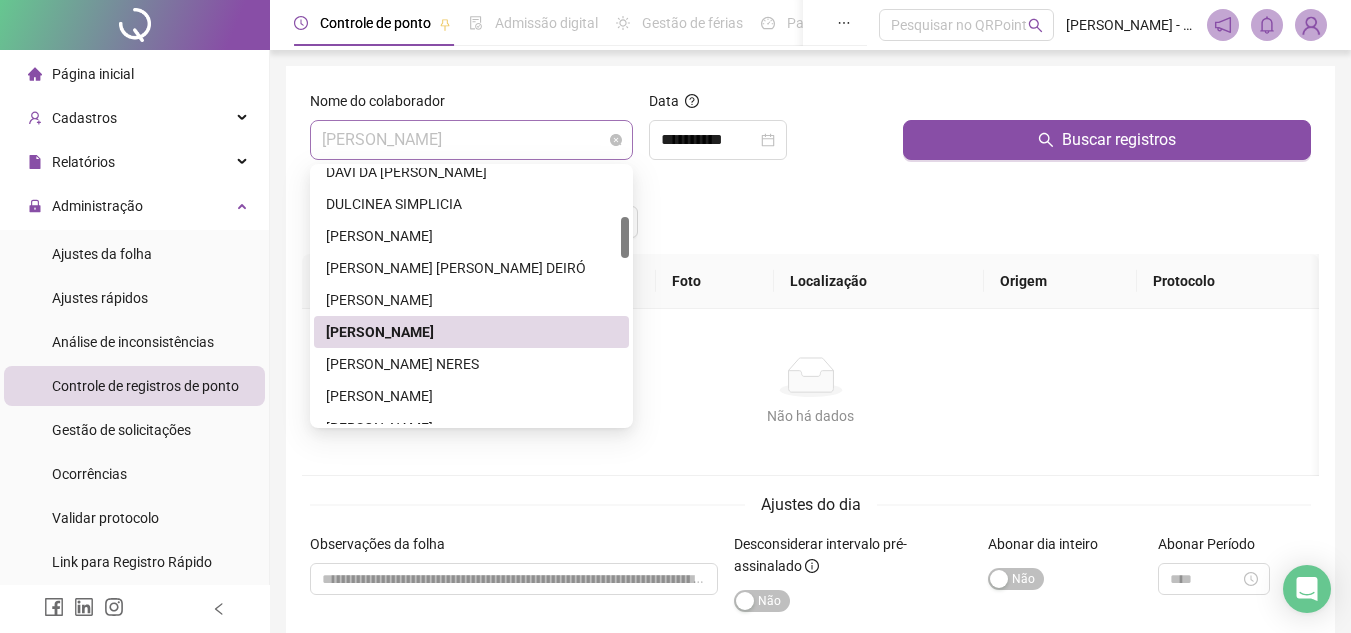 click on "FLÁVIO PURIFICAÇÃO SANTOS" at bounding box center [471, 140] 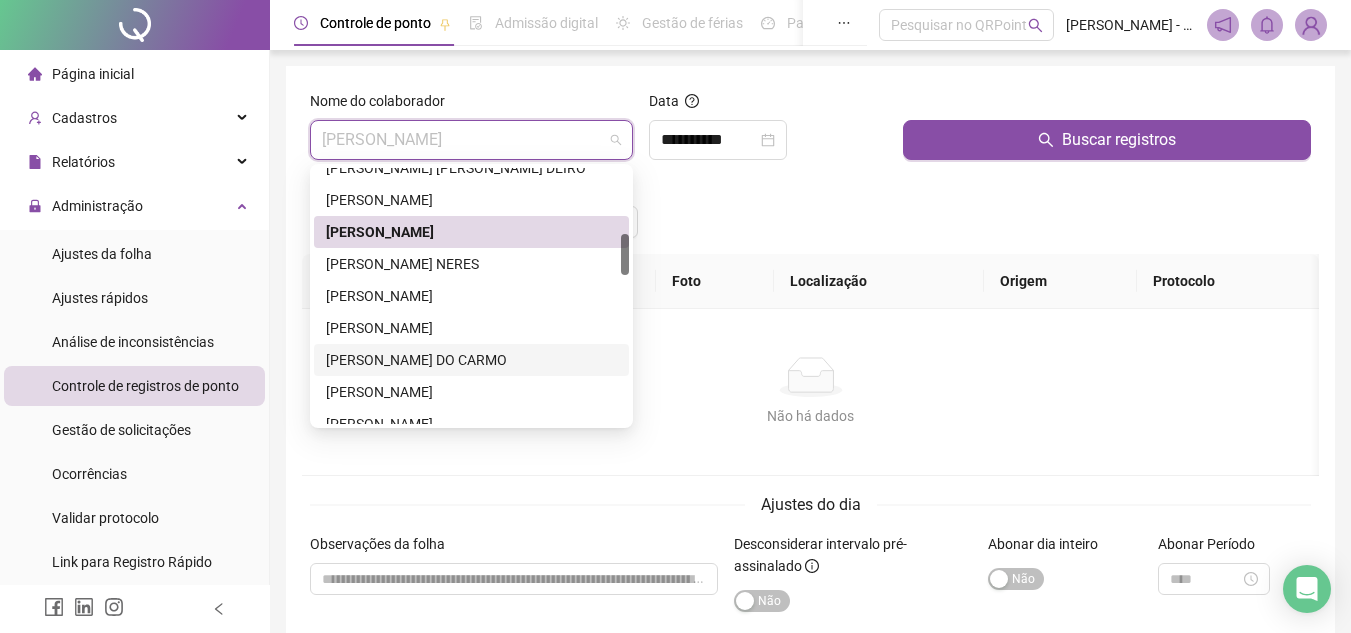 scroll, scrollTop: 500, scrollLeft: 0, axis: vertical 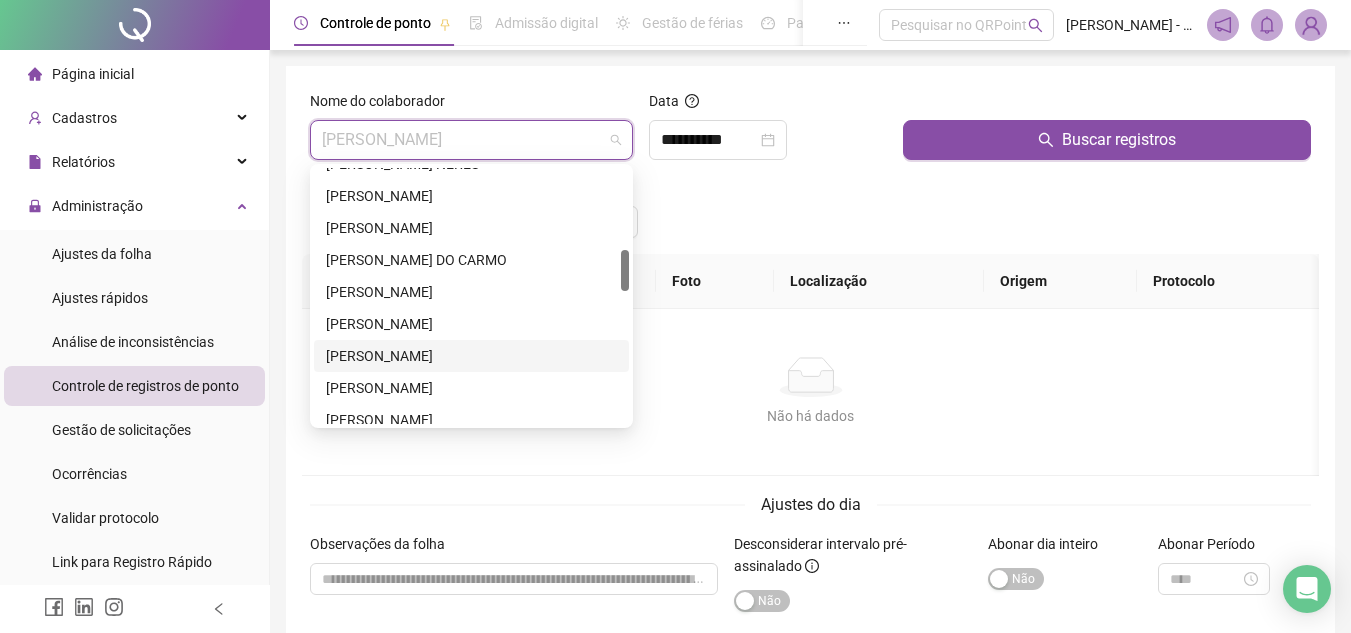 click on "JADSON BATISTA DOS SANTOS" at bounding box center (471, 356) 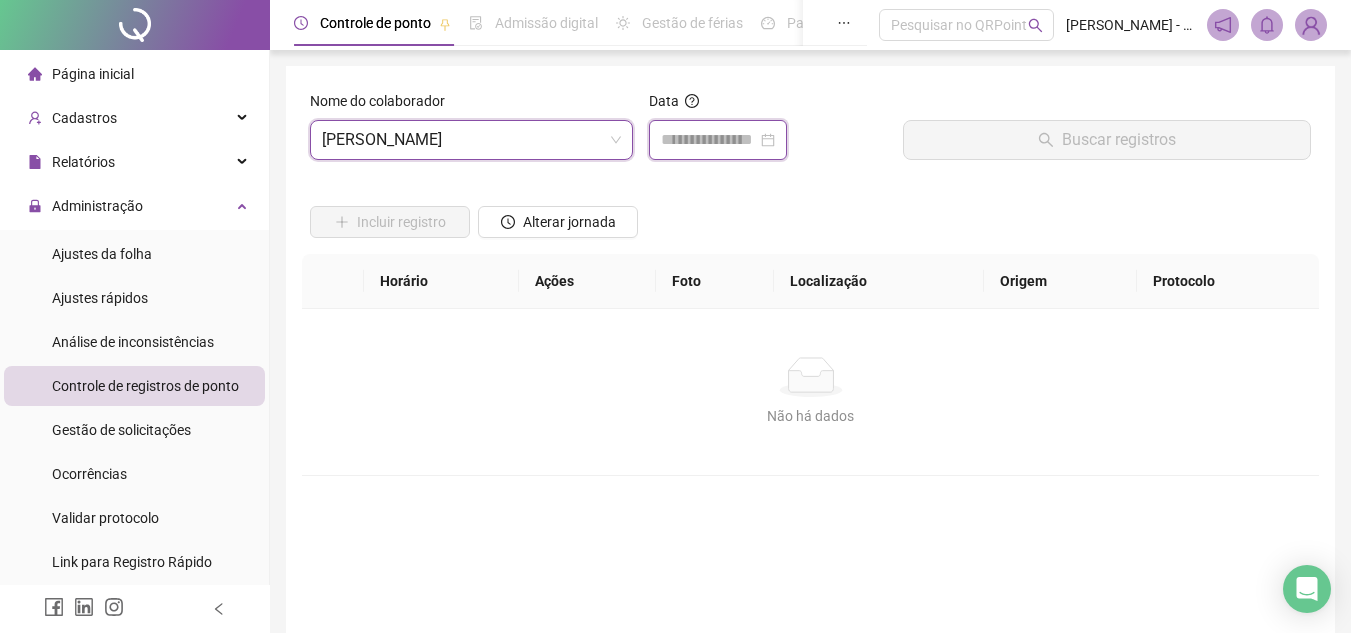 click at bounding box center (709, 140) 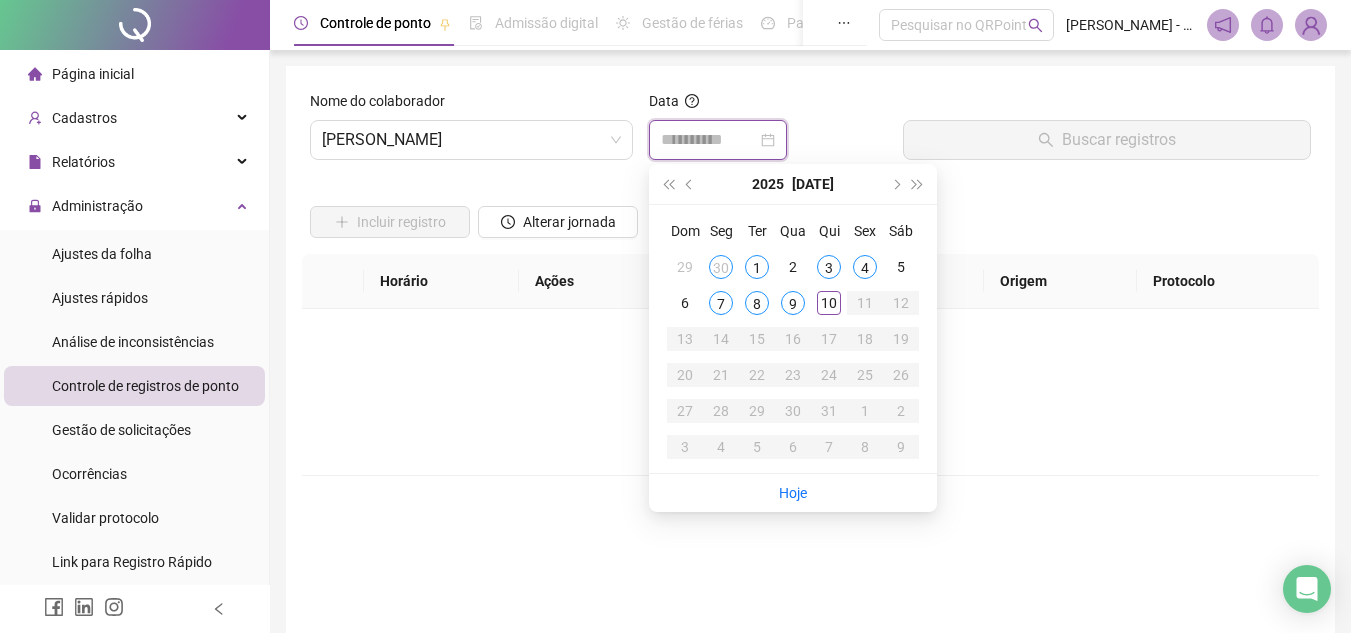 type on "**********" 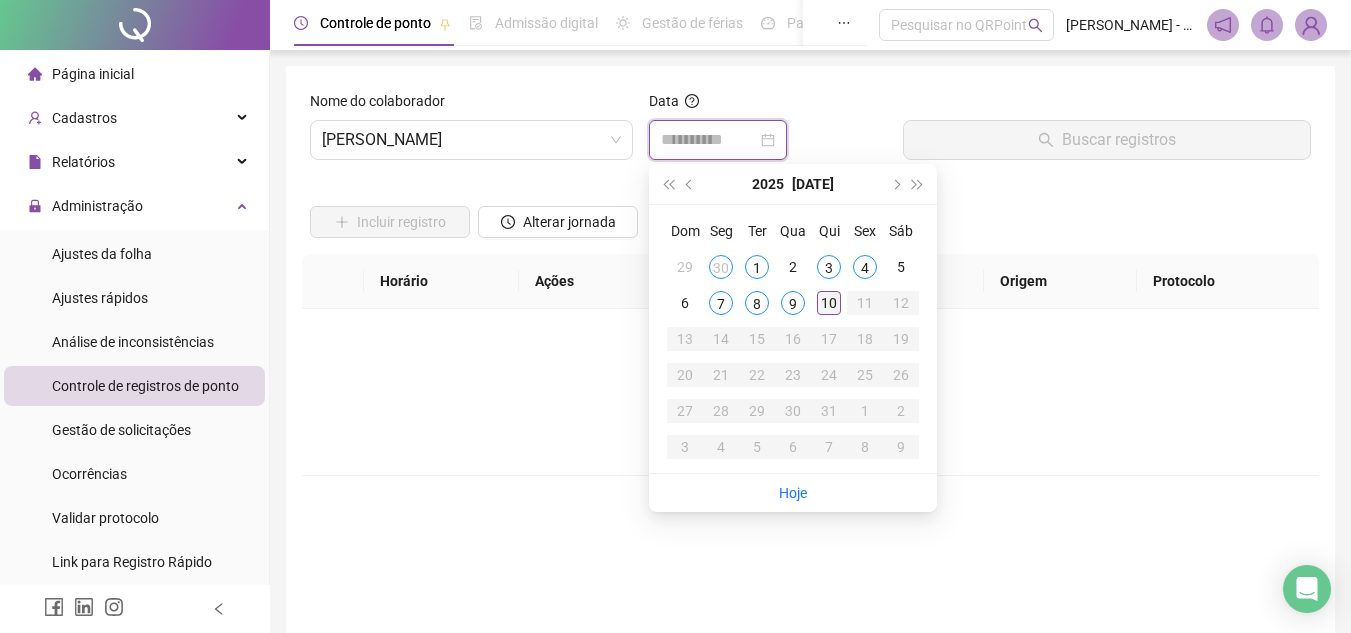 type on "**********" 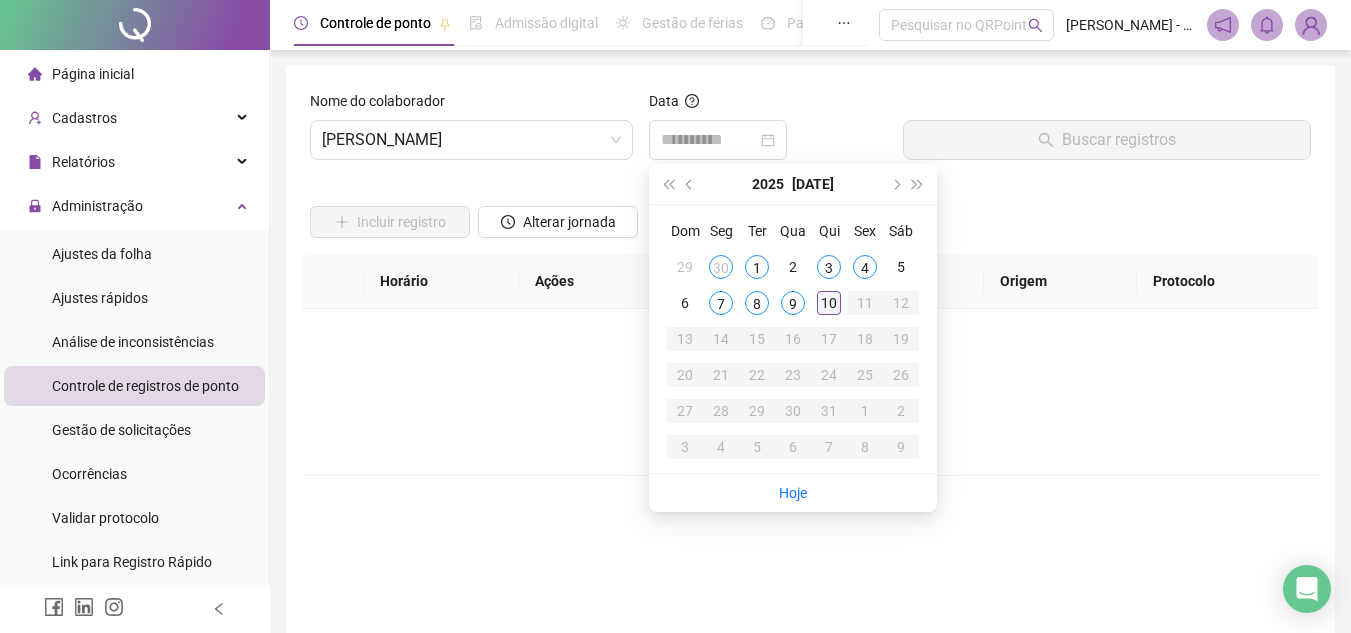 click on "10" at bounding box center [829, 303] 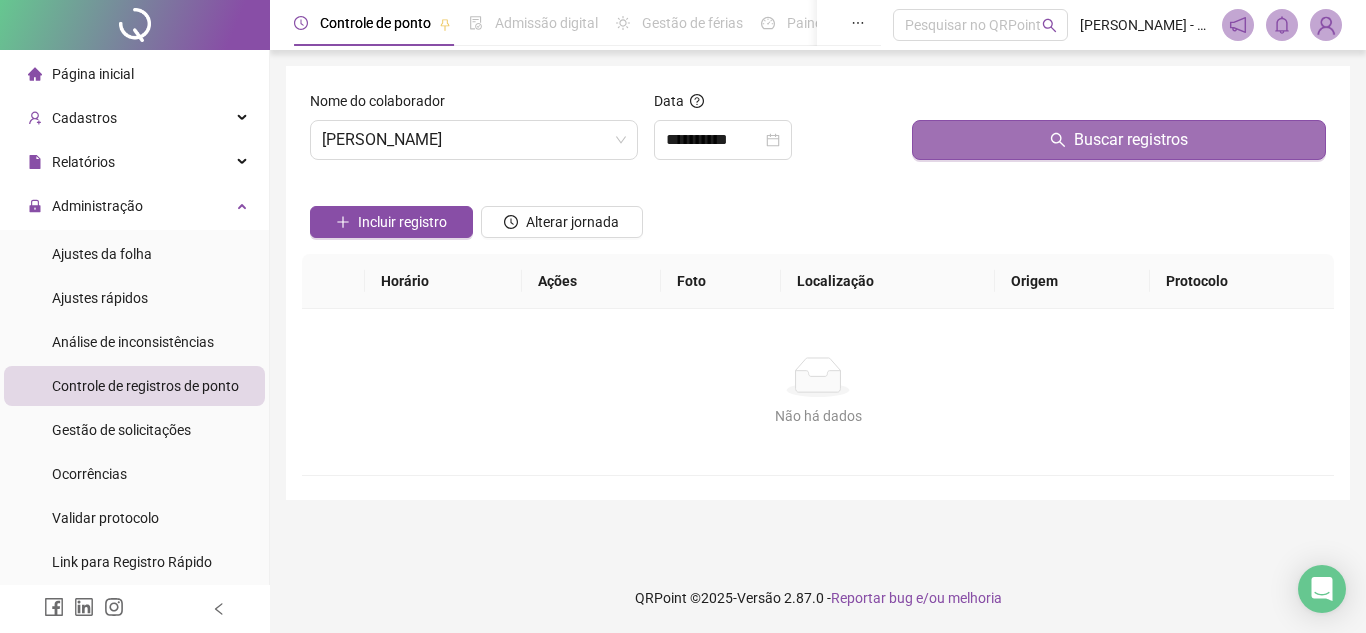 click on "Buscar registros" at bounding box center [1119, 140] 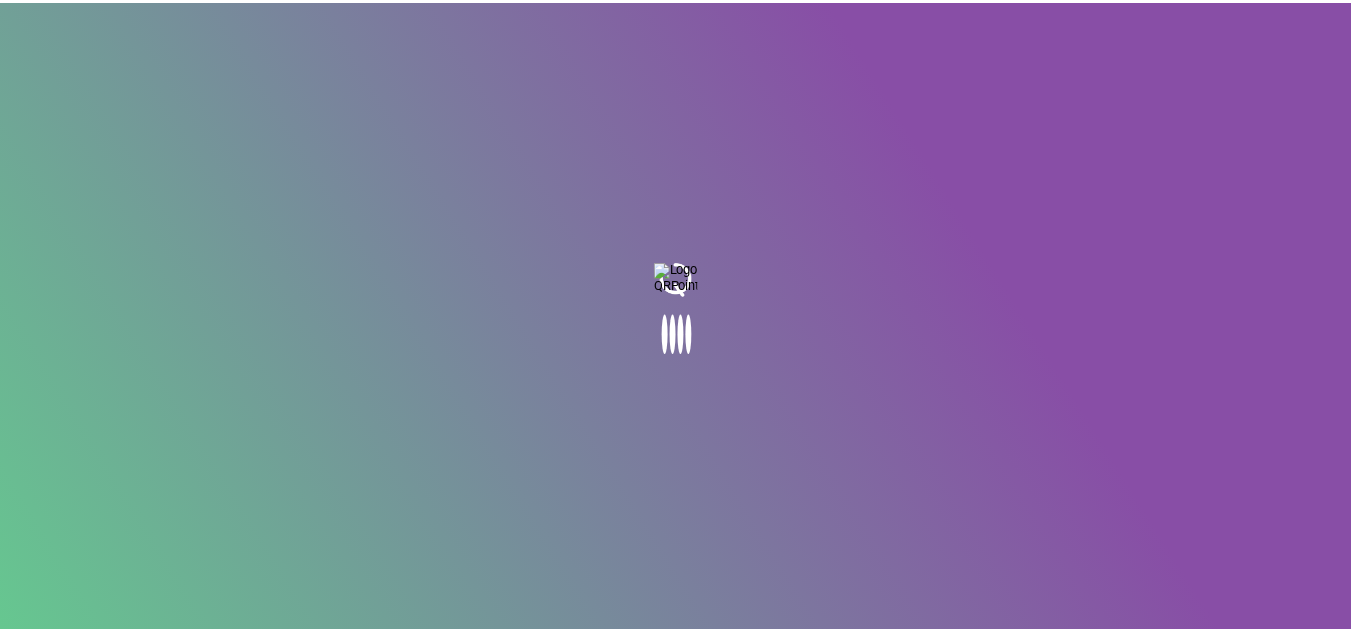 scroll, scrollTop: 0, scrollLeft: 0, axis: both 